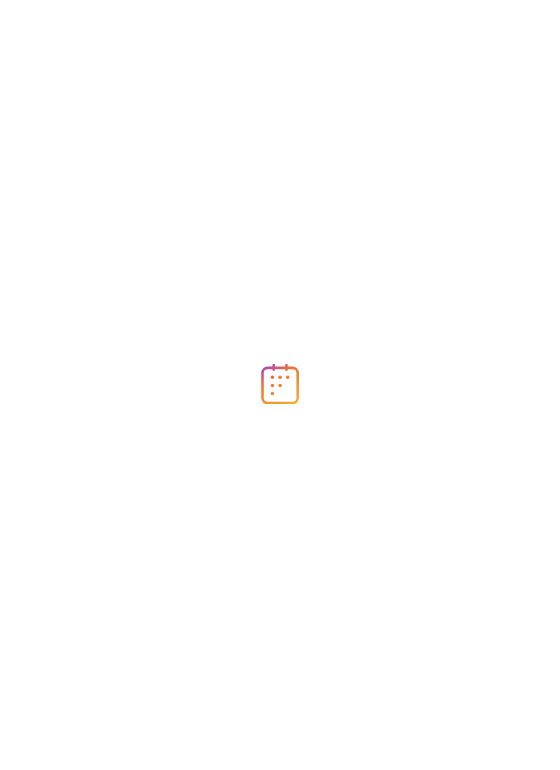 scroll, scrollTop: 0, scrollLeft: 0, axis: both 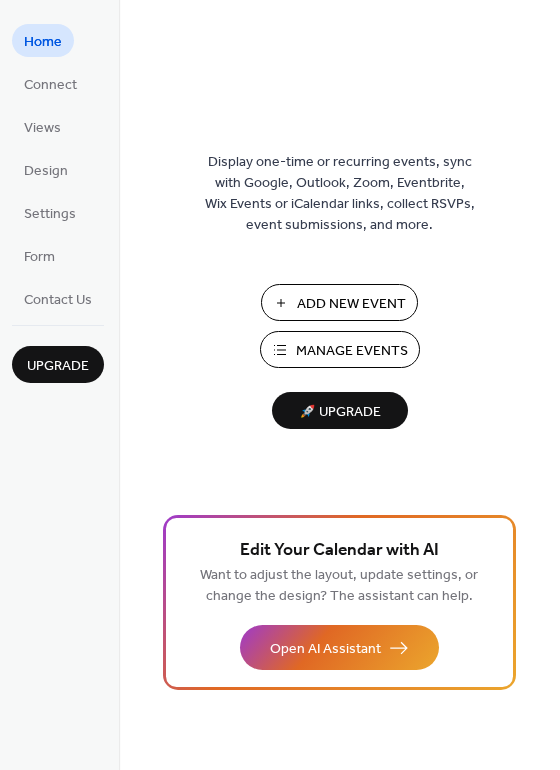 click on "Add New Event" at bounding box center (351, 304) 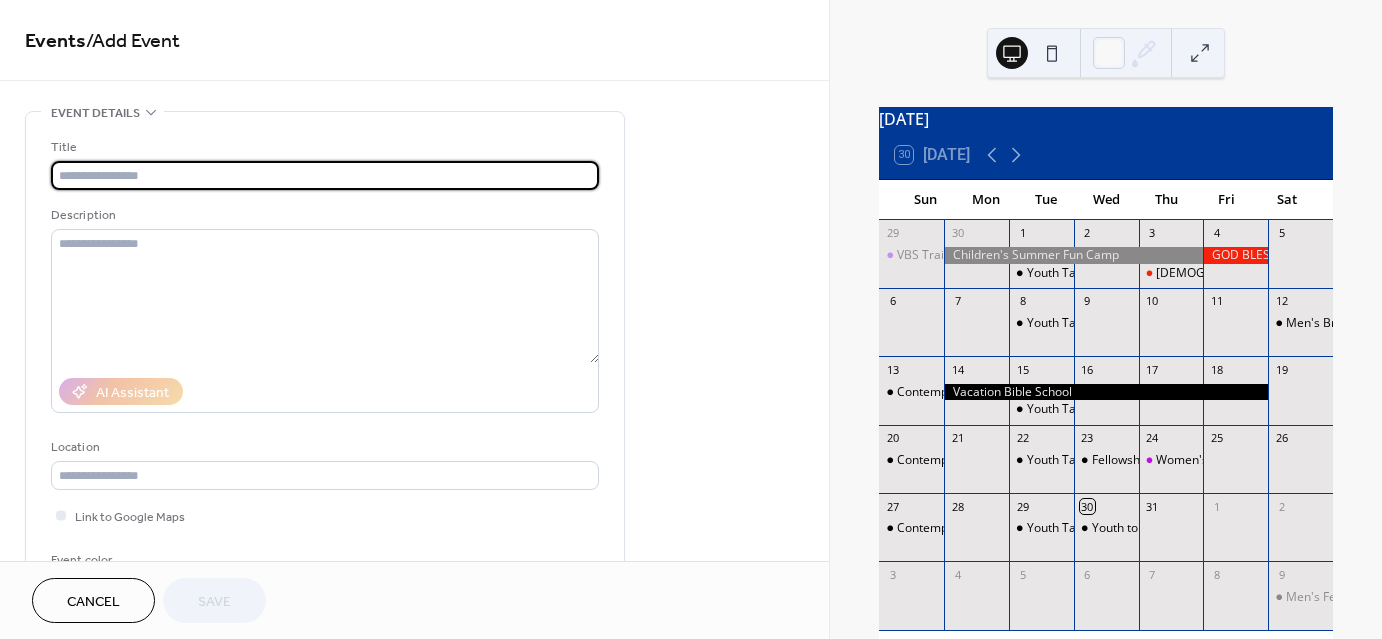 scroll, scrollTop: 0, scrollLeft: 0, axis: both 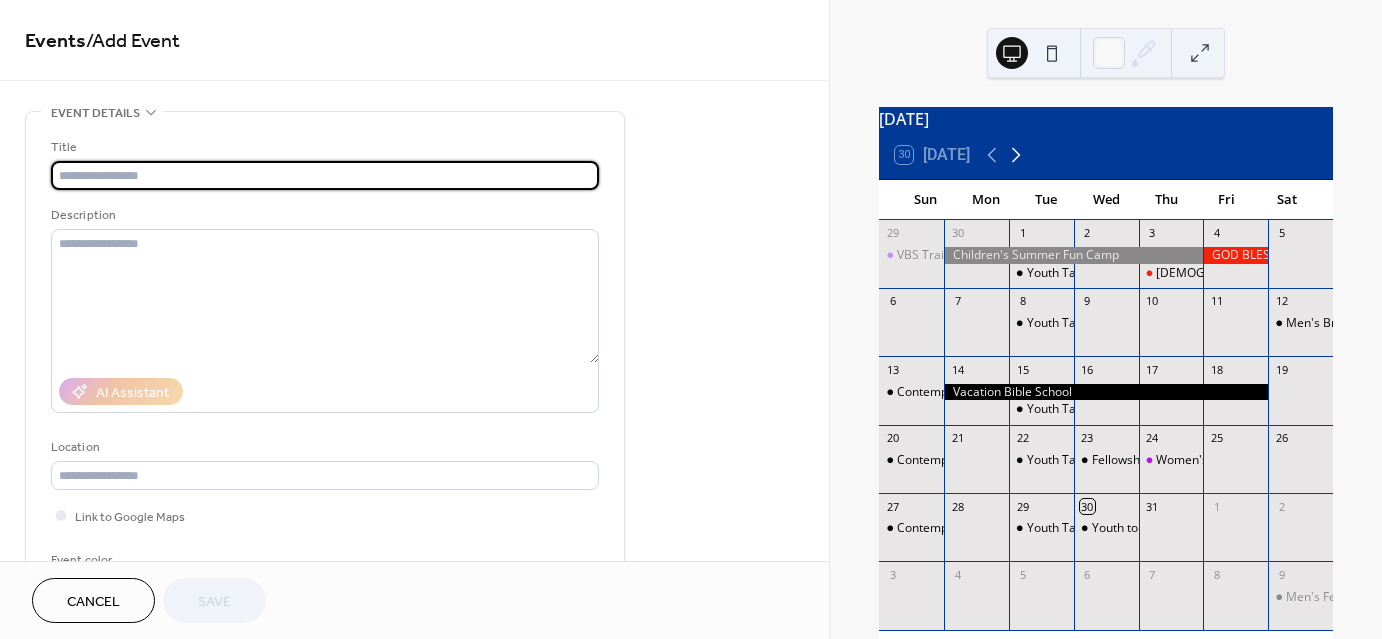 click 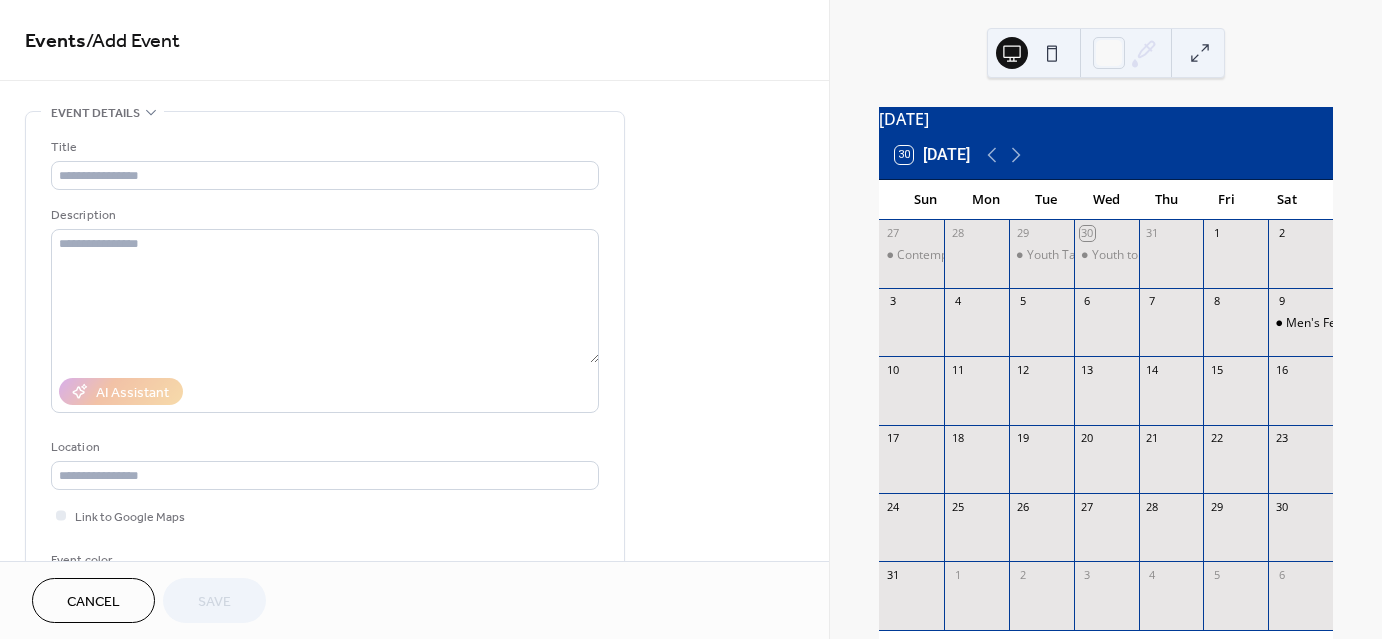 click at bounding box center (1106, 469) 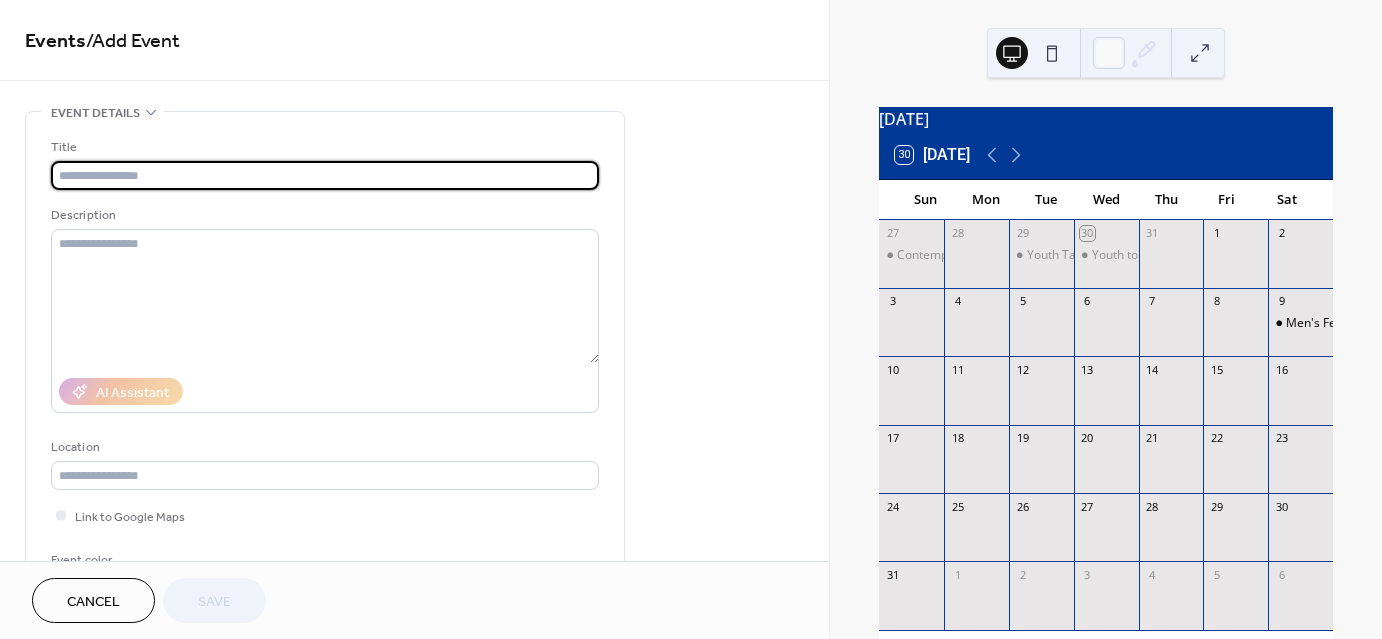 click at bounding box center (325, 175) 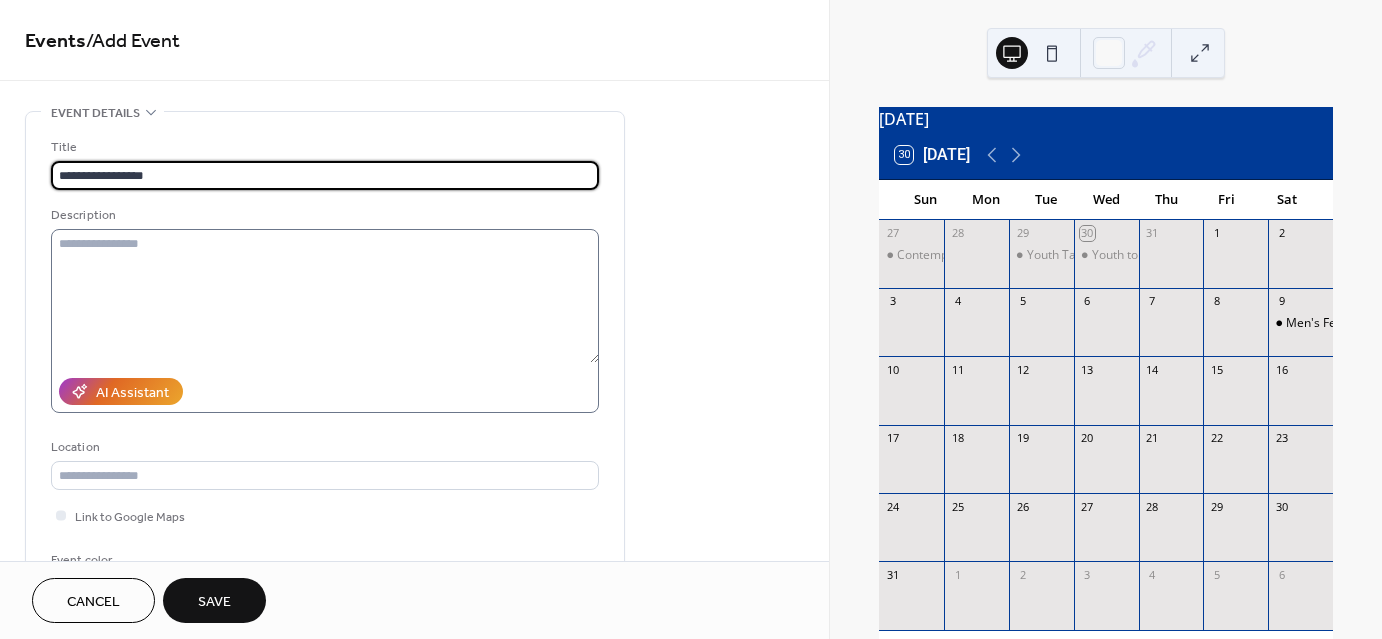 type on "**********" 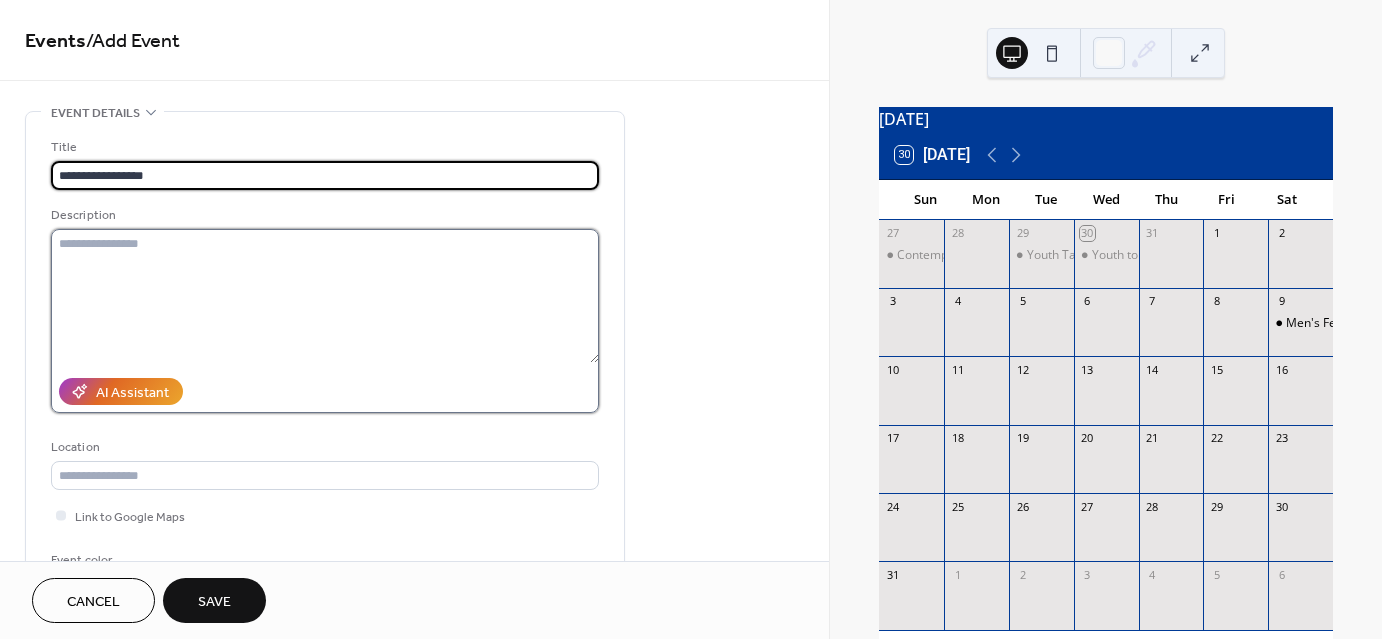click at bounding box center [325, 296] 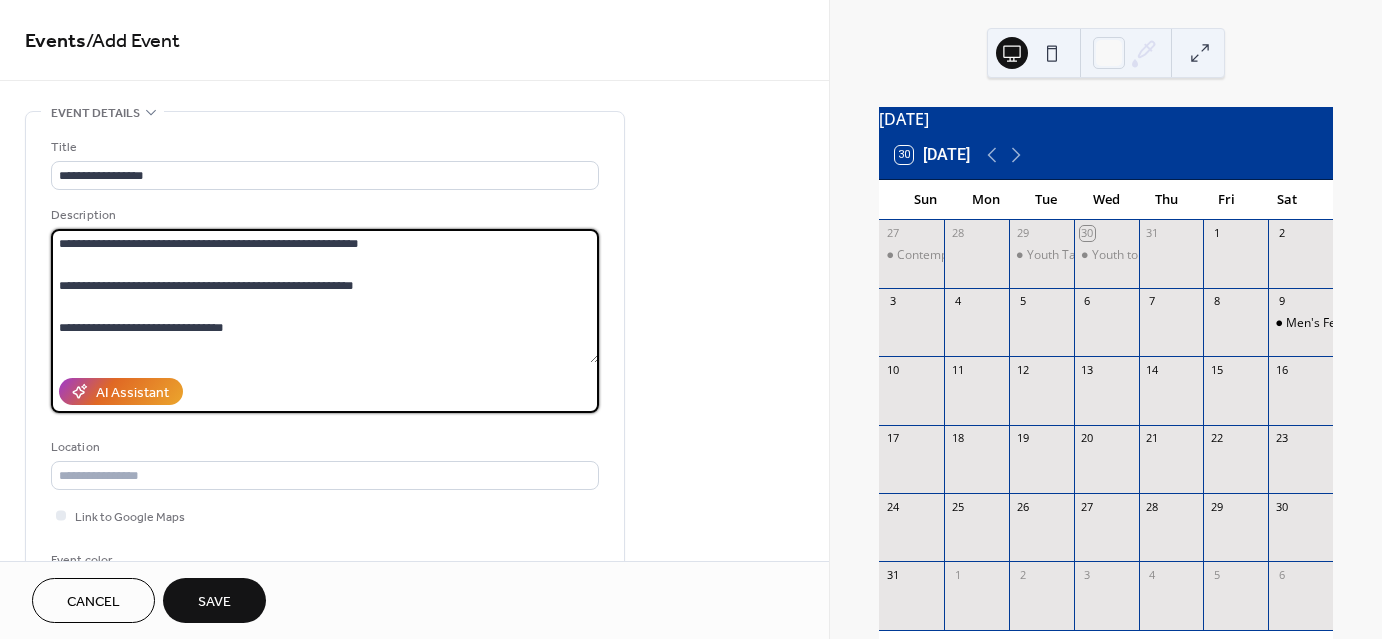 scroll, scrollTop: 19, scrollLeft: 0, axis: vertical 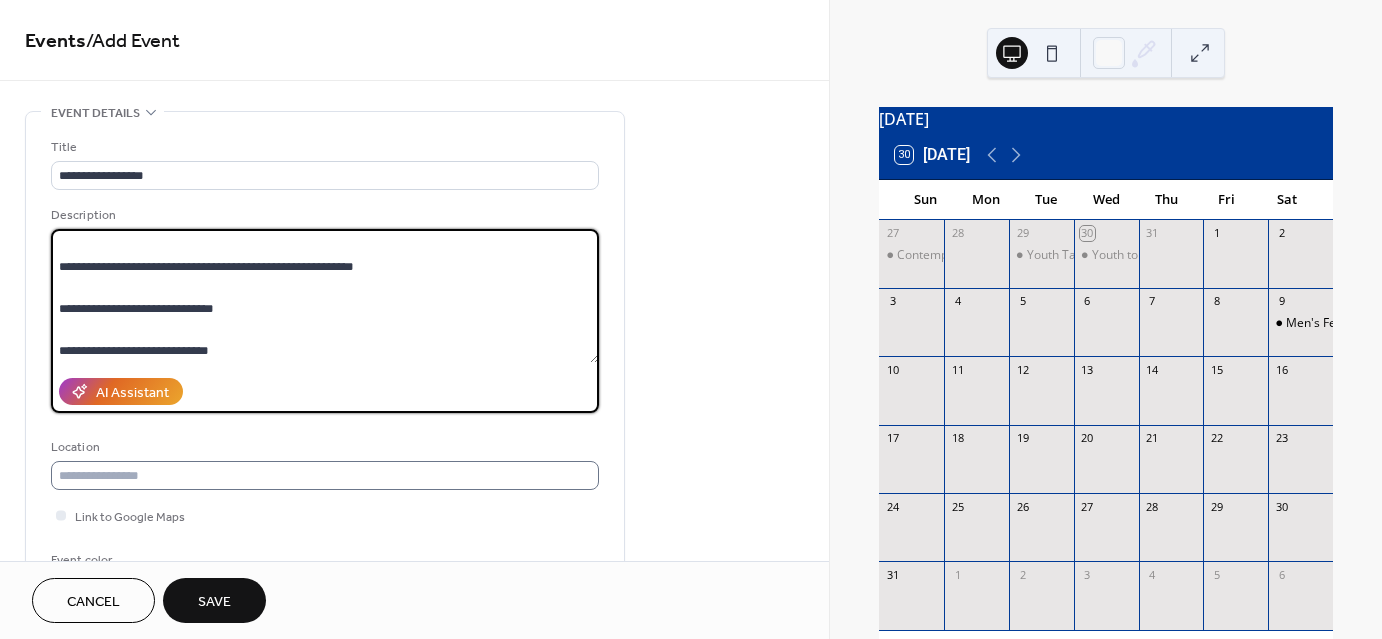type on "**********" 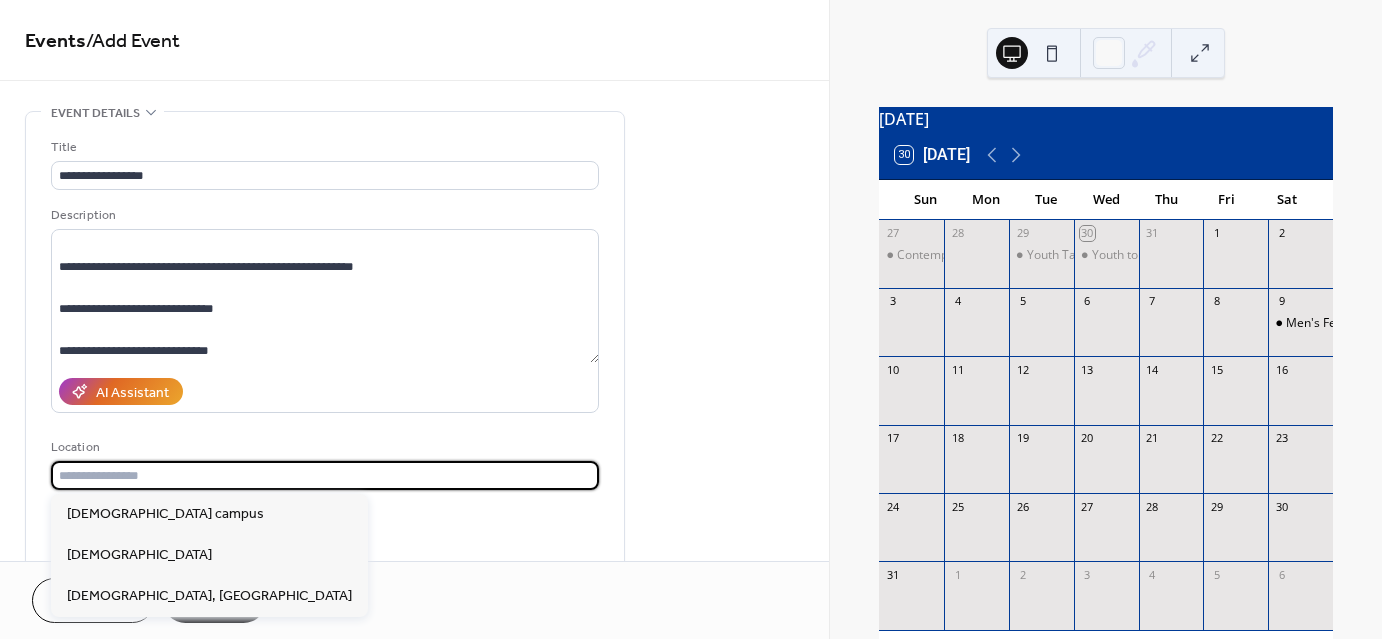 click at bounding box center [325, 475] 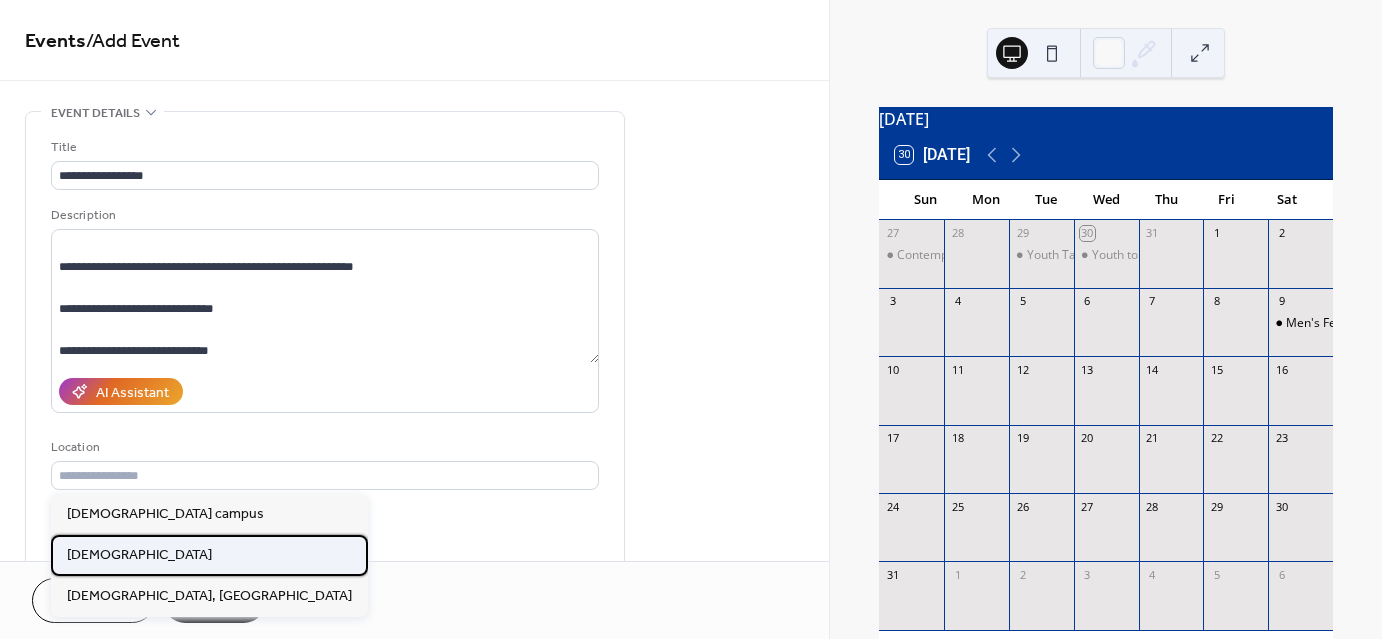click on "[DEMOGRAPHIC_DATA]" at bounding box center (139, 554) 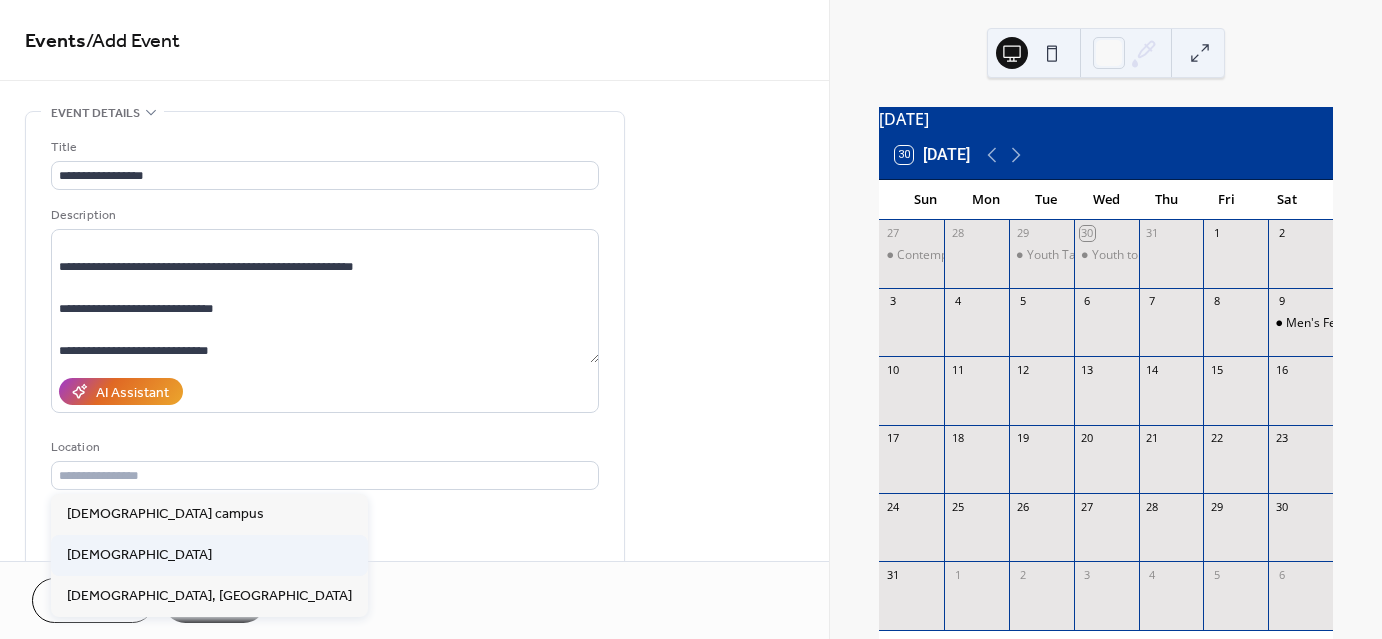 type on "**********" 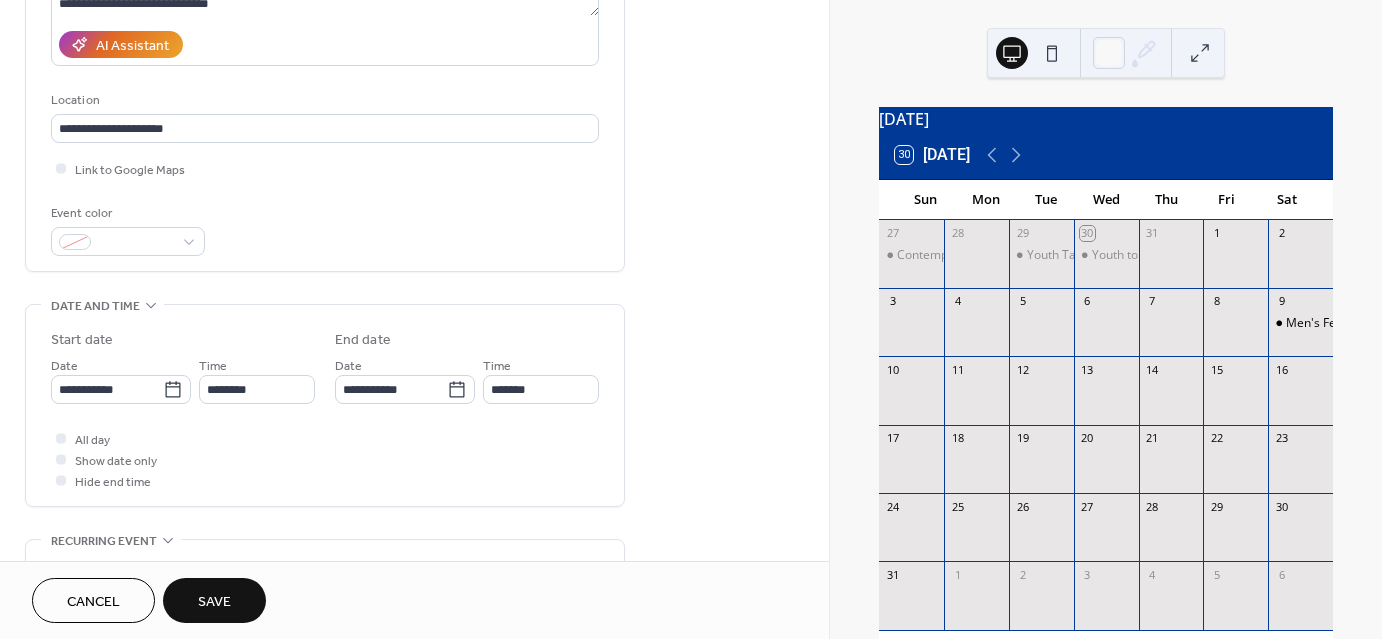 scroll, scrollTop: 400, scrollLeft: 0, axis: vertical 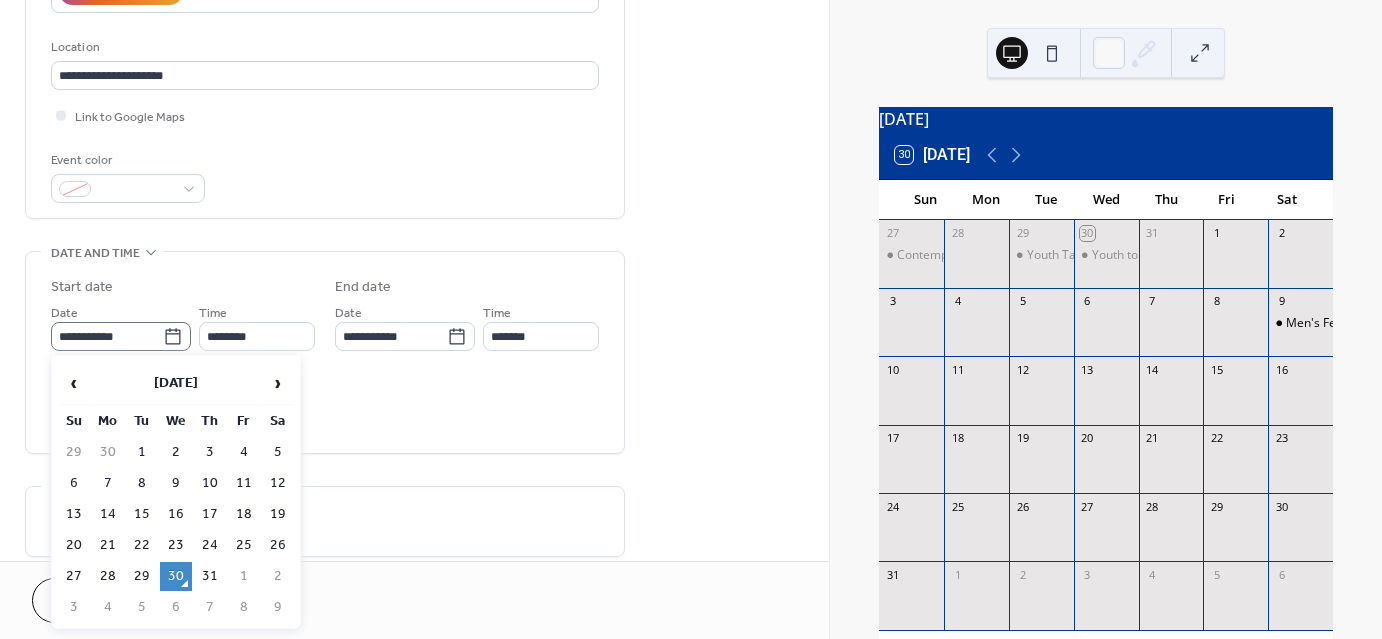 click 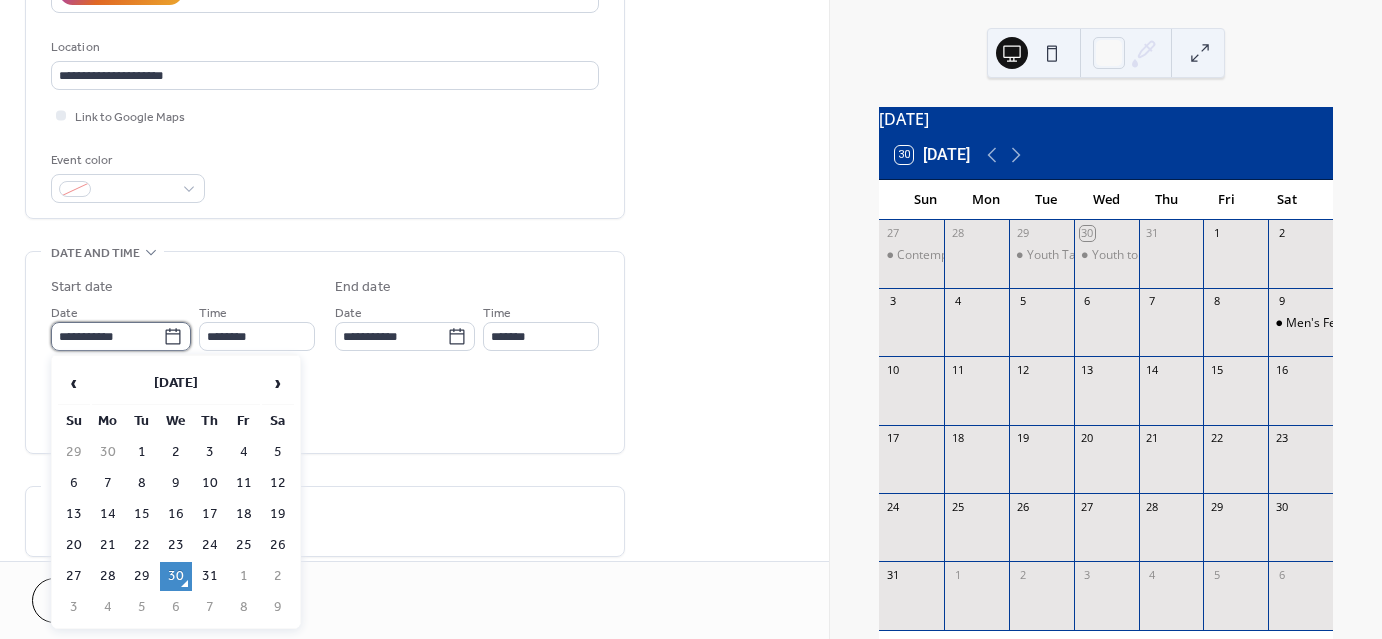 click on "**********" at bounding box center [107, 336] 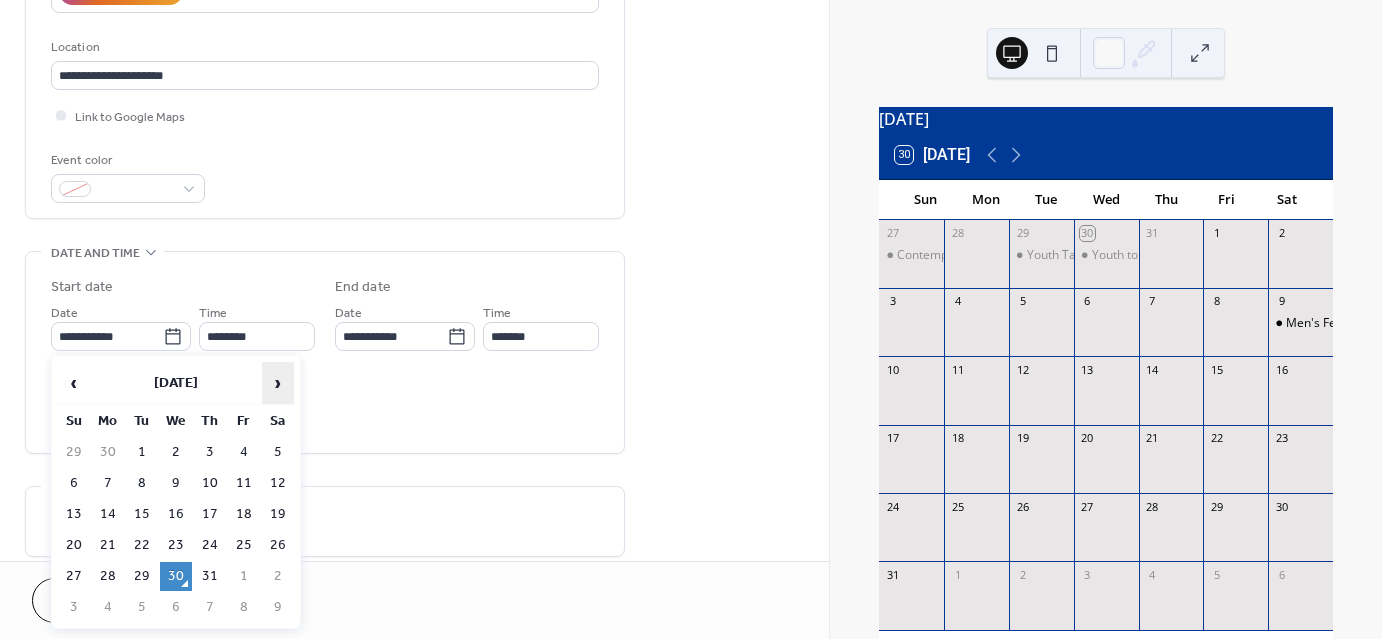 click on "›" at bounding box center (278, 383) 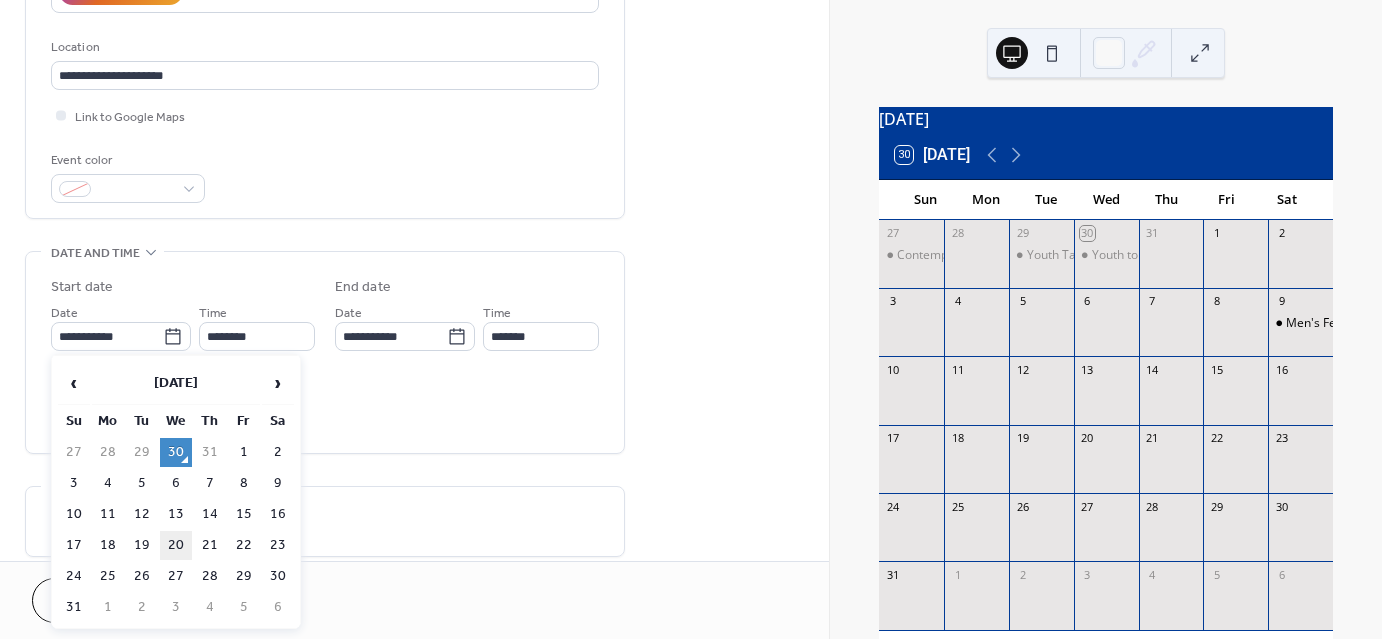 click on "20" at bounding box center (176, 545) 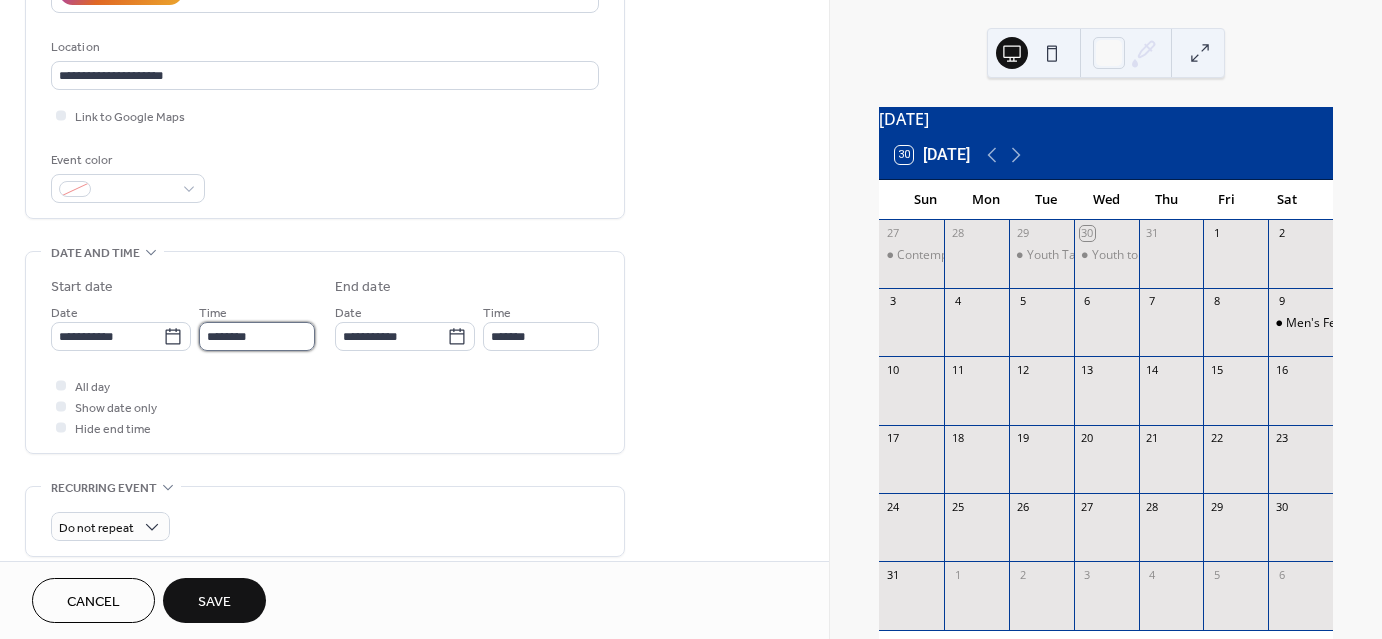 click on "********" at bounding box center (257, 336) 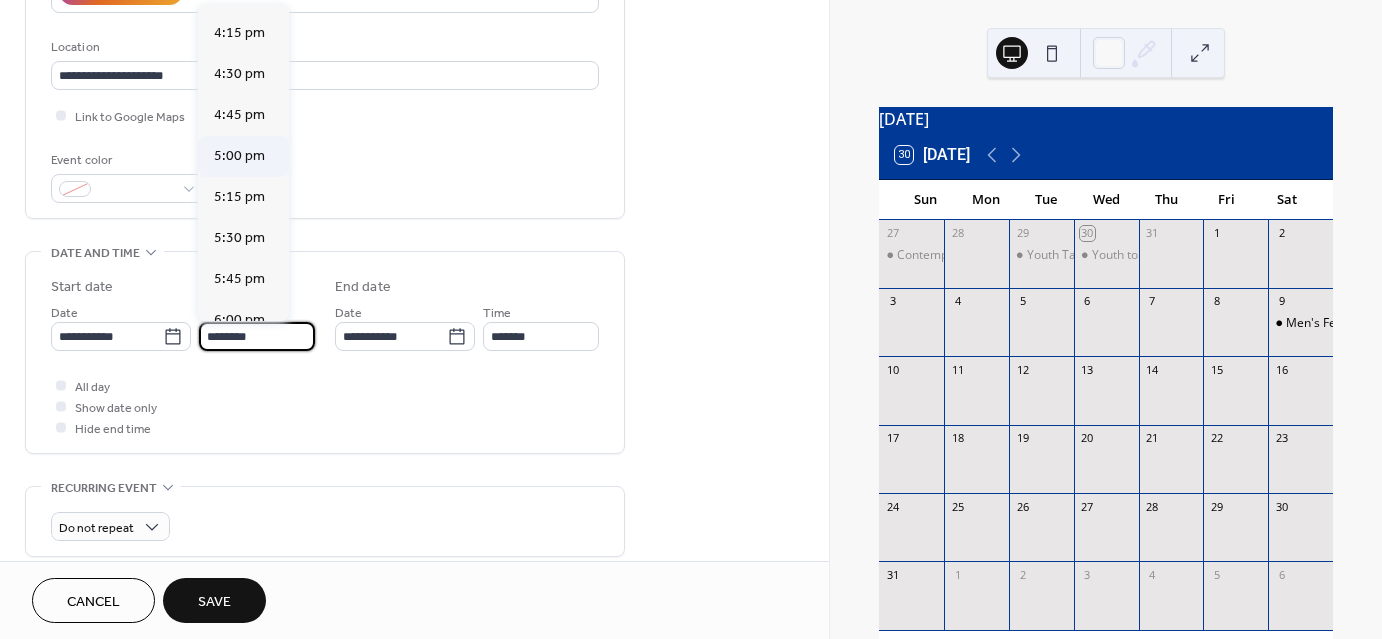 scroll, scrollTop: 2668, scrollLeft: 0, axis: vertical 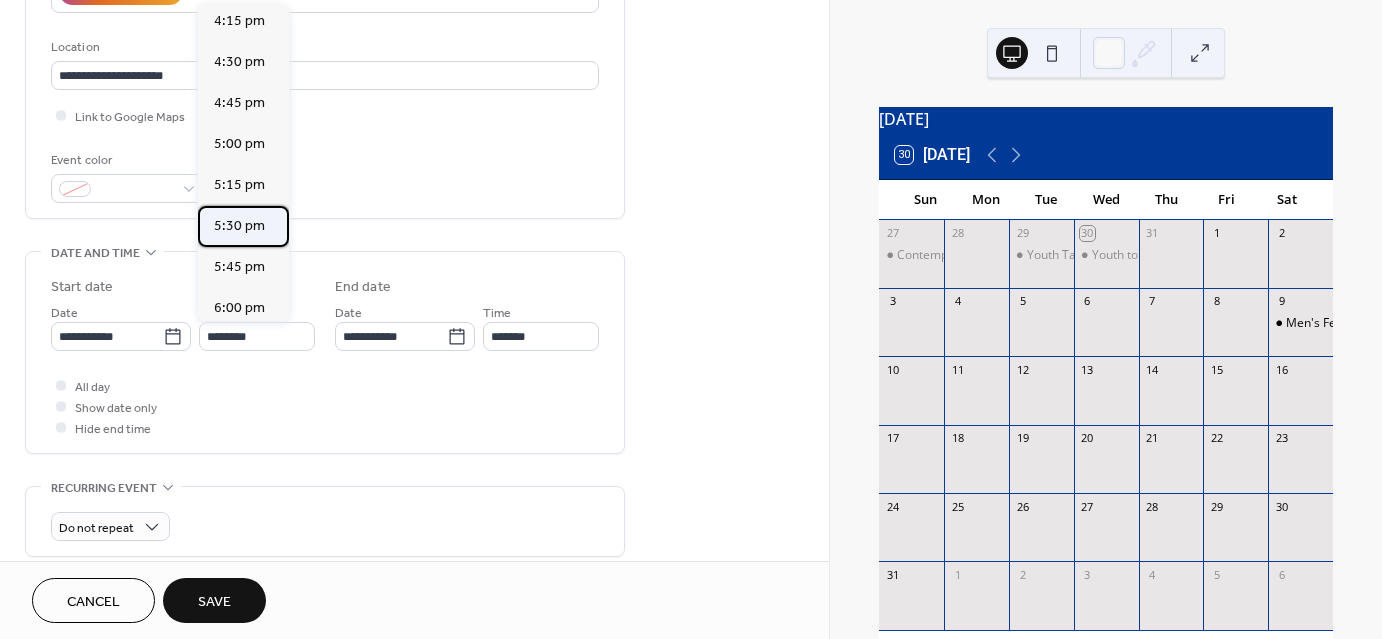 click on "5:30 pm" at bounding box center (239, 226) 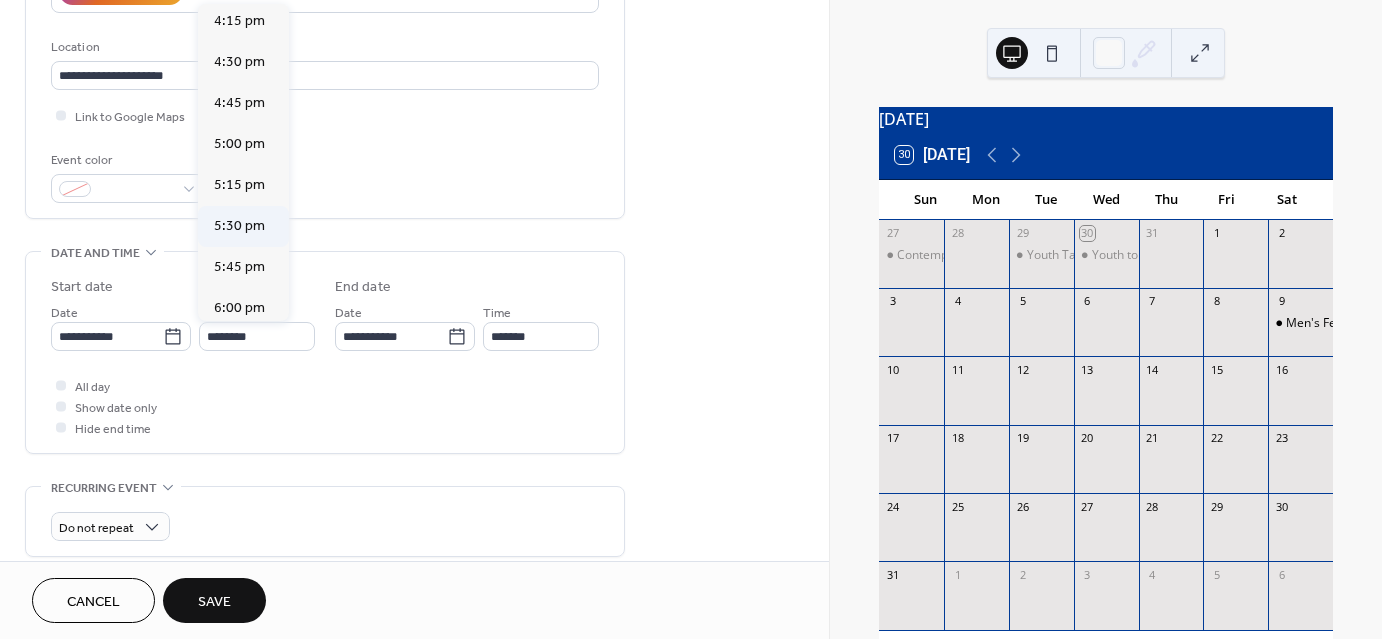 type on "*******" 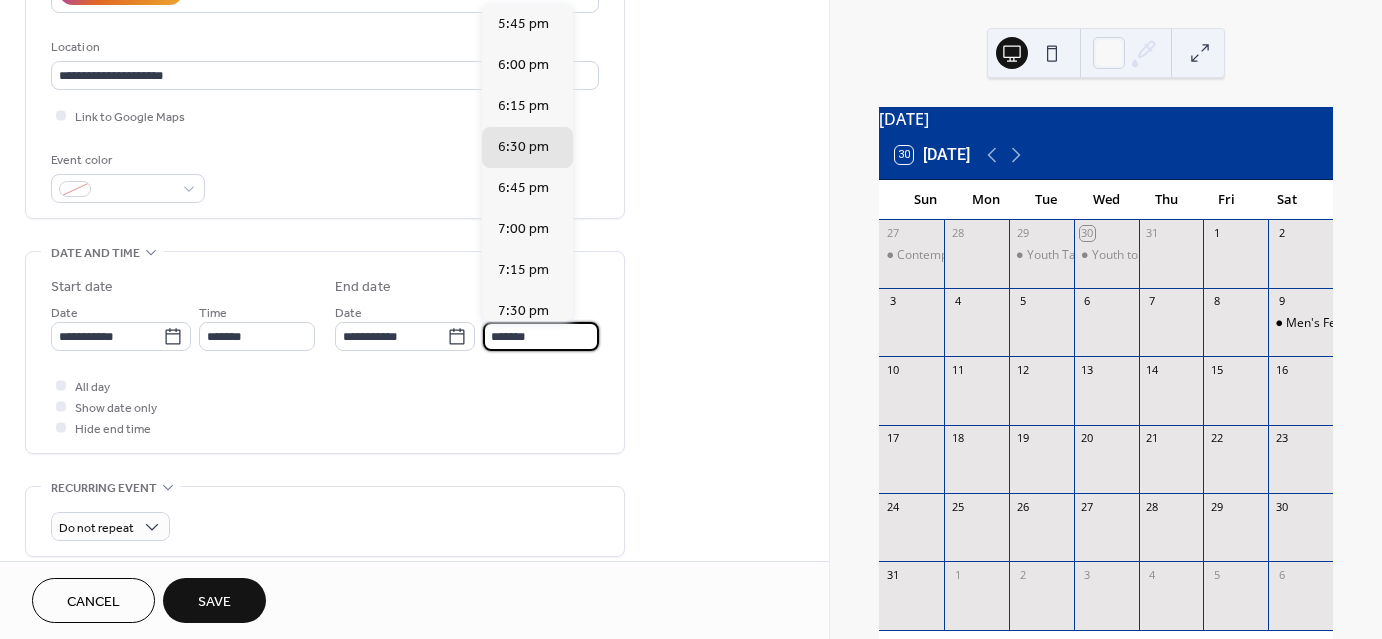 click on "*******" at bounding box center [541, 336] 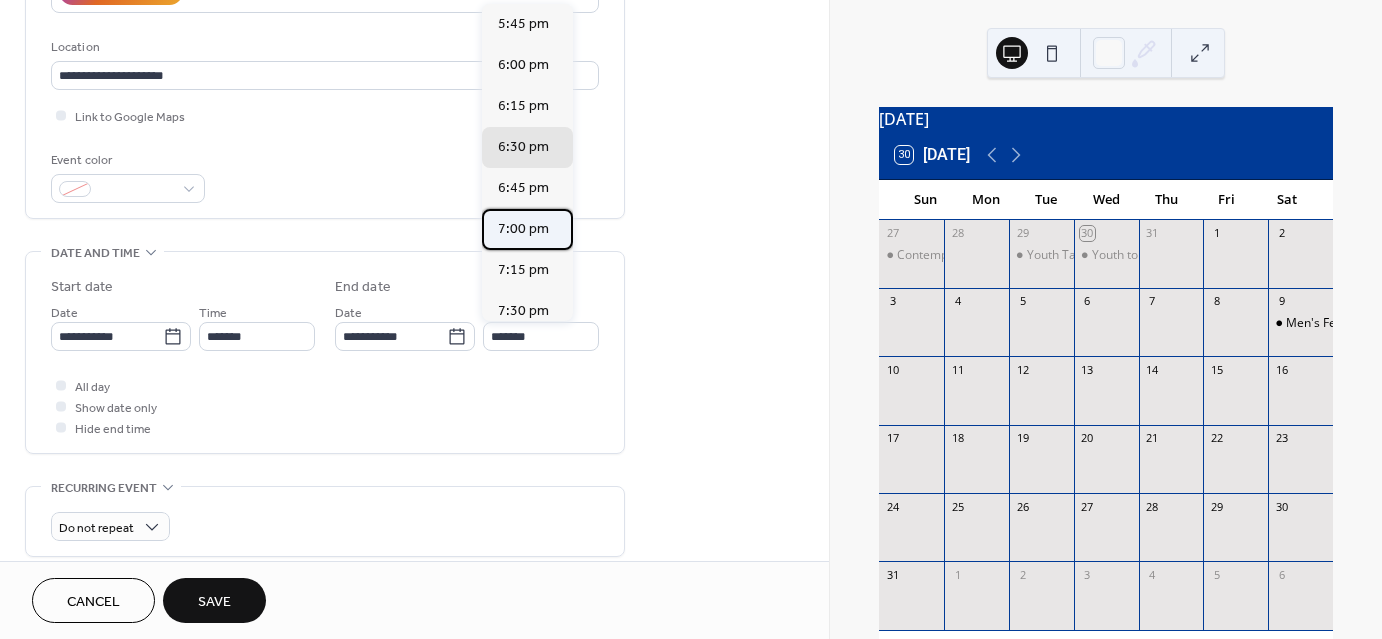 click on "7:00 pm" at bounding box center (523, 229) 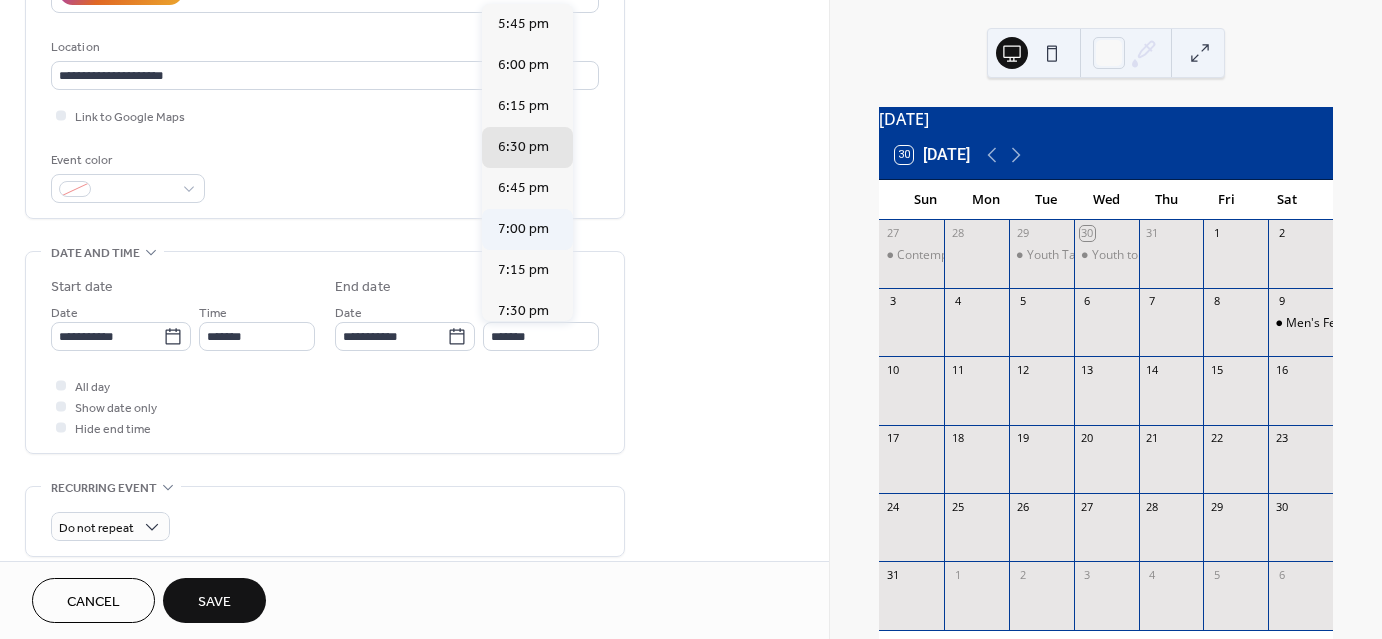 type on "*******" 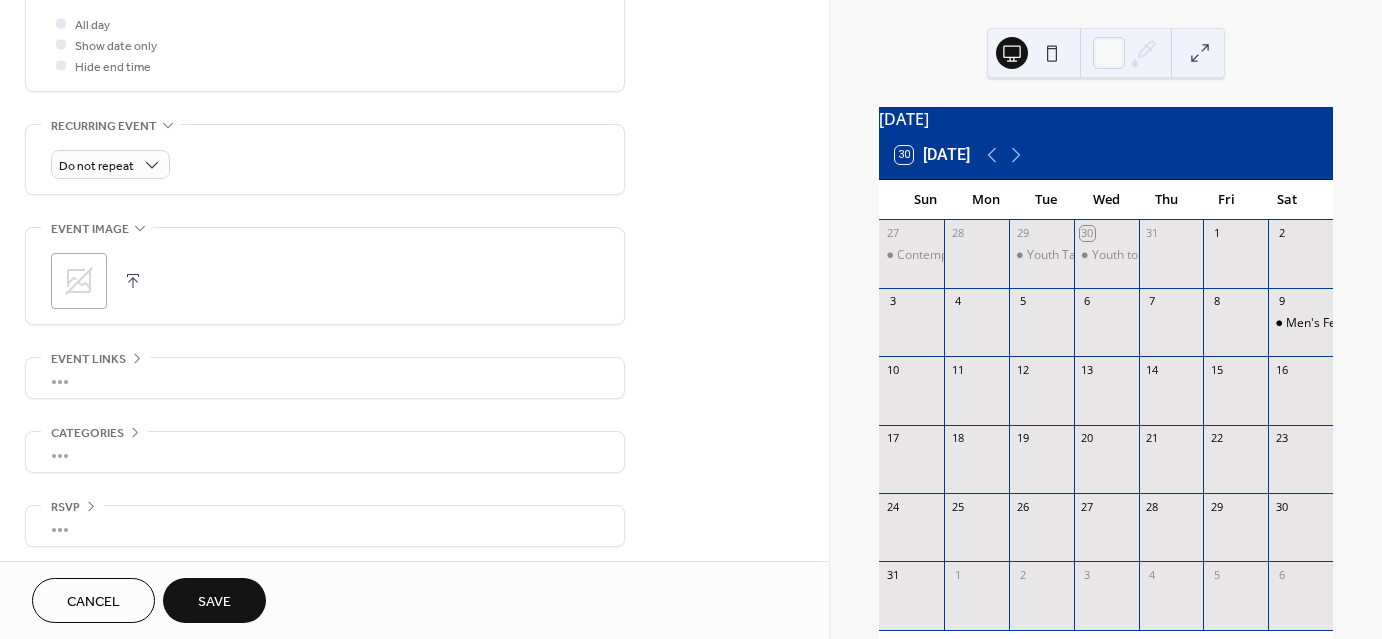 scroll, scrollTop: 765, scrollLeft: 0, axis: vertical 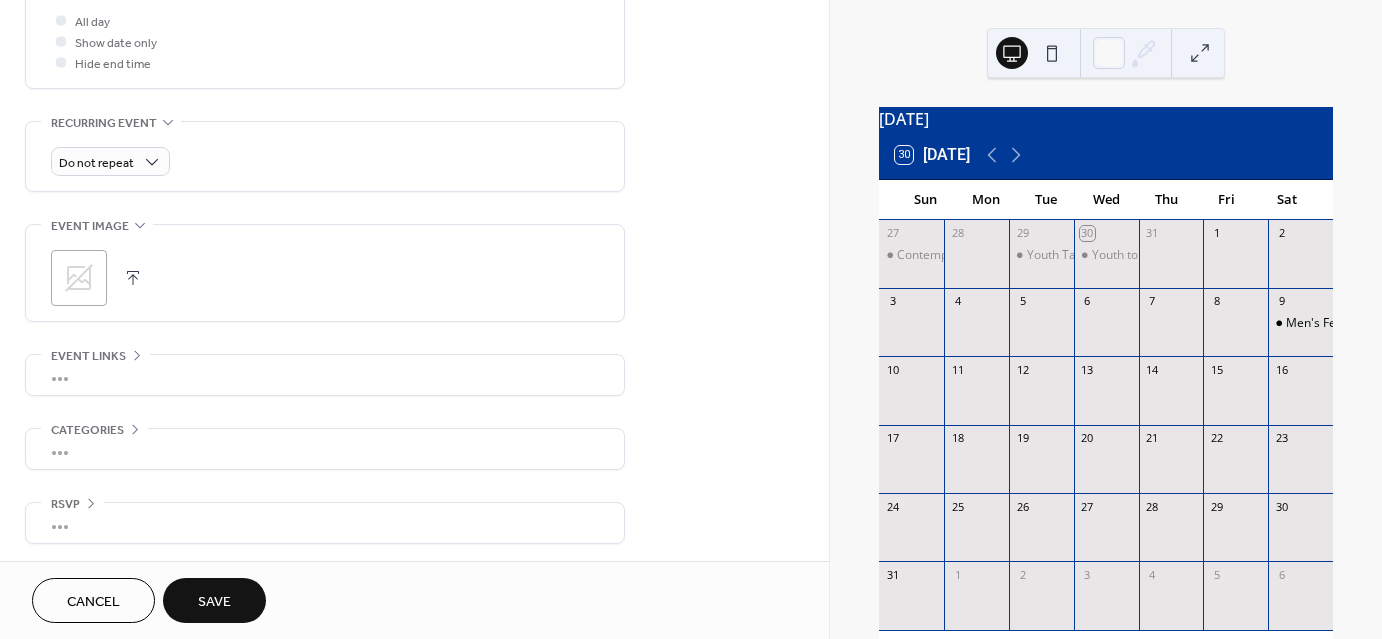 click on "Save" at bounding box center (214, 602) 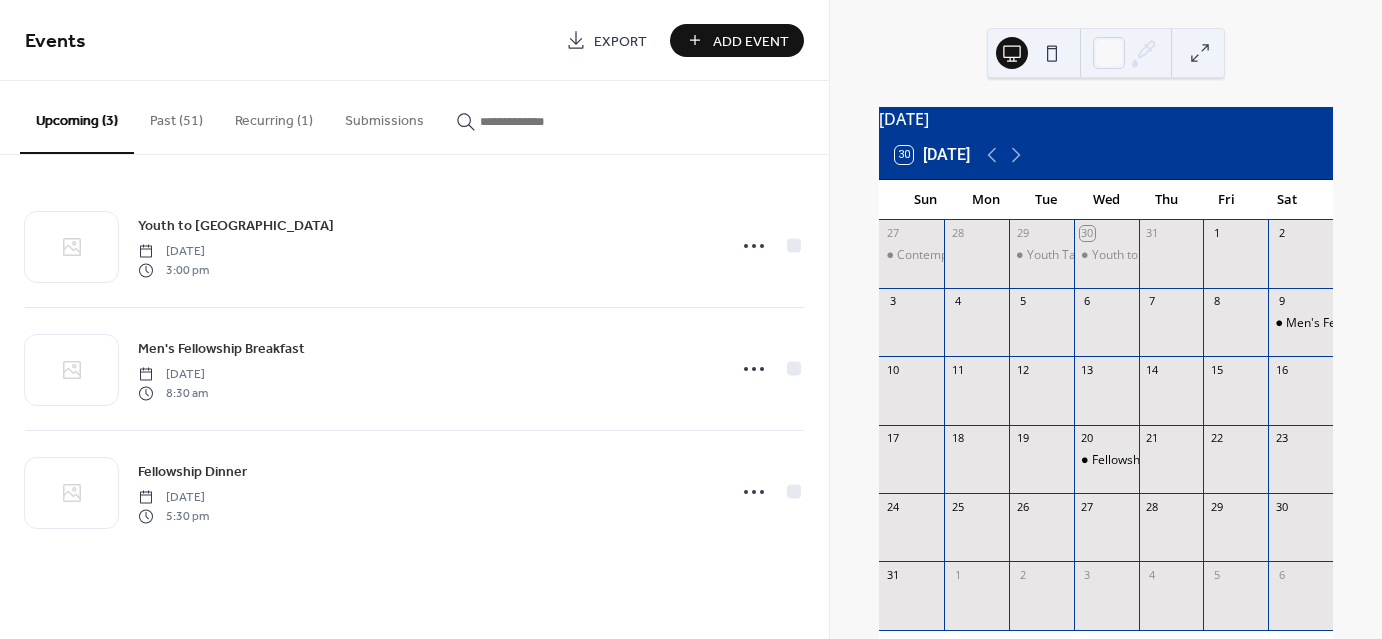 click on "Add Event" at bounding box center [751, 41] 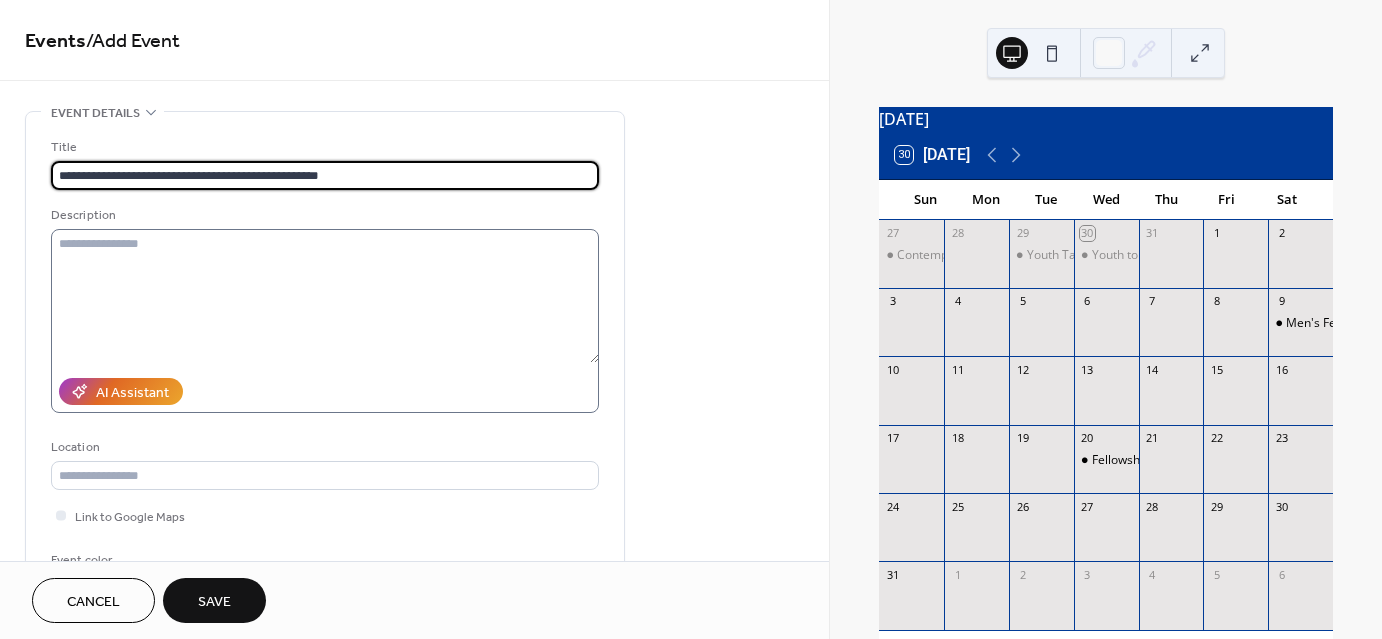 type on "**********" 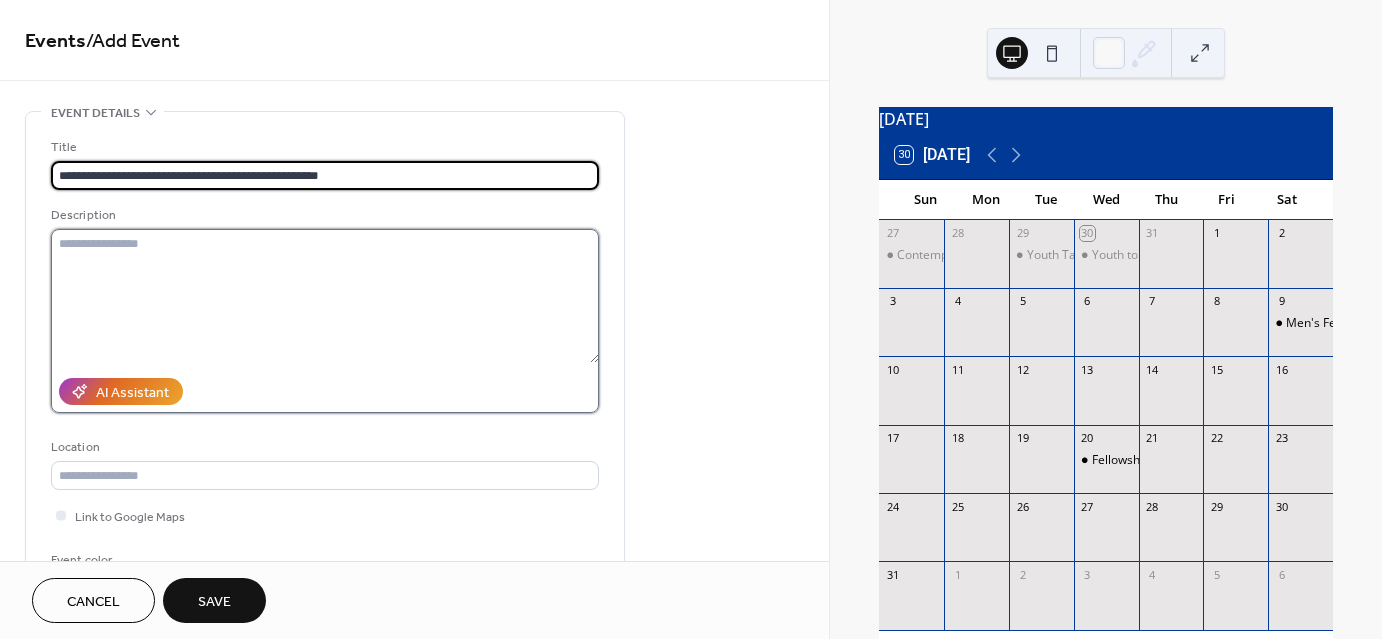 click at bounding box center [325, 296] 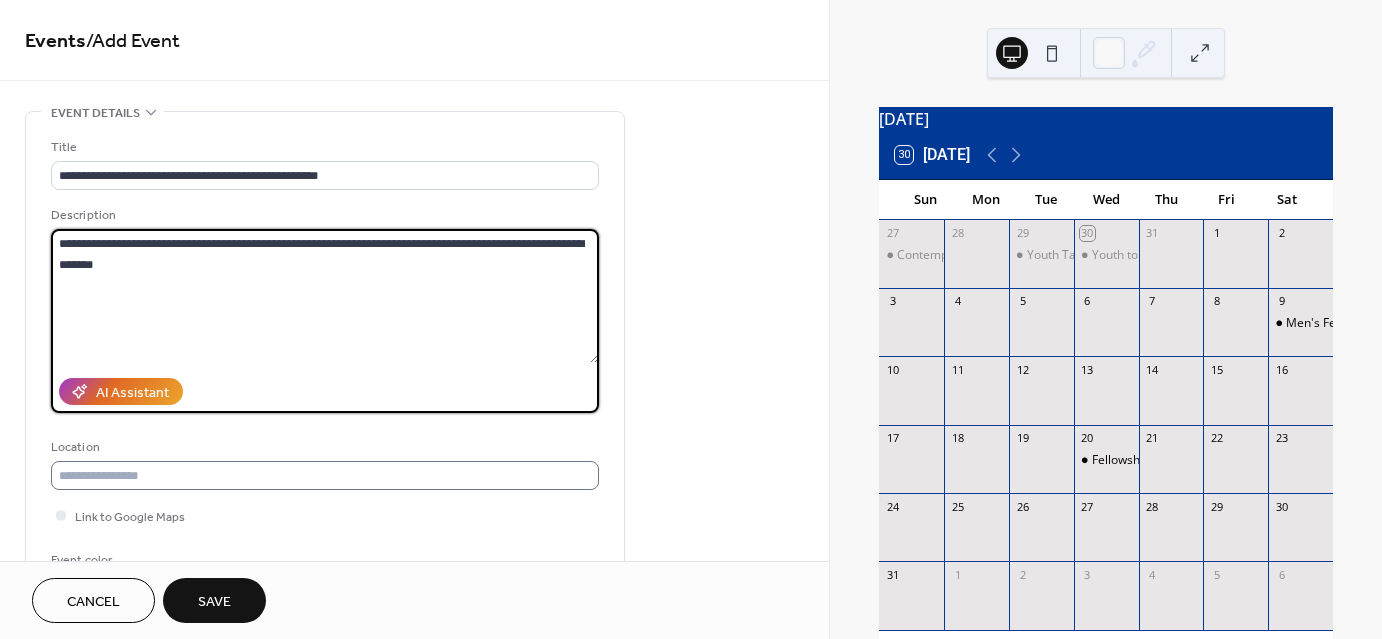 type on "**********" 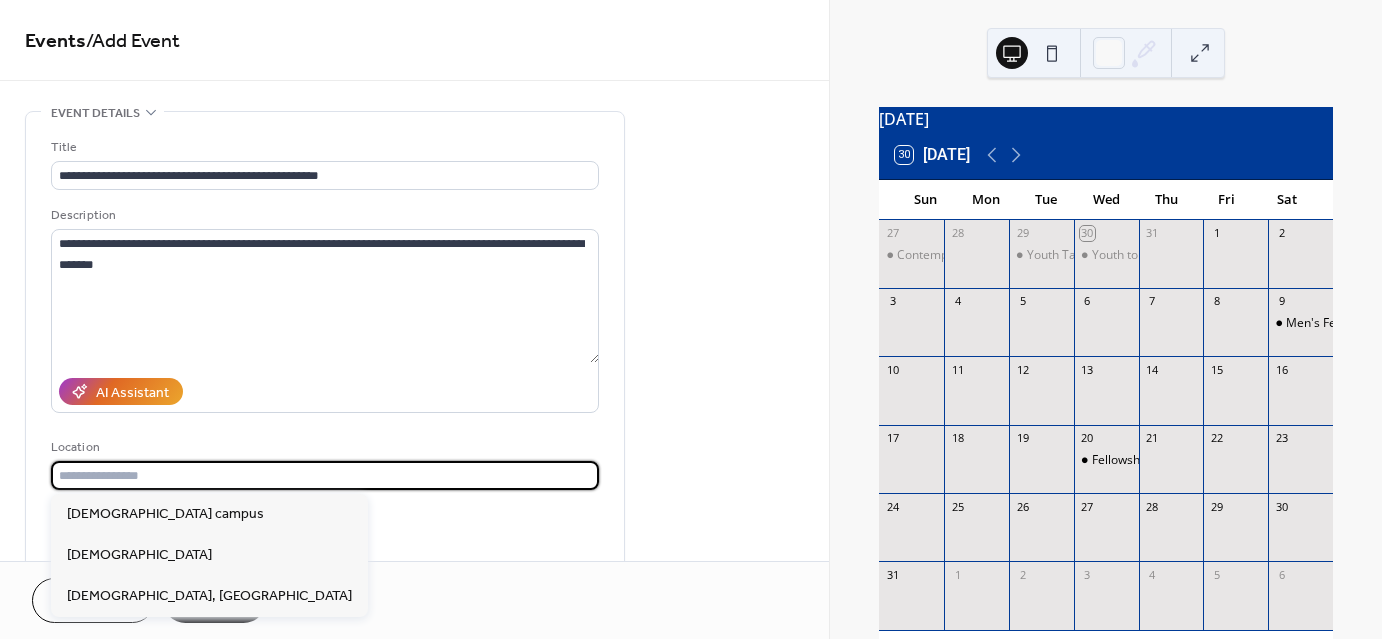 click at bounding box center [325, 475] 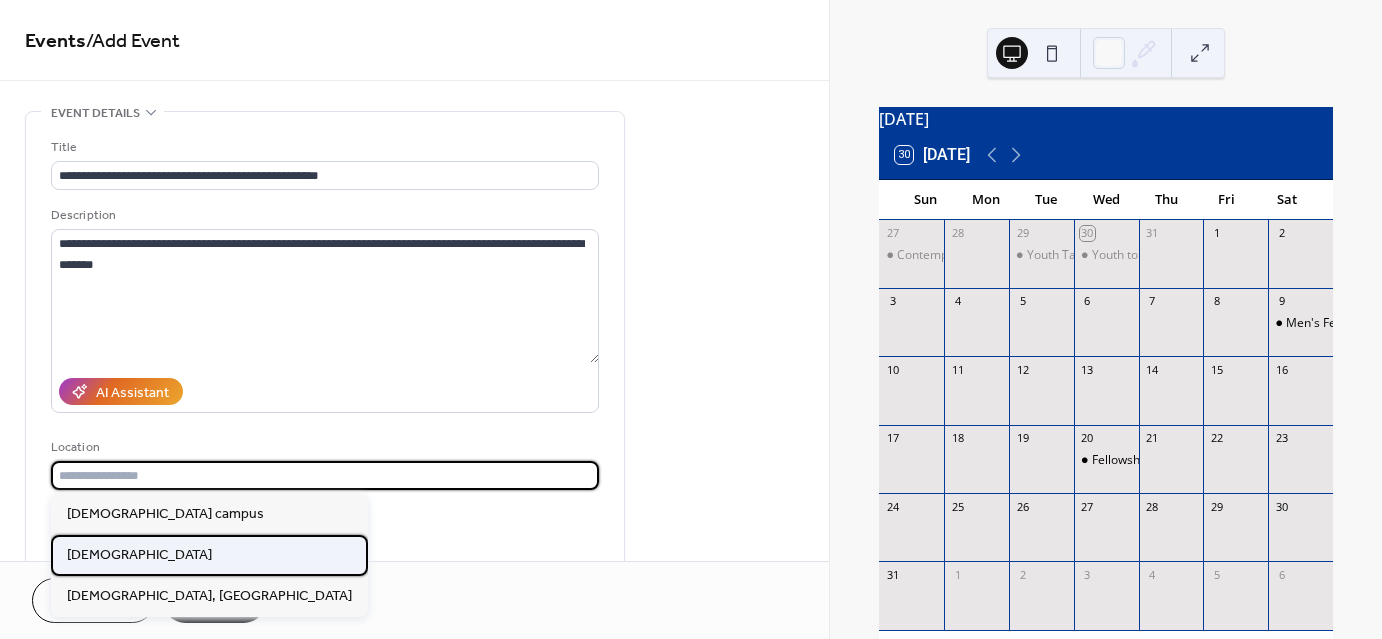 click on "[DEMOGRAPHIC_DATA]" at bounding box center (139, 554) 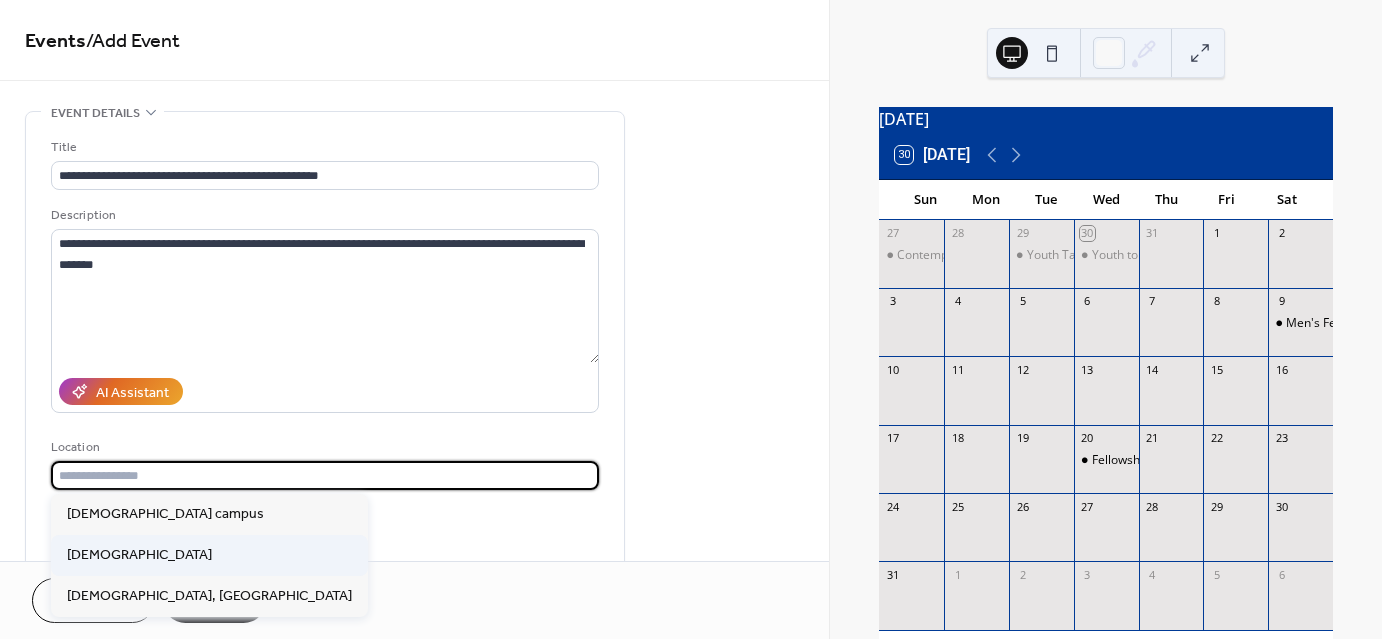 type on "**********" 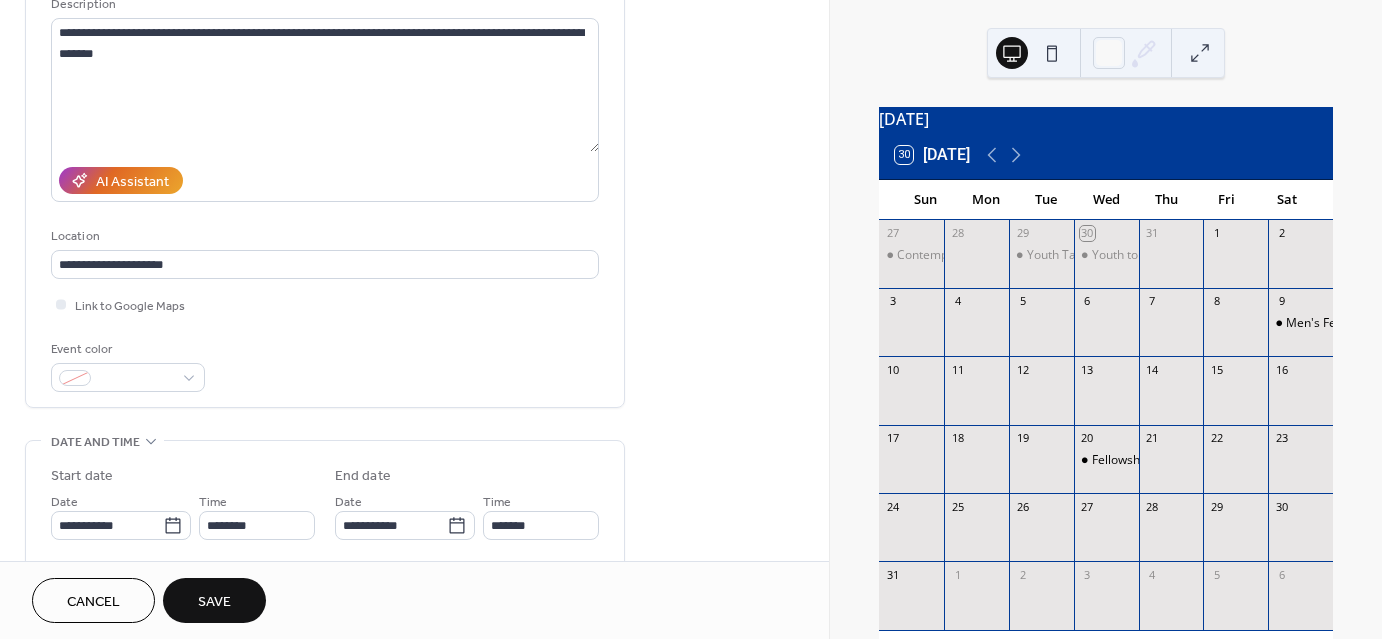 scroll, scrollTop: 300, scrollLeft: 0, axis: vertical 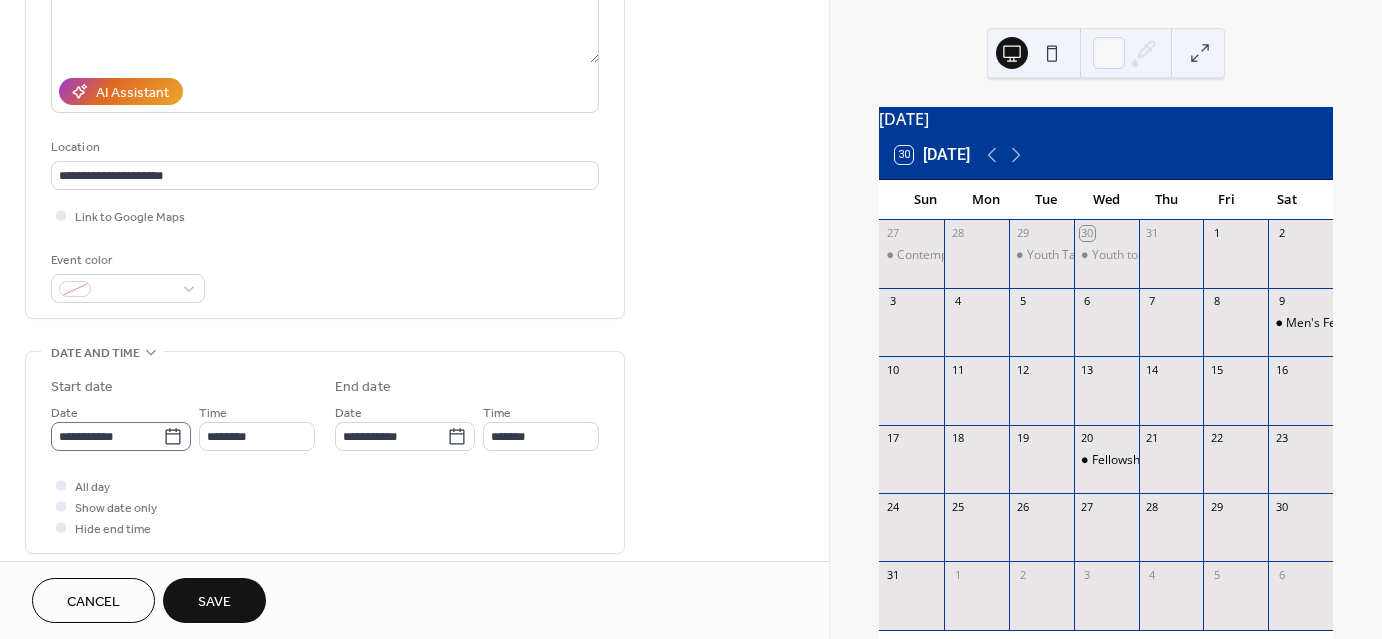 click 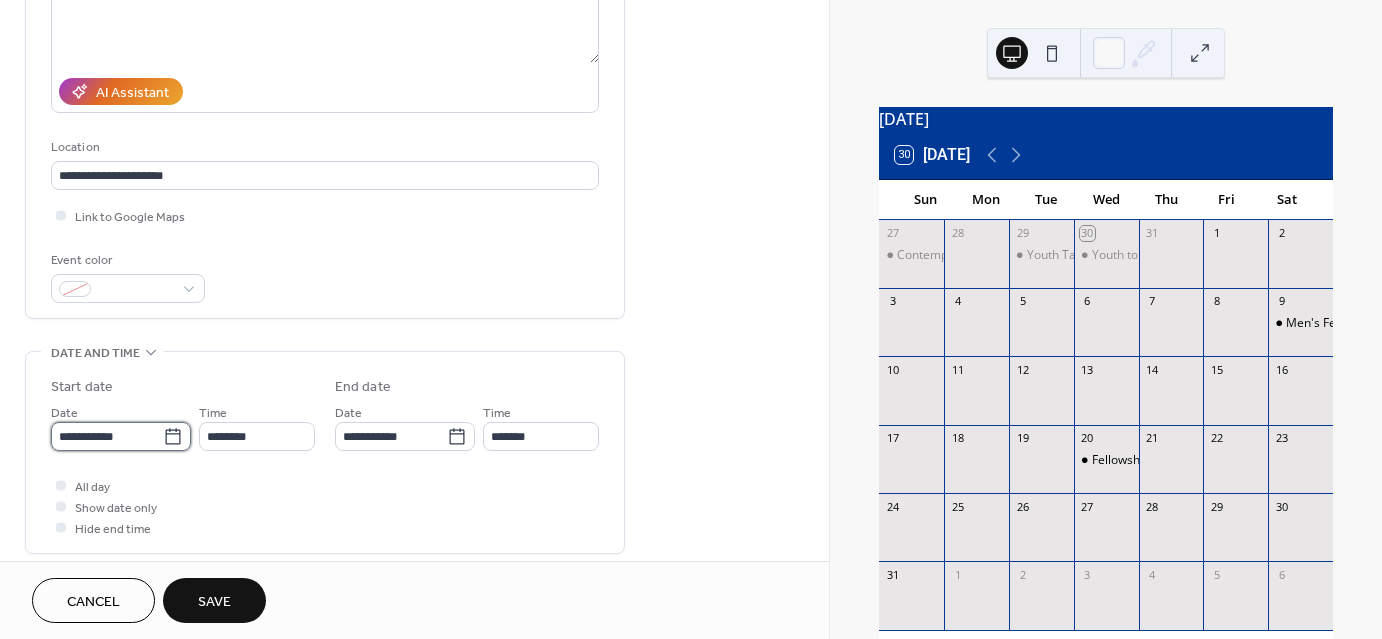 click on "**********" at bounding box center (107, 436) 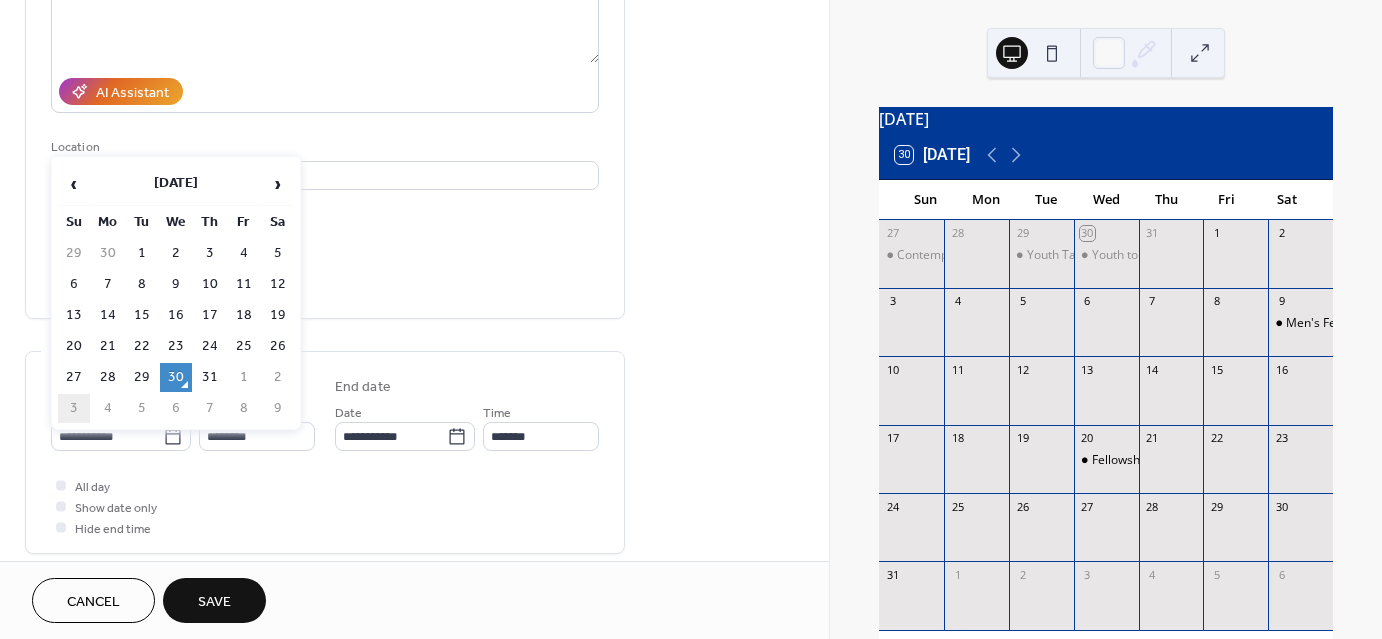 click on "3" at bounding box center [74, 408] 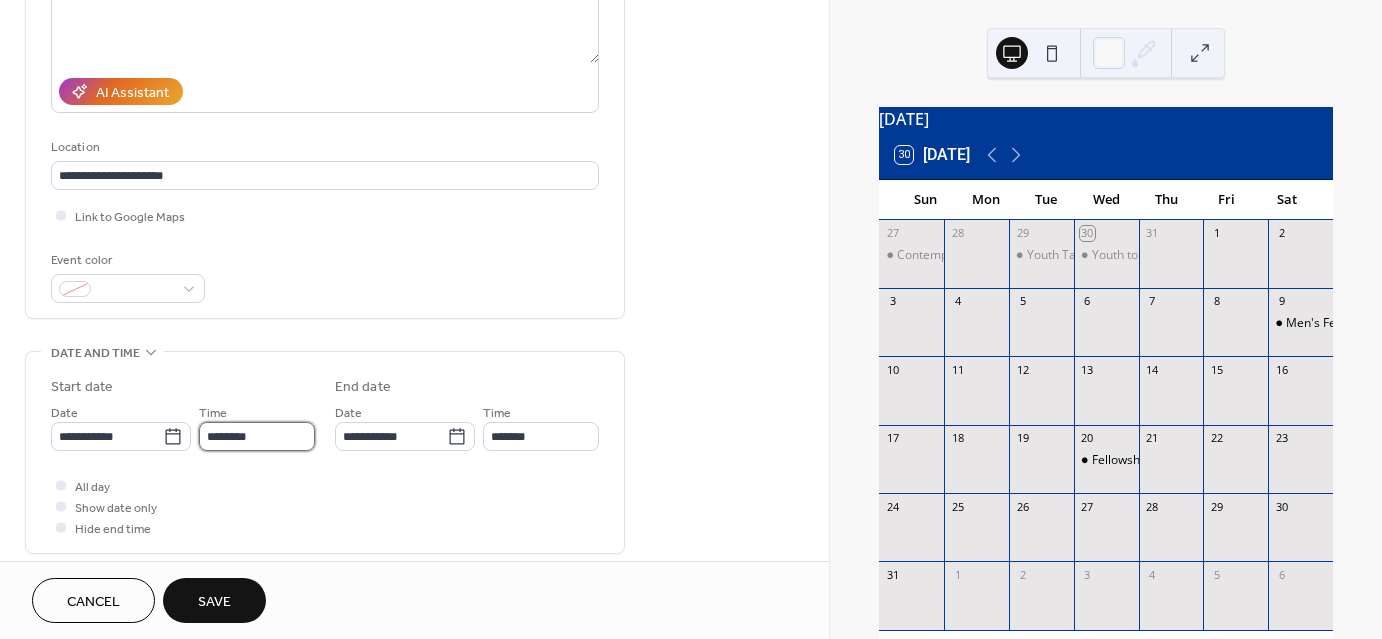 click on "********" at bounding box center (257, 436) 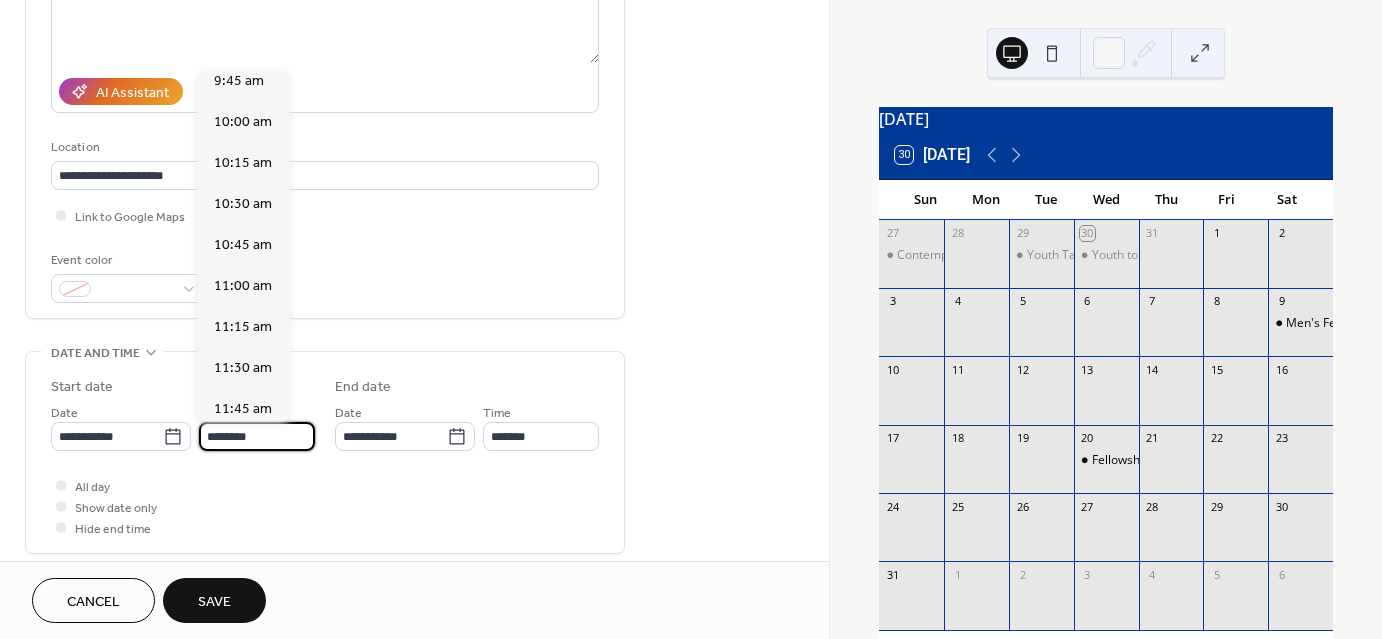scroll, scrollTop: 1368, scrollLeft: 0, axis: vertical 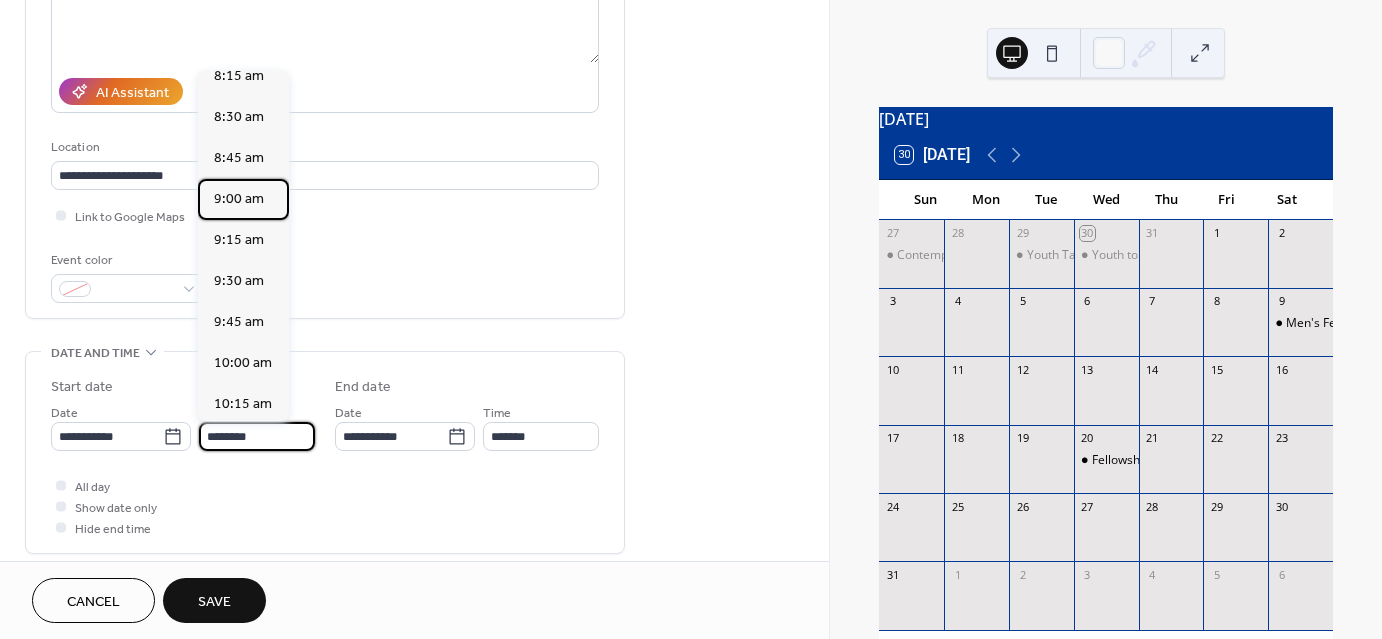 click on "9:00 am" at bounding box center (239, 199) 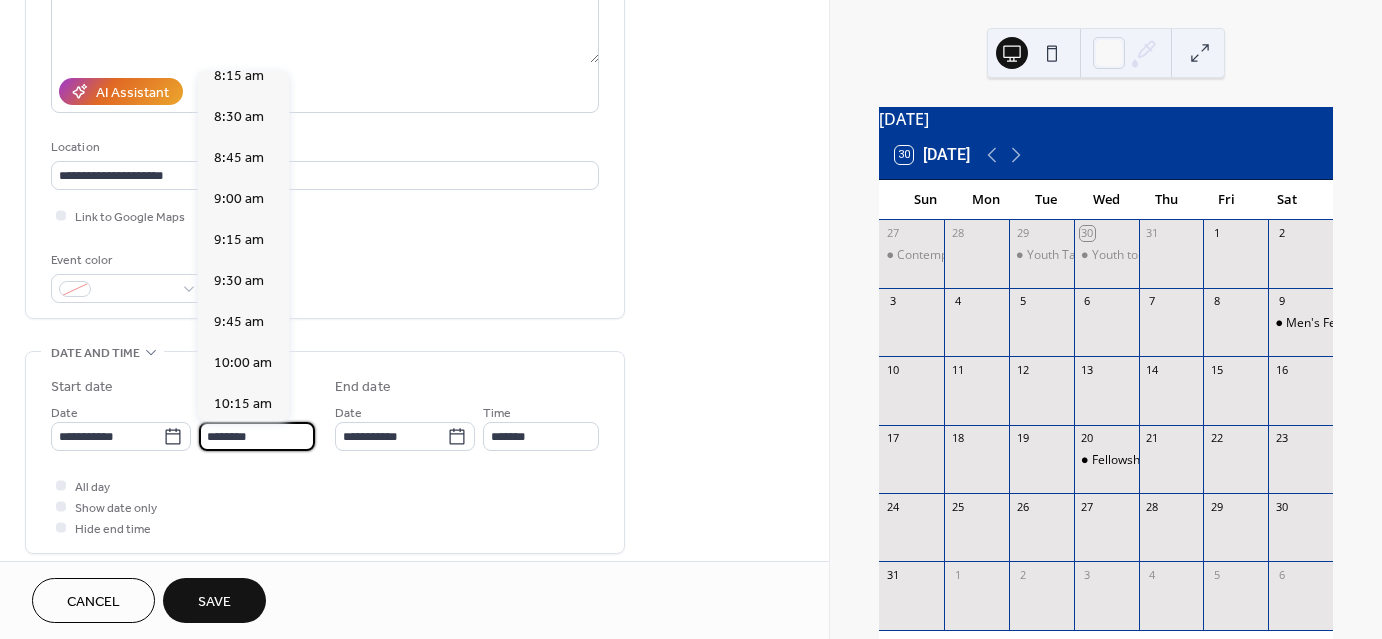 type on "*******" 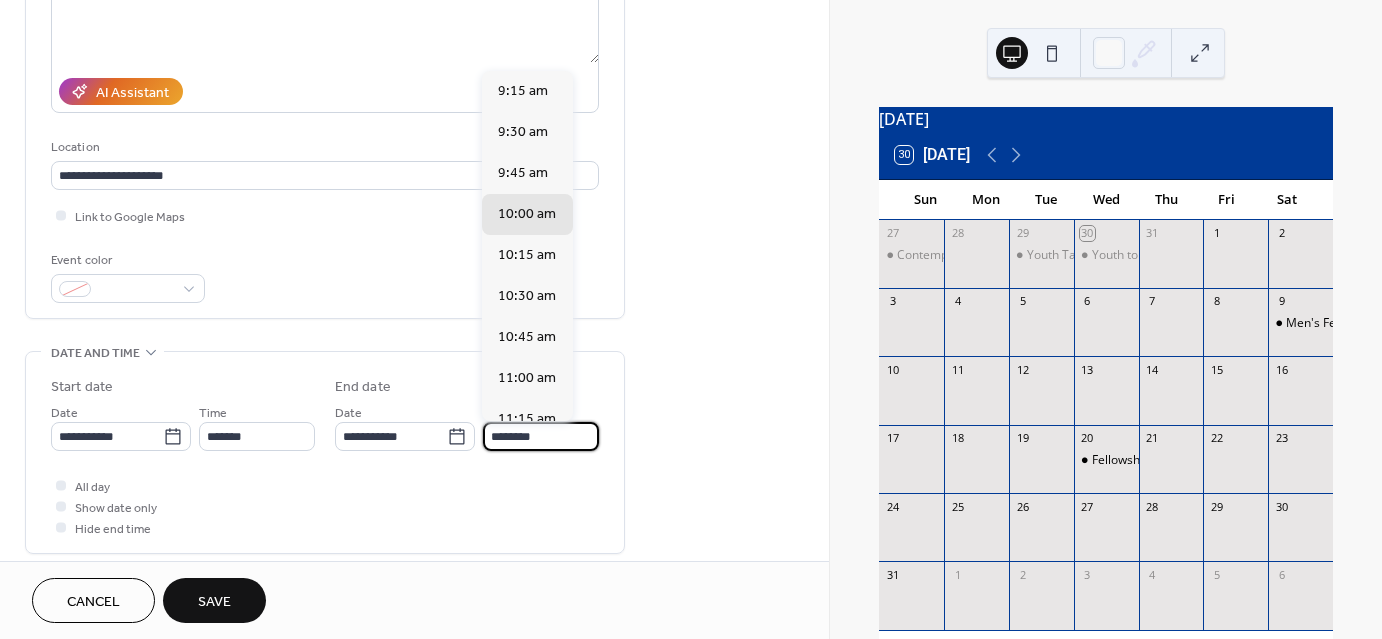 click on "********" at bounding box center (541, 436) 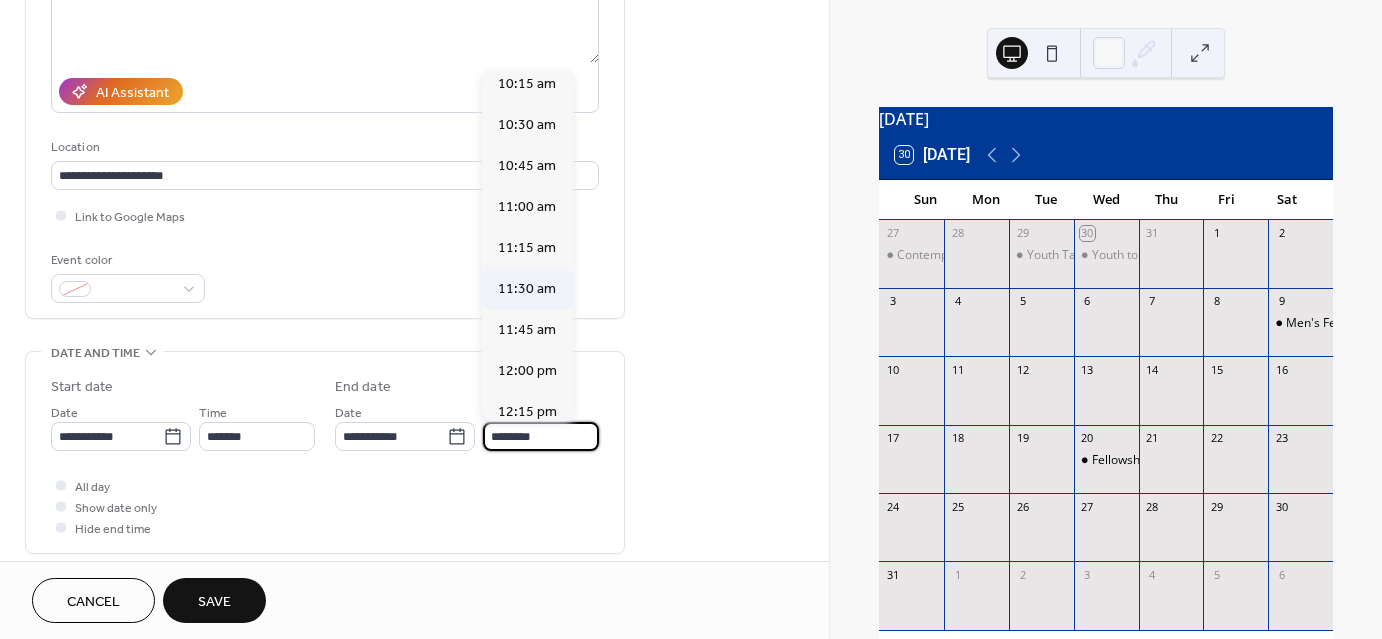 scroll, scrollTop: 200, scrollLeft: 0, axis: vertical 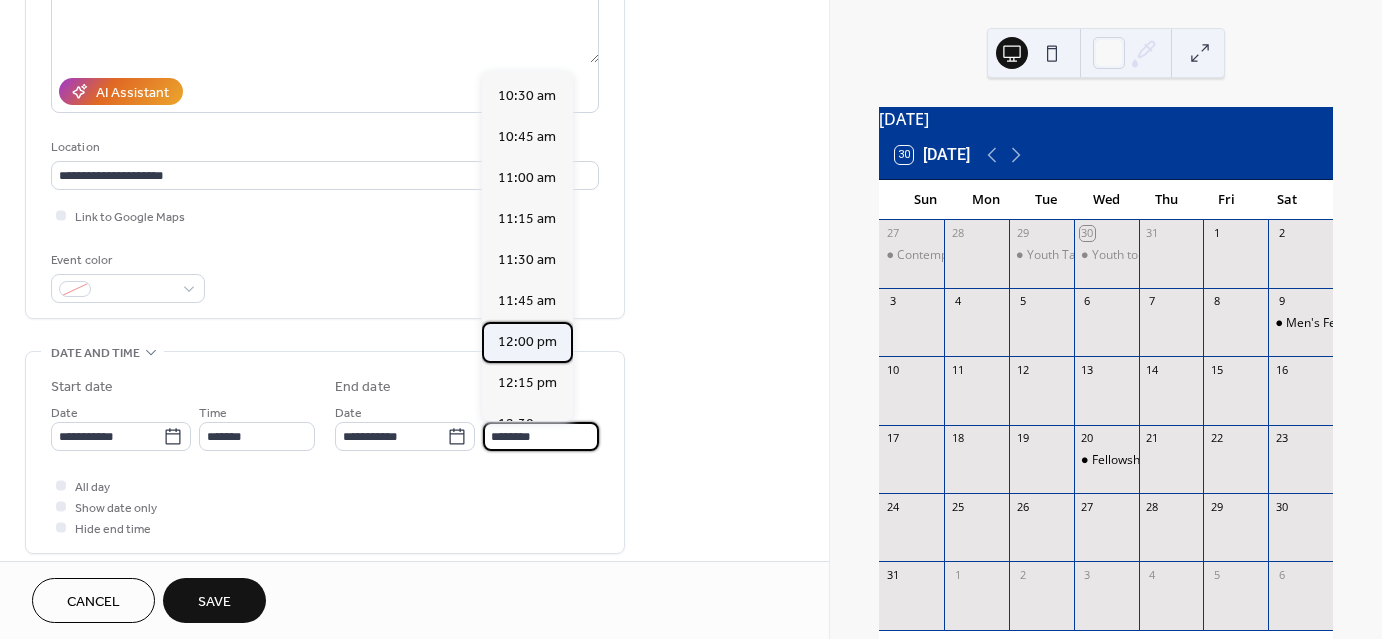 click on "12:00 pm" at bounding box center [527, 342] 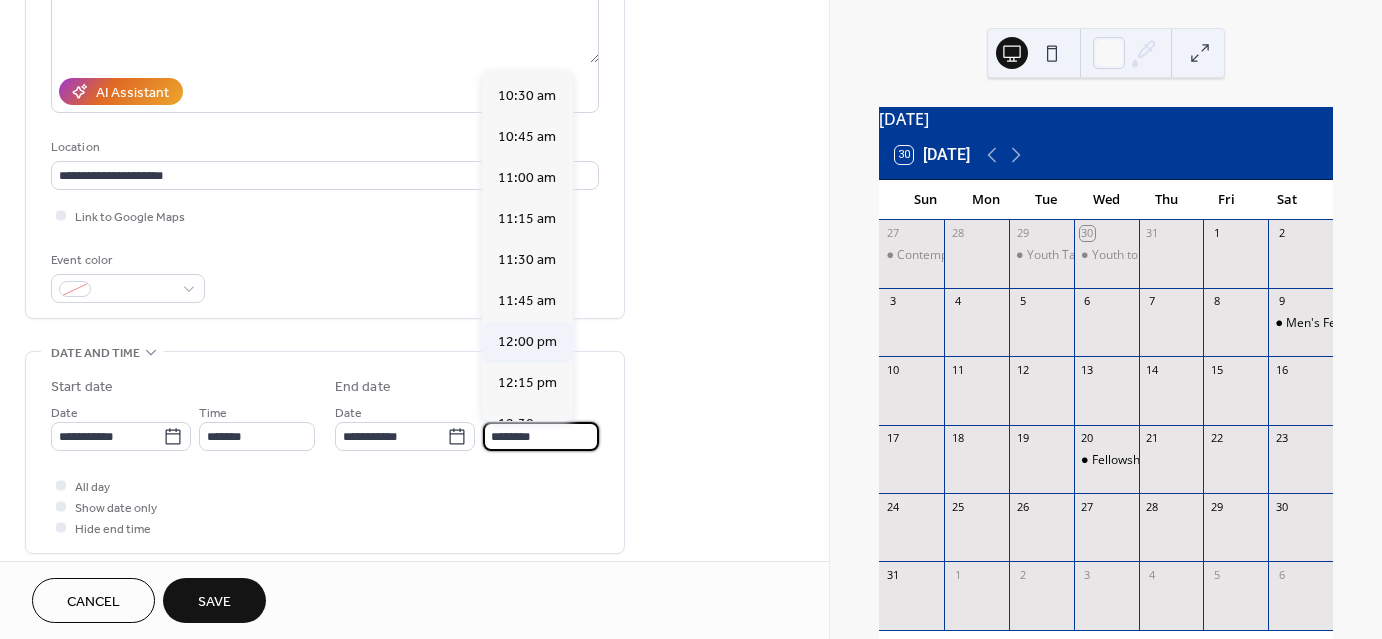 type on "********" 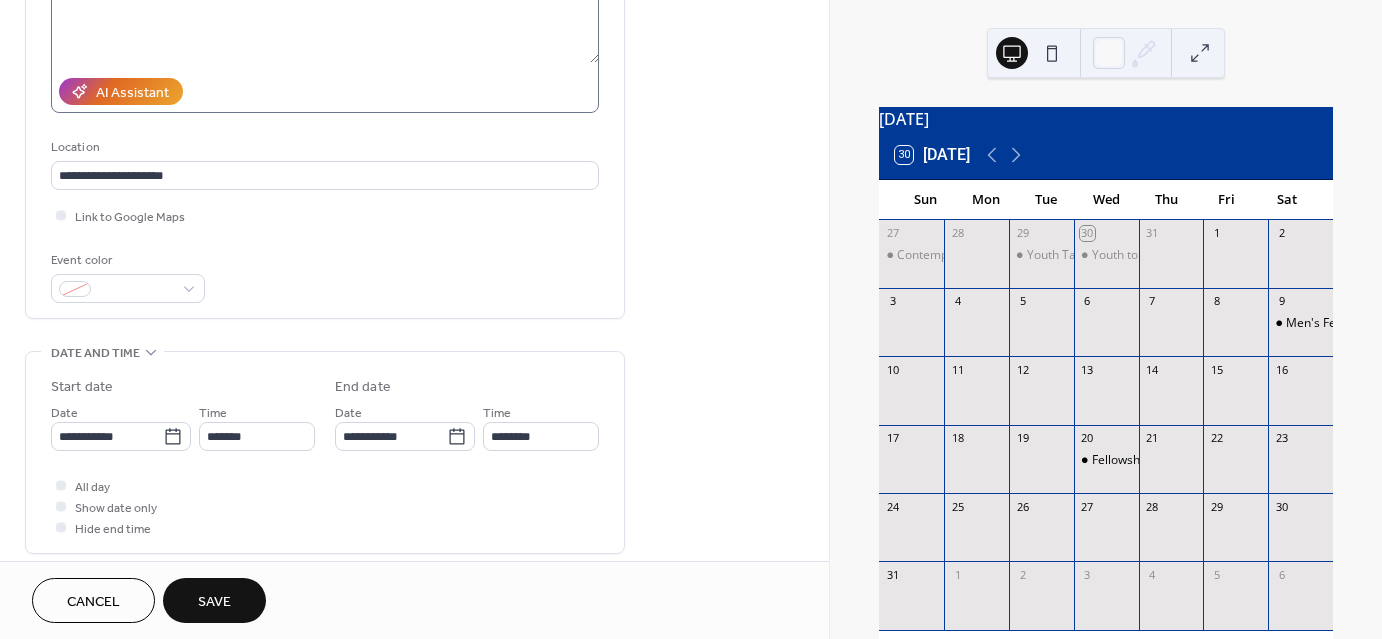 scroll, scrollTop: 0, scrollLeft: 0, axis: both 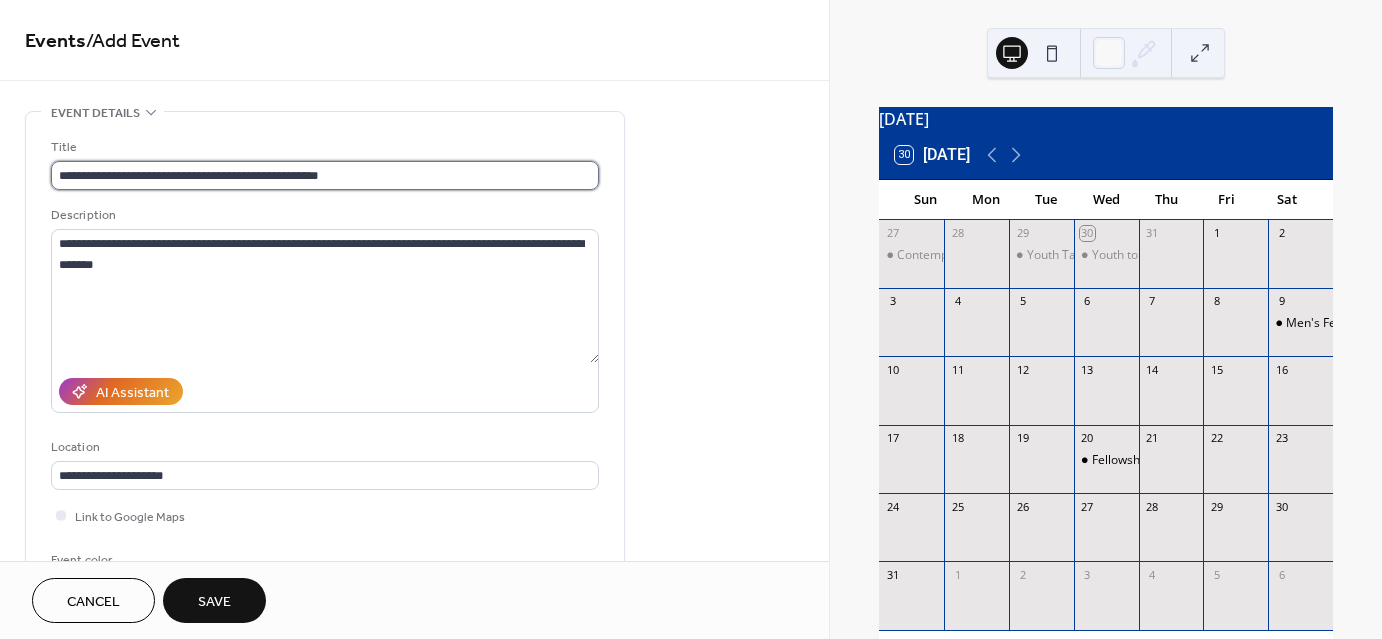 click on "**********" at bounding box center (325, 175) 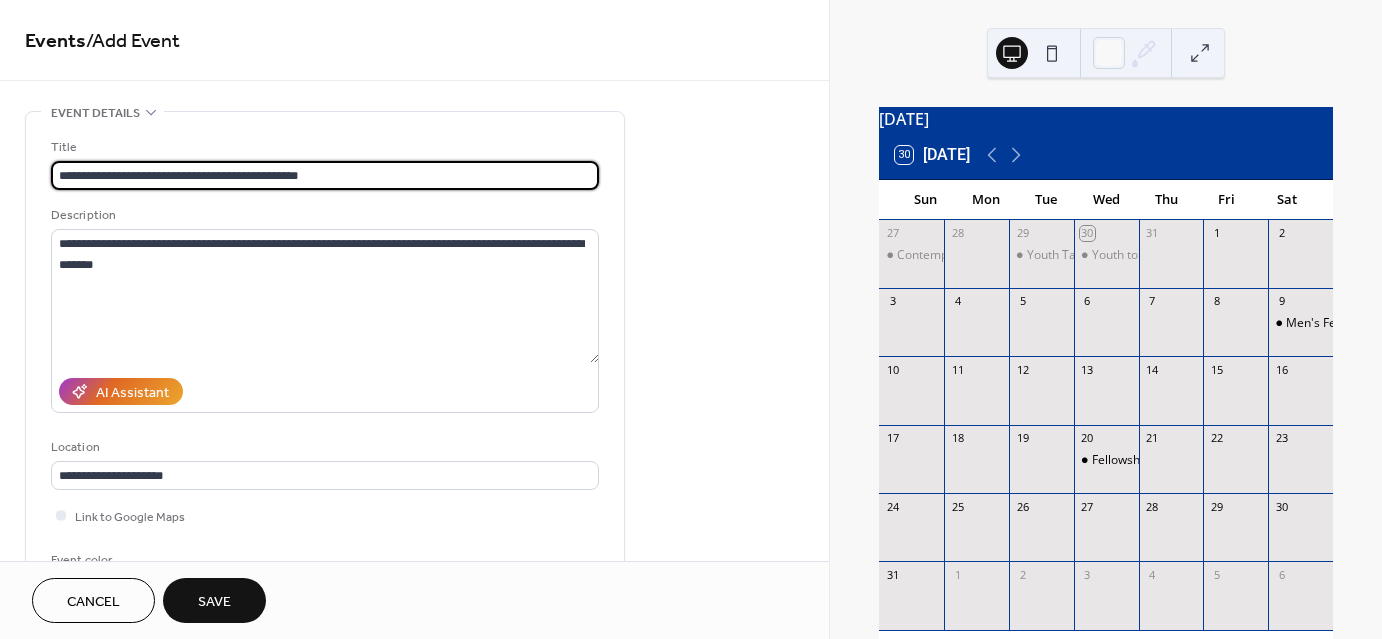 click on "**********" at bounding box center (325, 175) 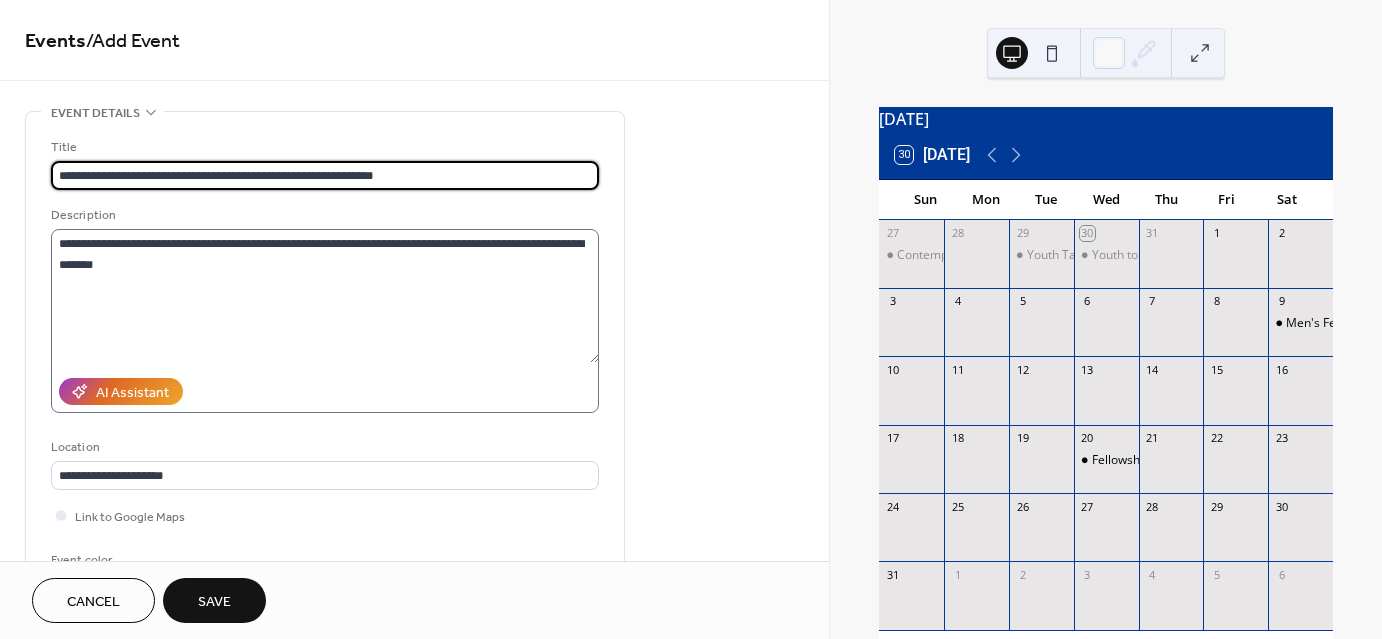 type on "**********" 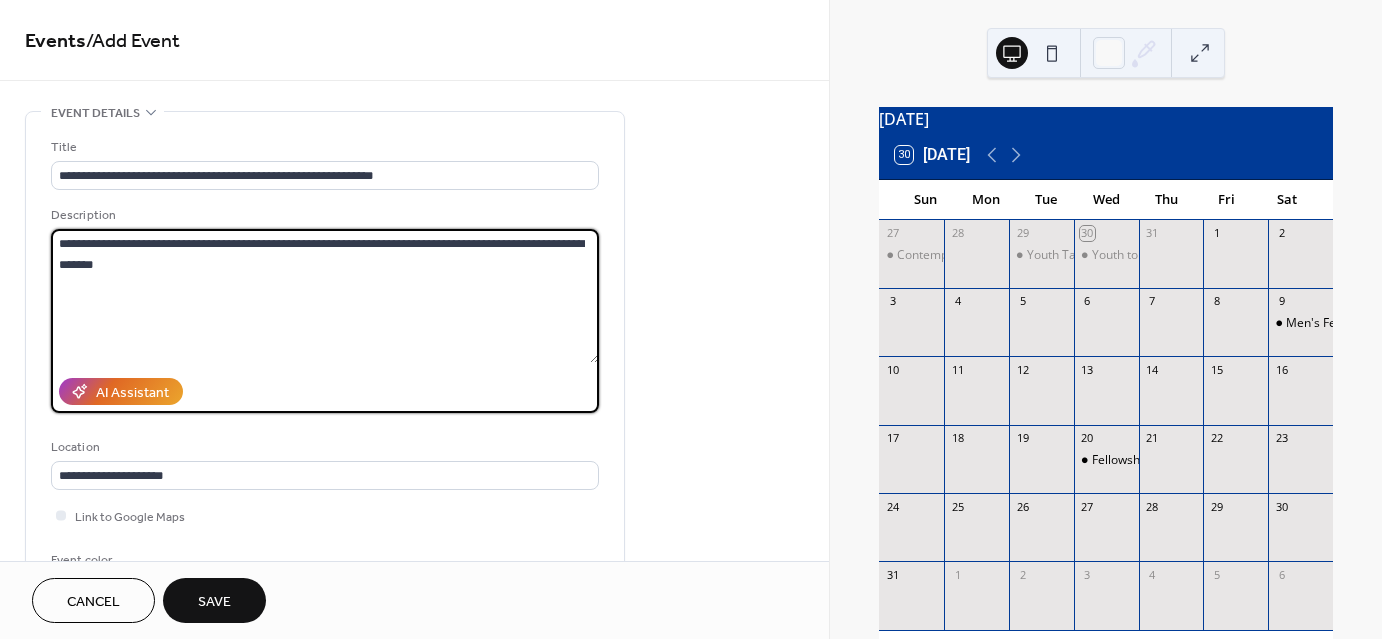 drag, startPoint x: 204, startPoint y: 263, endPoint x: 49, endPoint y: 236, distance: 157.33405 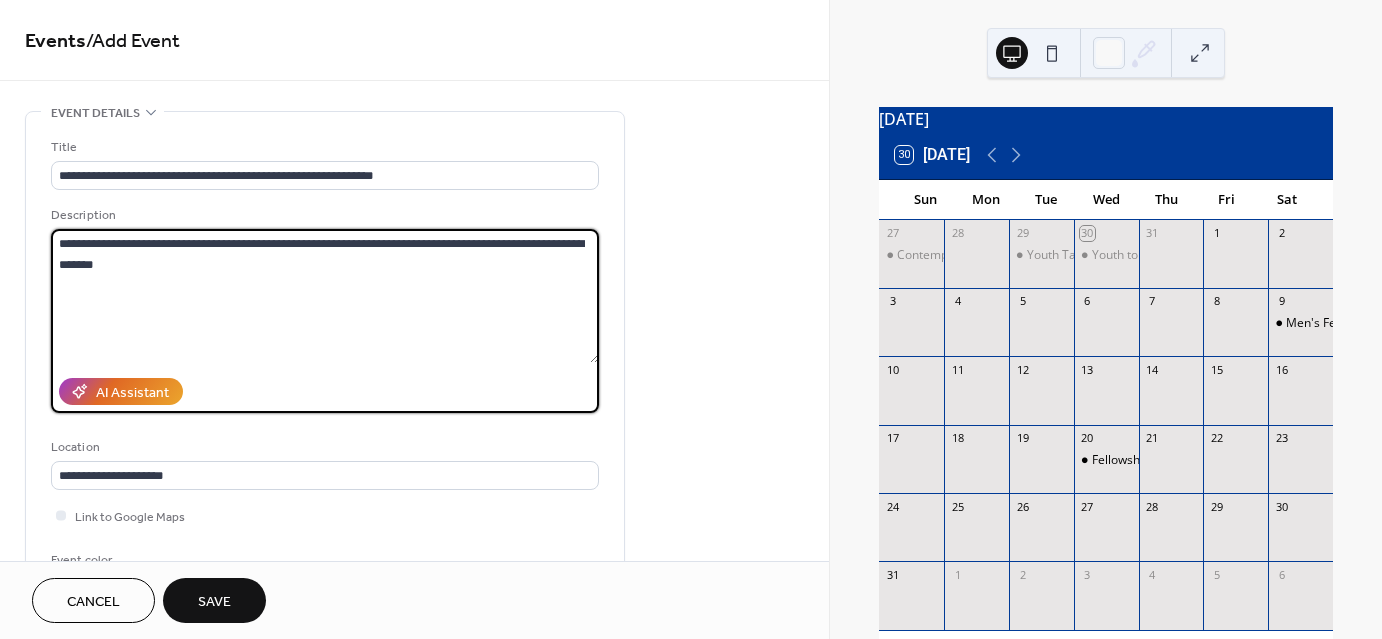 click on "**********" at bounding box center [325, 365] 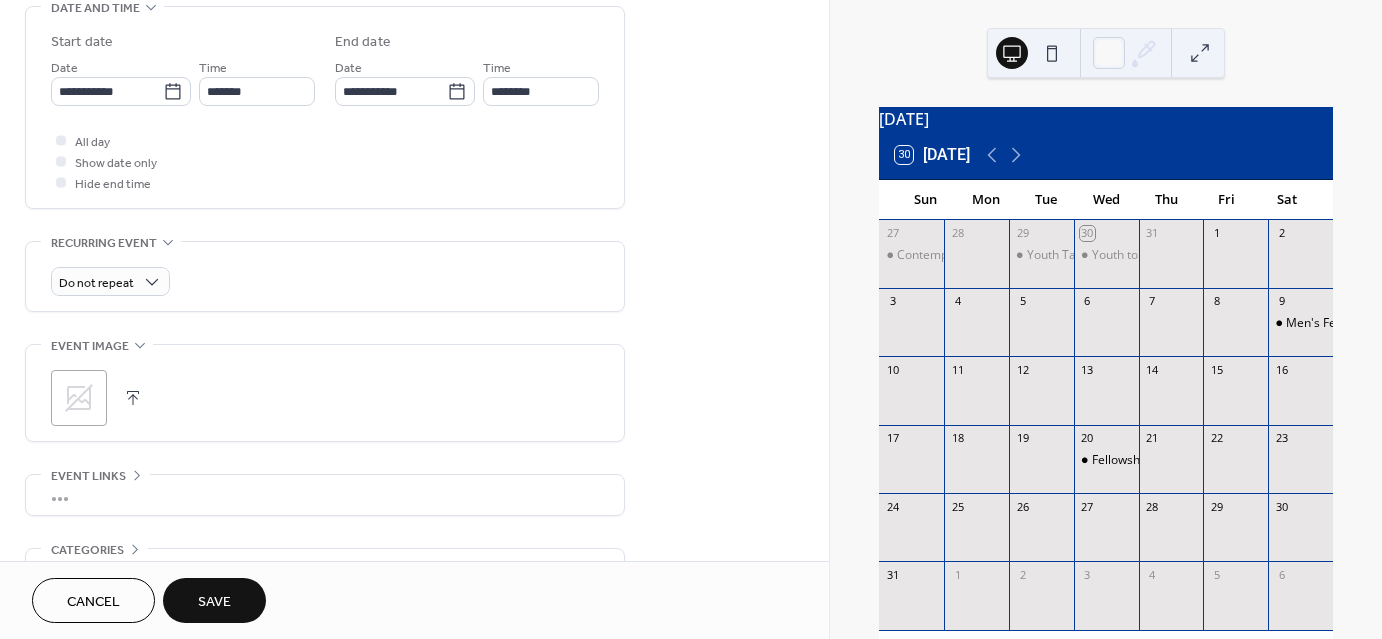 scroll, scrollTop: 700, scrollLeft: 0, axis: vertical 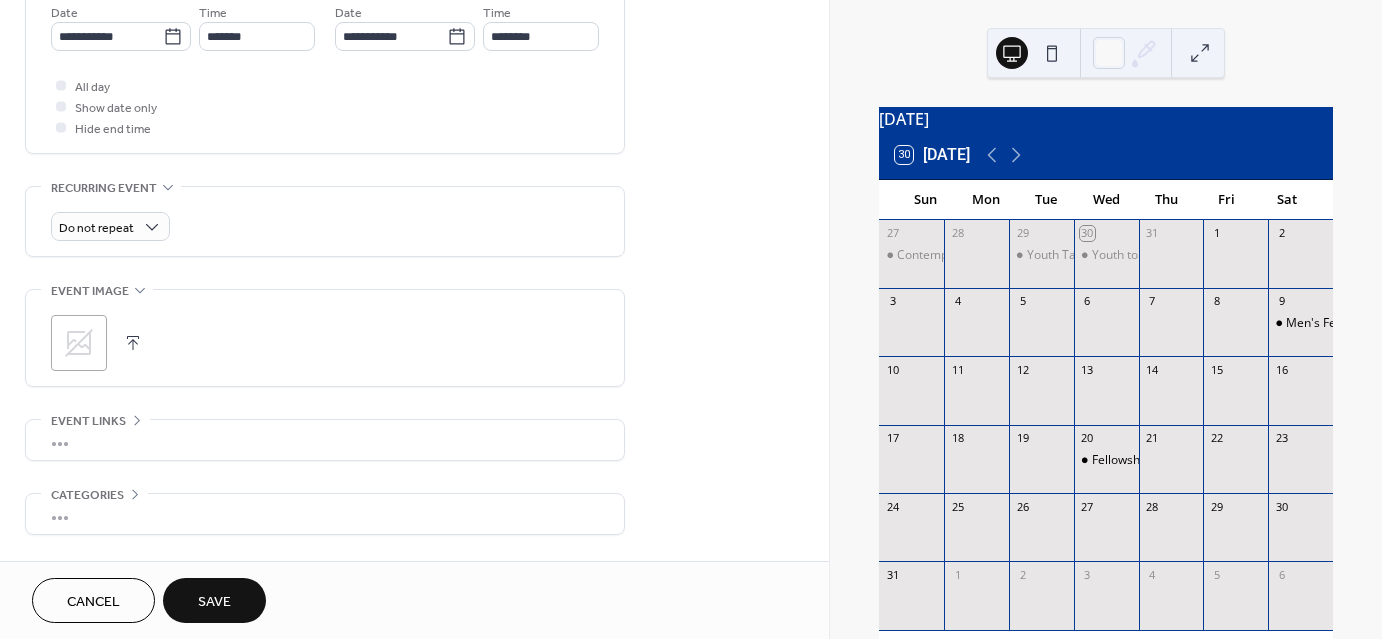 type 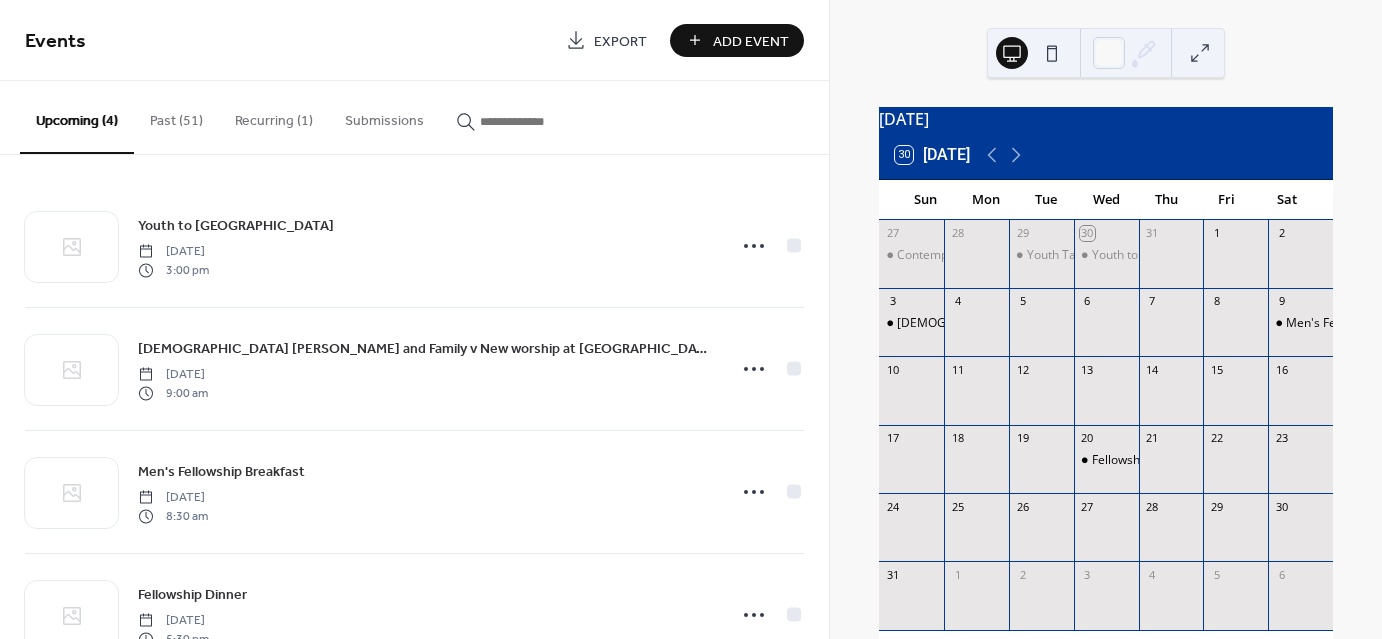 click on "Add Event" at bounding box center (751, 41) 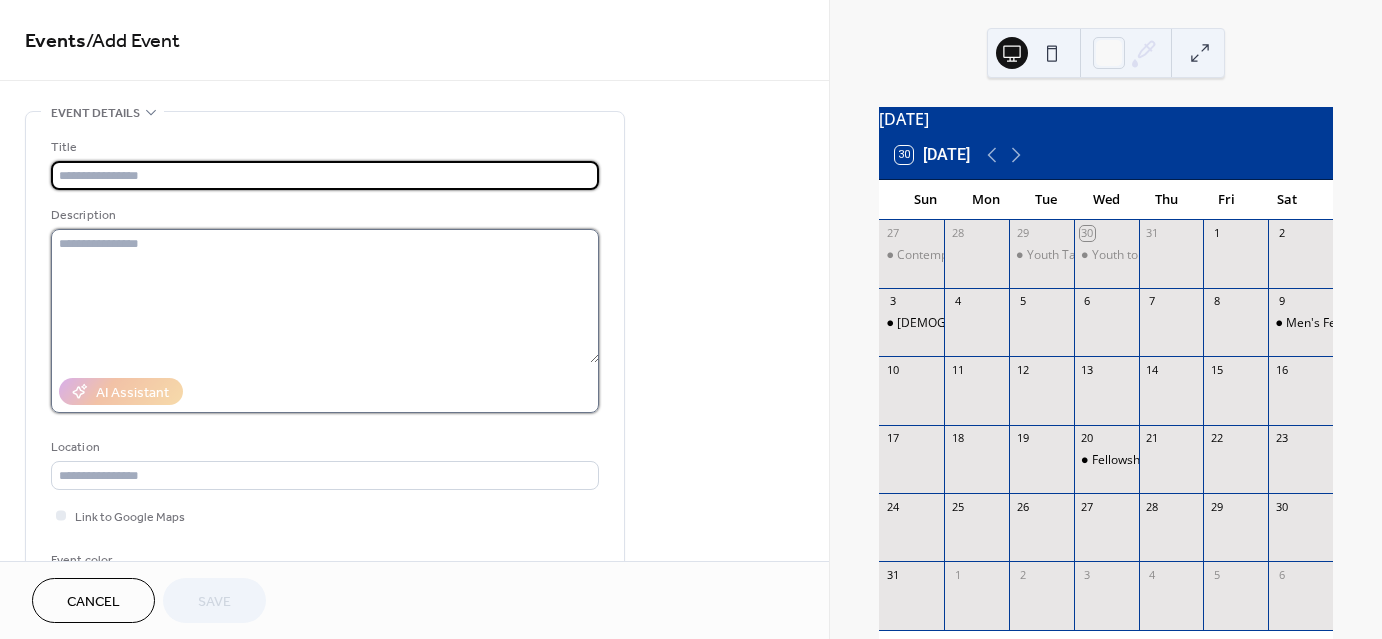 click at bounding box center (325, 296) 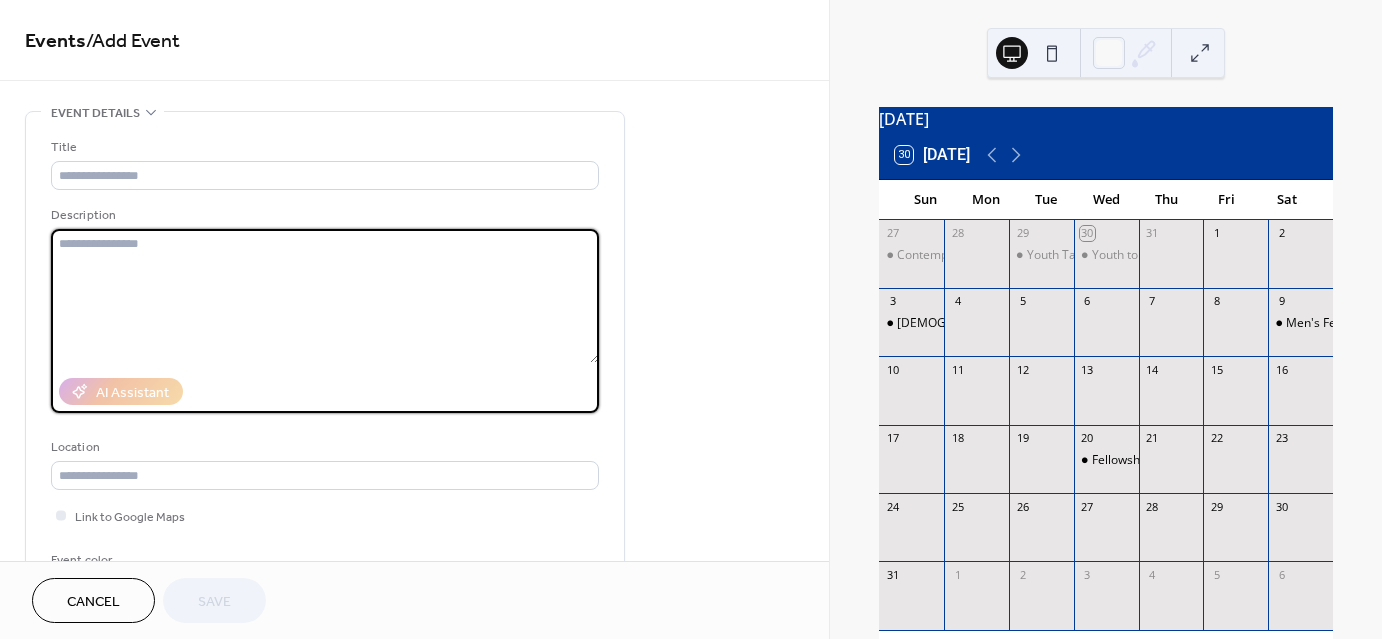 paste on "**********" 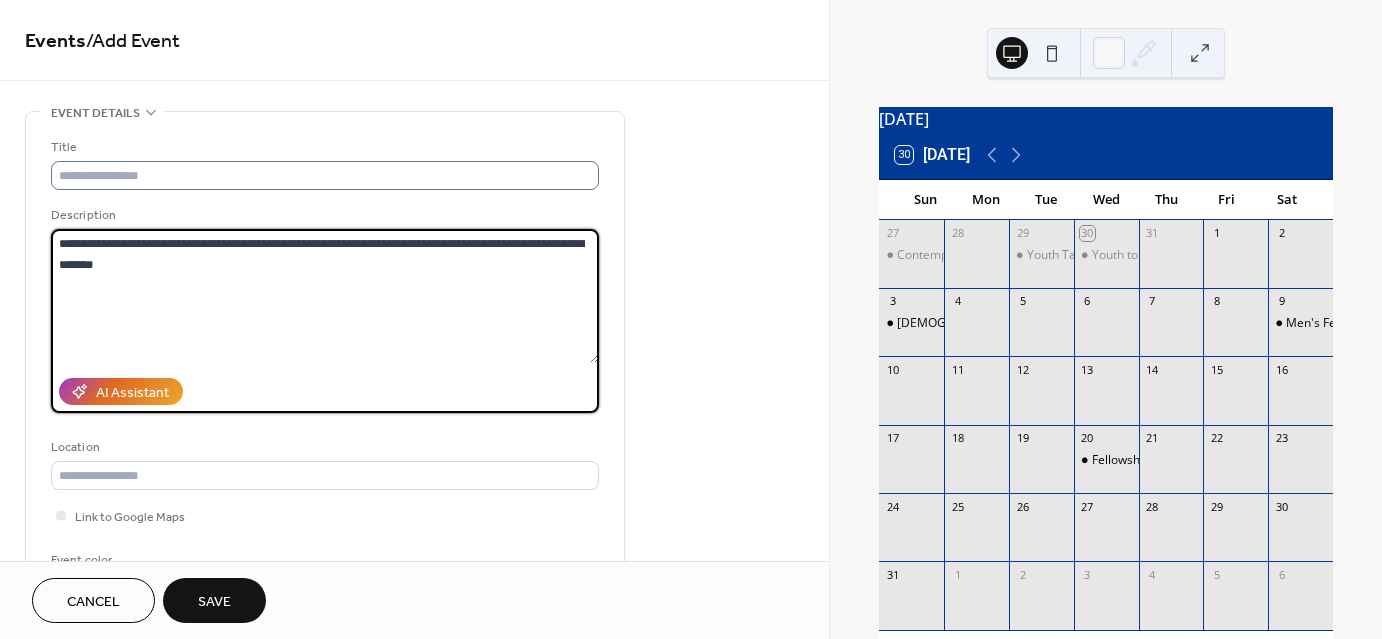 type on "**********" 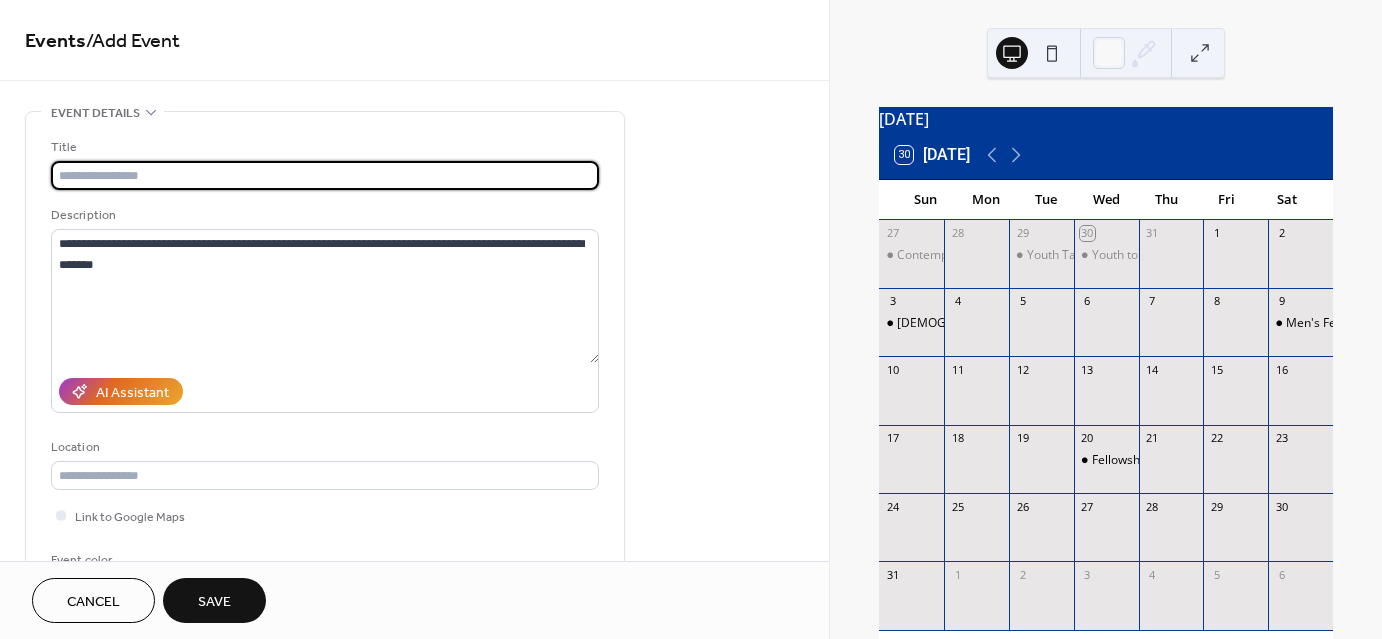 click at bounding box center (325, 175) 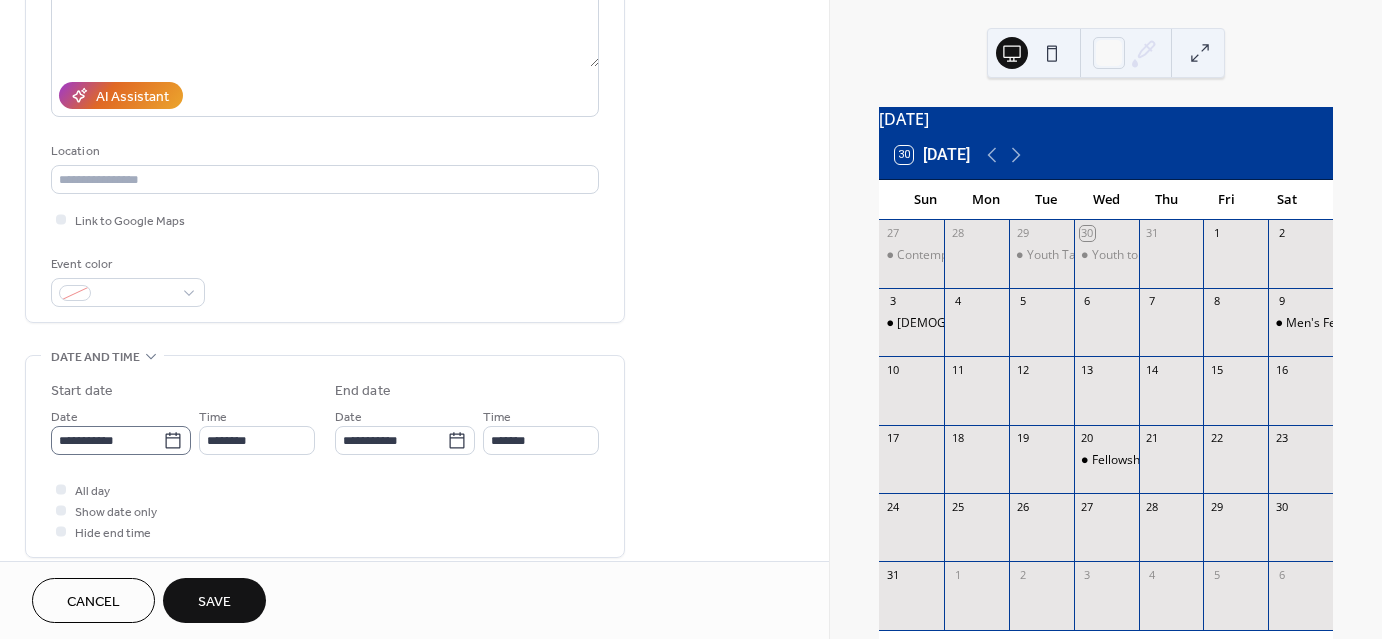 scroll, scrollTop: 300, scrollLeft: 0, axis: vertical 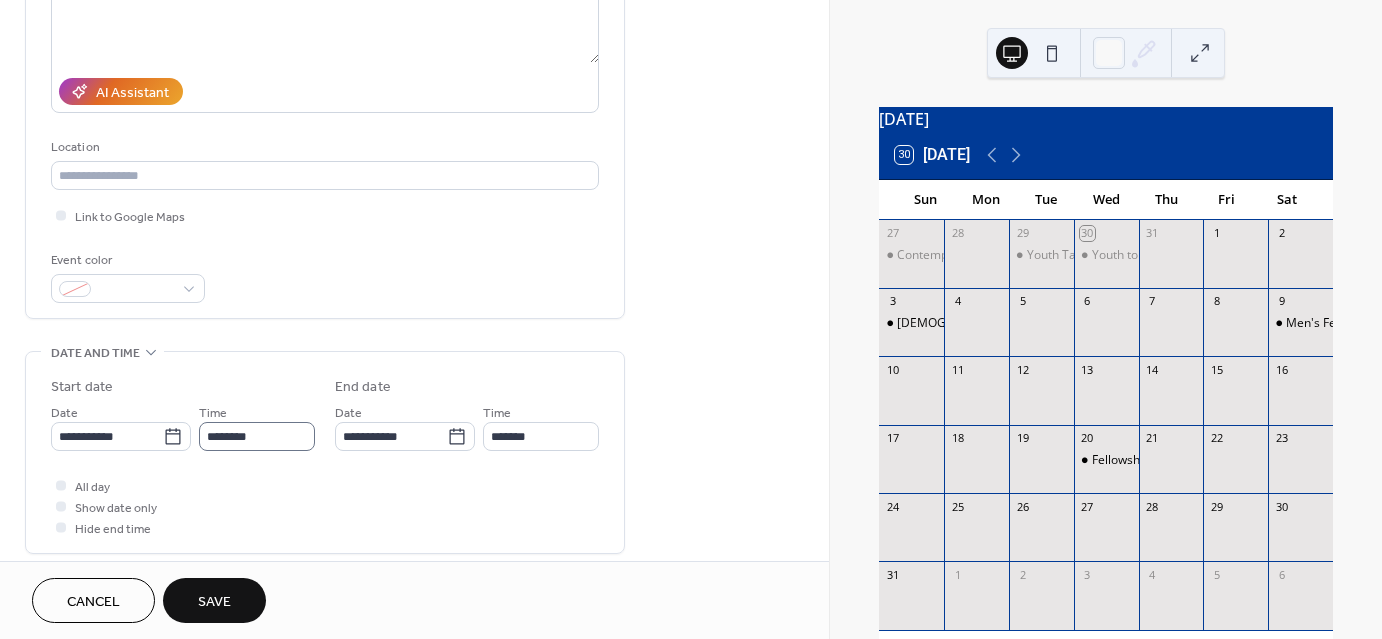 type on "**********" 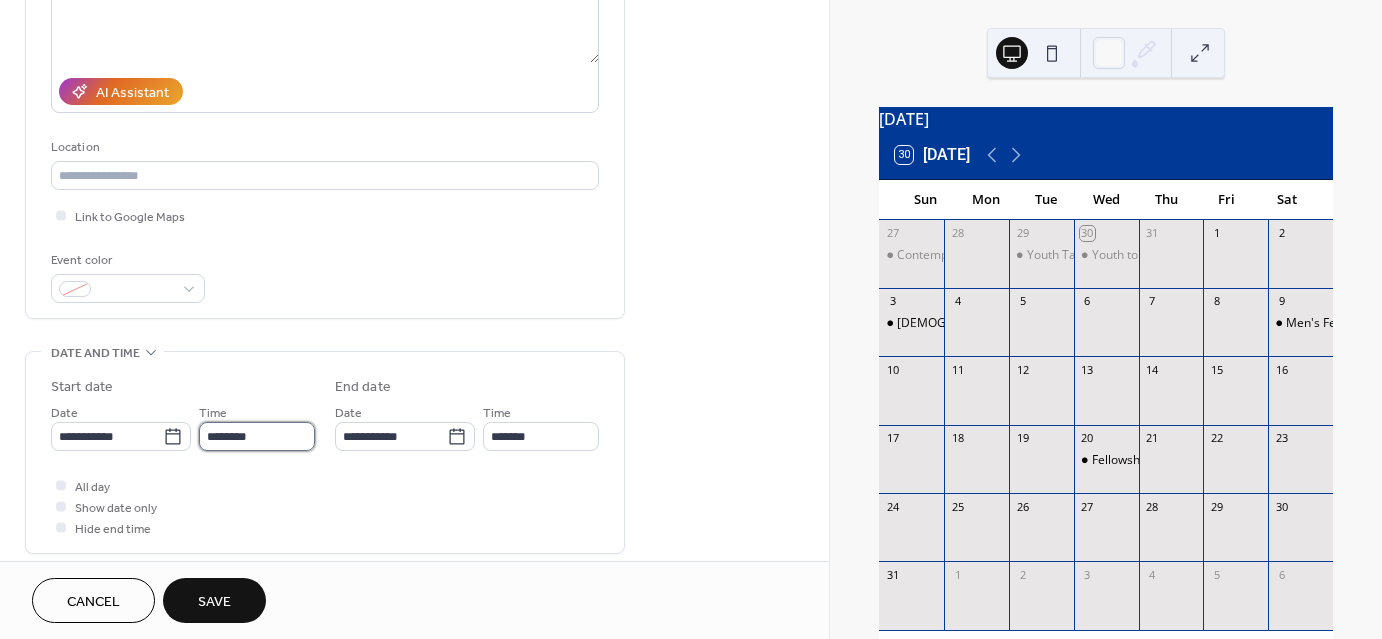 click on "********" at bounding box center [257, 436] 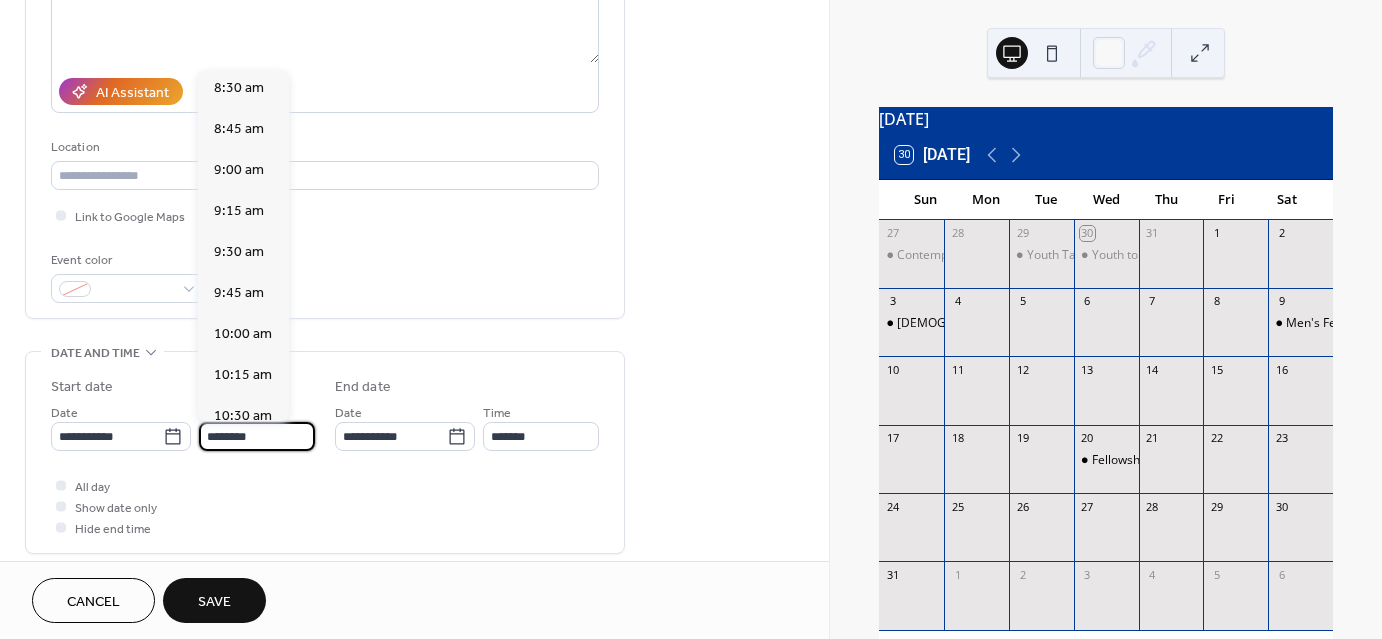 scroll, scrollTop: 1368, scrollLeft: 0, axis: vertical 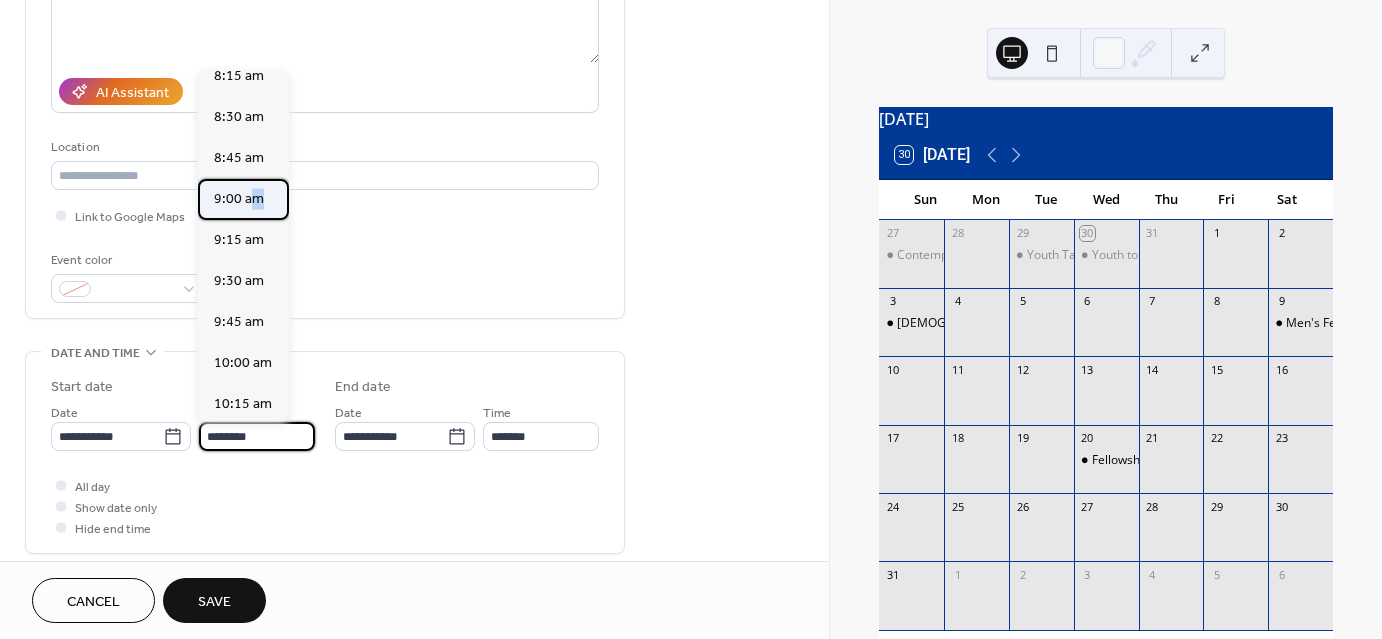 click on "9:00 am" at bounding box center [239, 199] 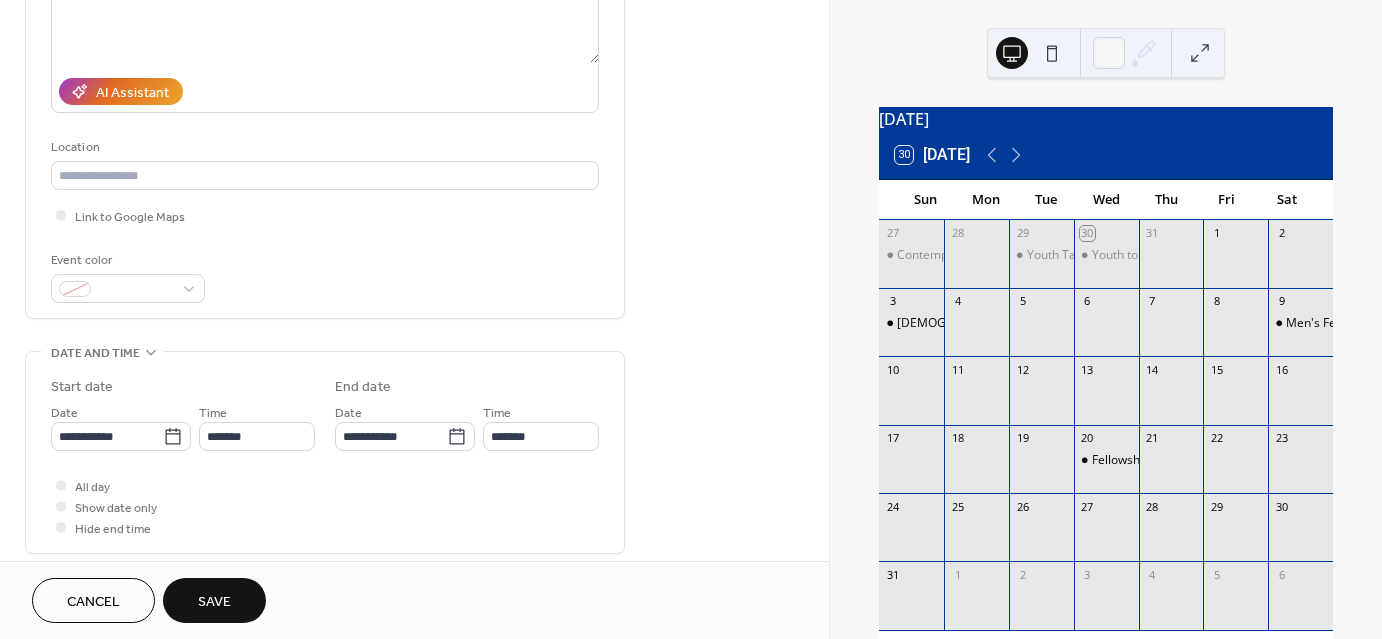 type on "*******" 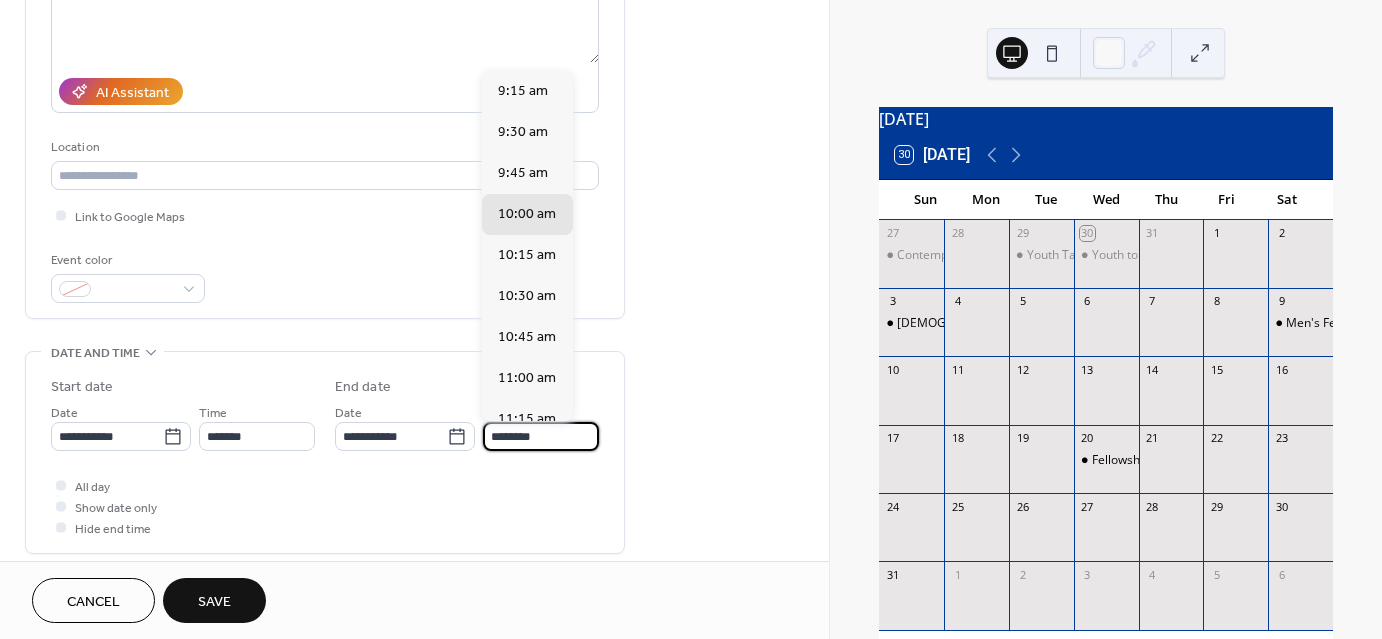 click on "********" at bounding box center (541, 436) 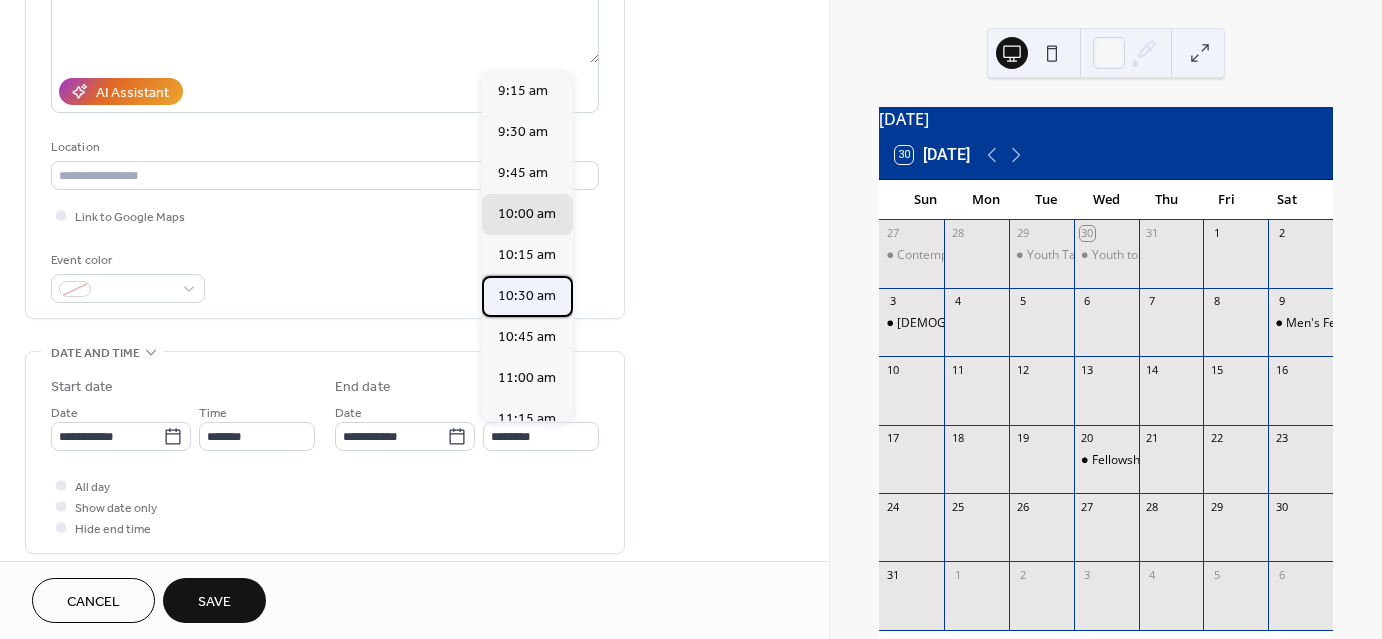click on "10:30 am" at bounding box center (527, 296) 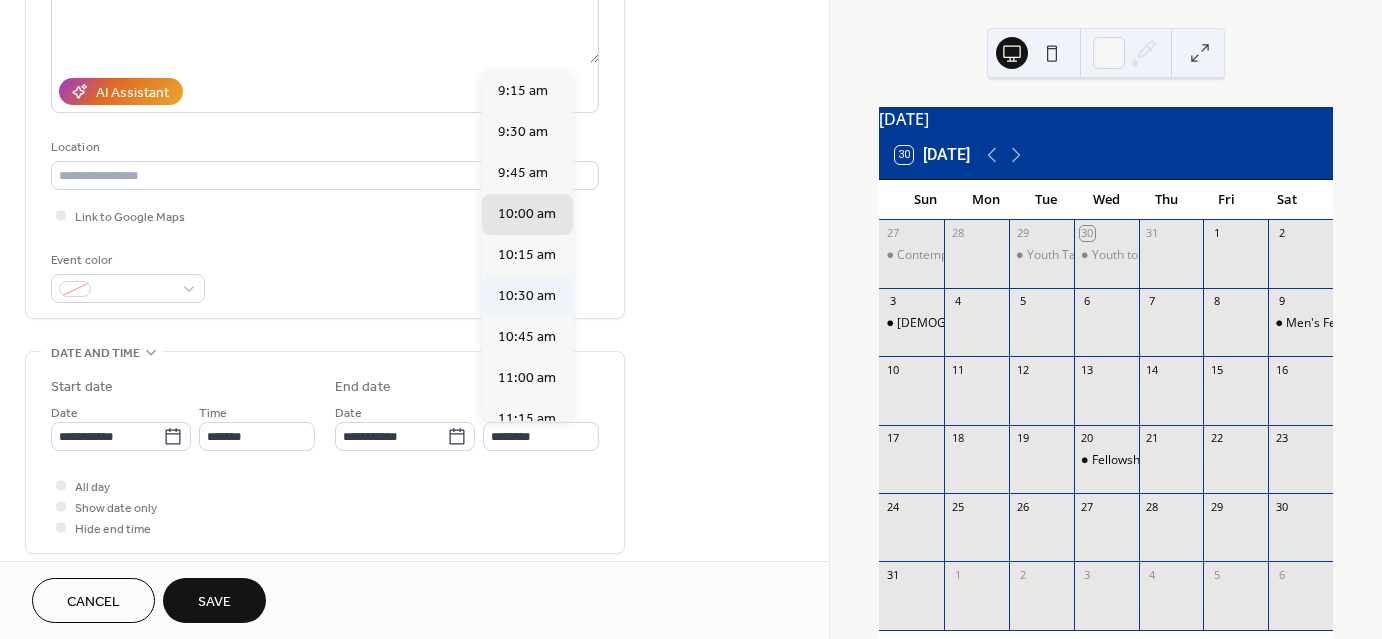type on "********" 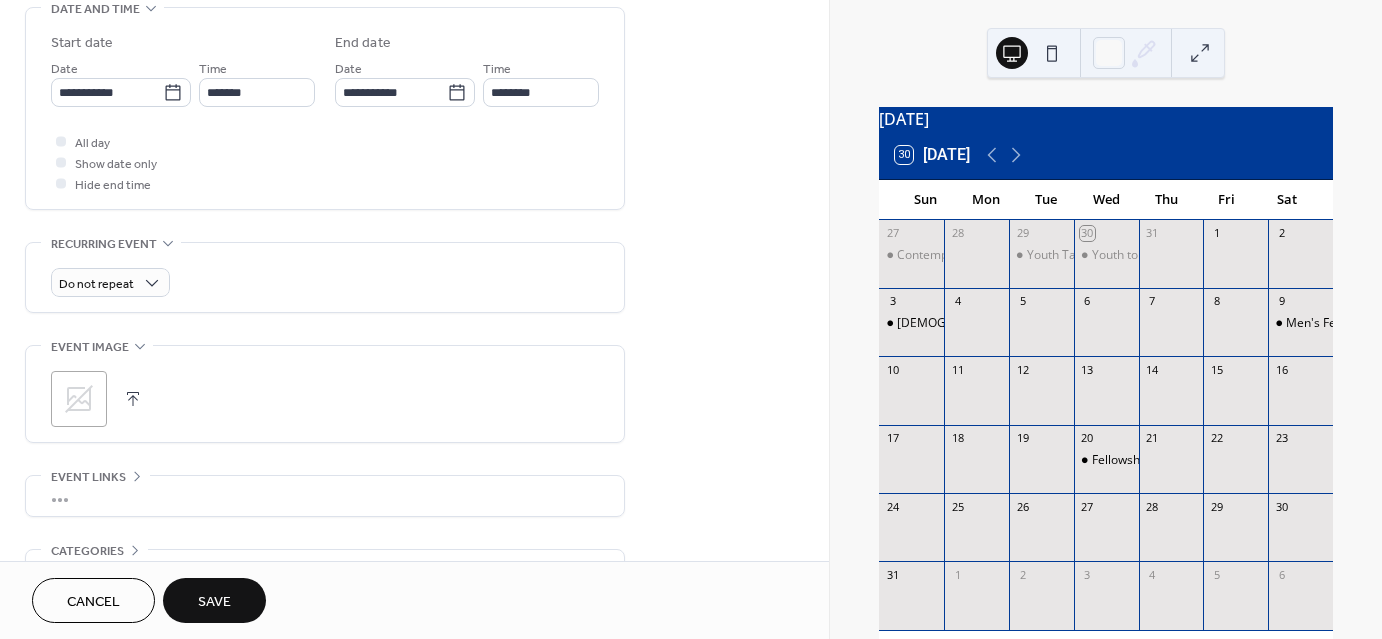 scroll, scrollTop: 765, scrollLeft: 0, axis: vertical 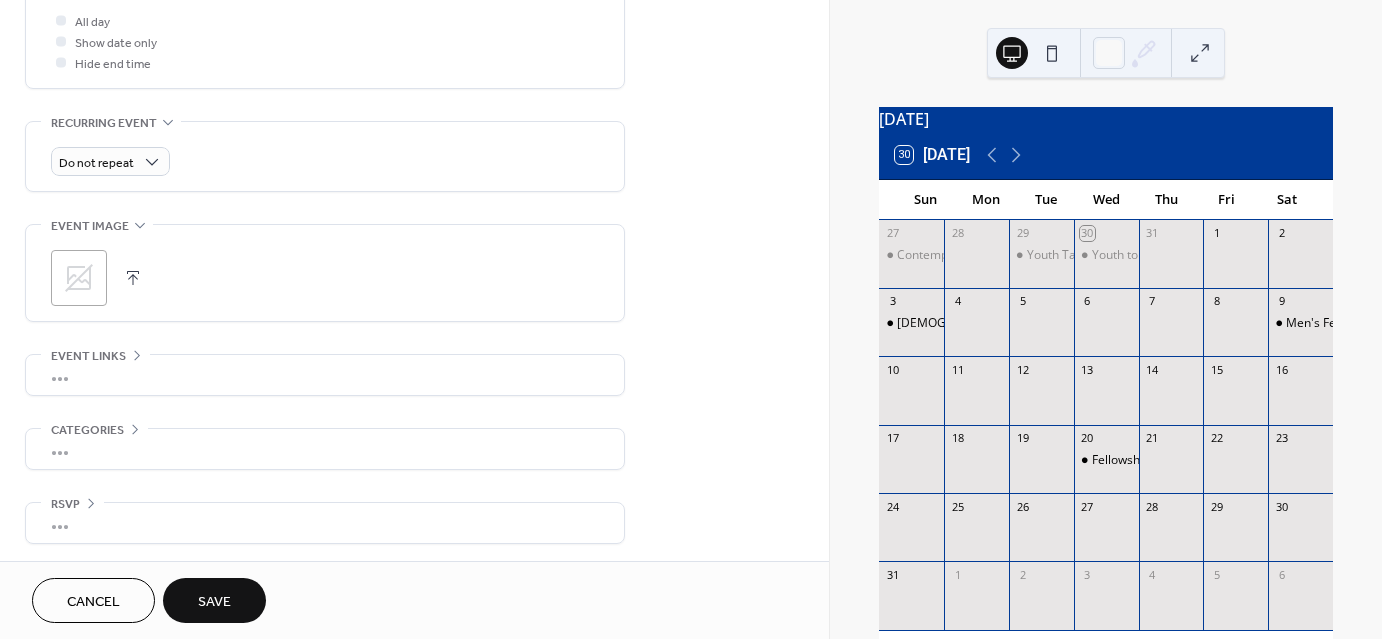 click on "Save" at bounding box center [214, 602] 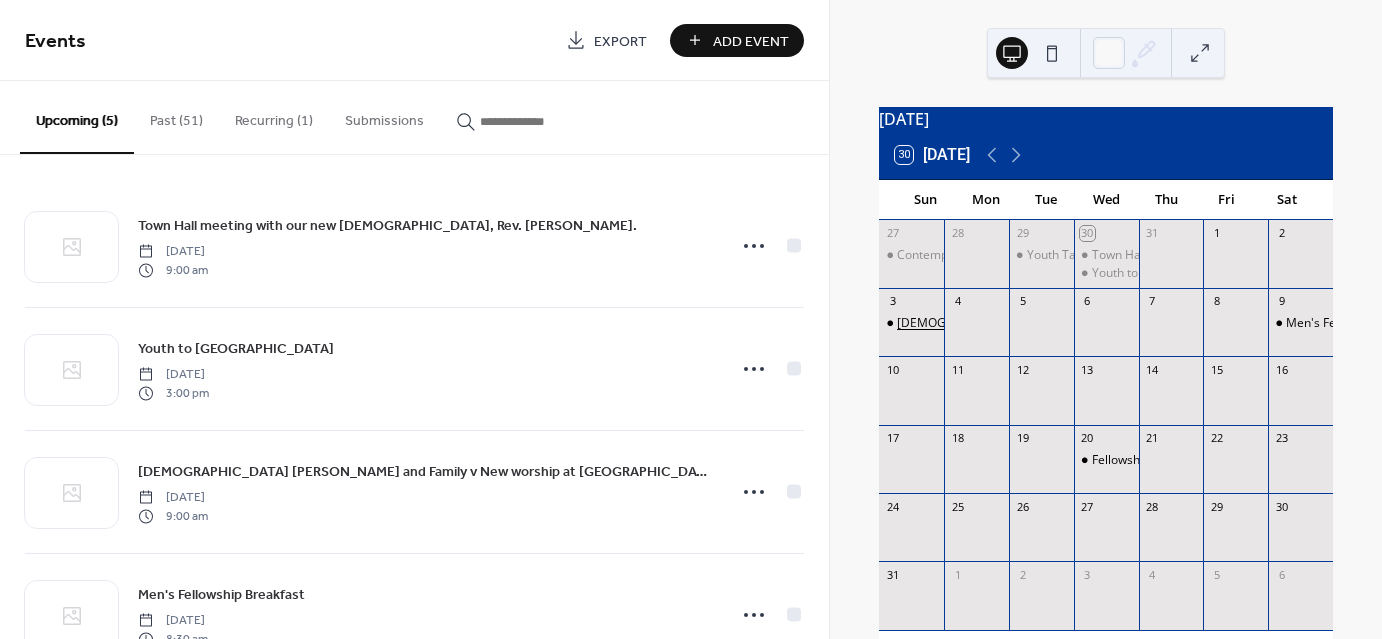 click on "[DEMOGRAPHIC_DATA] [PERSON_NAME] and Family v New worship at [GEOGRAPHIC_DATA]!" at bounding box center (1155, 323) 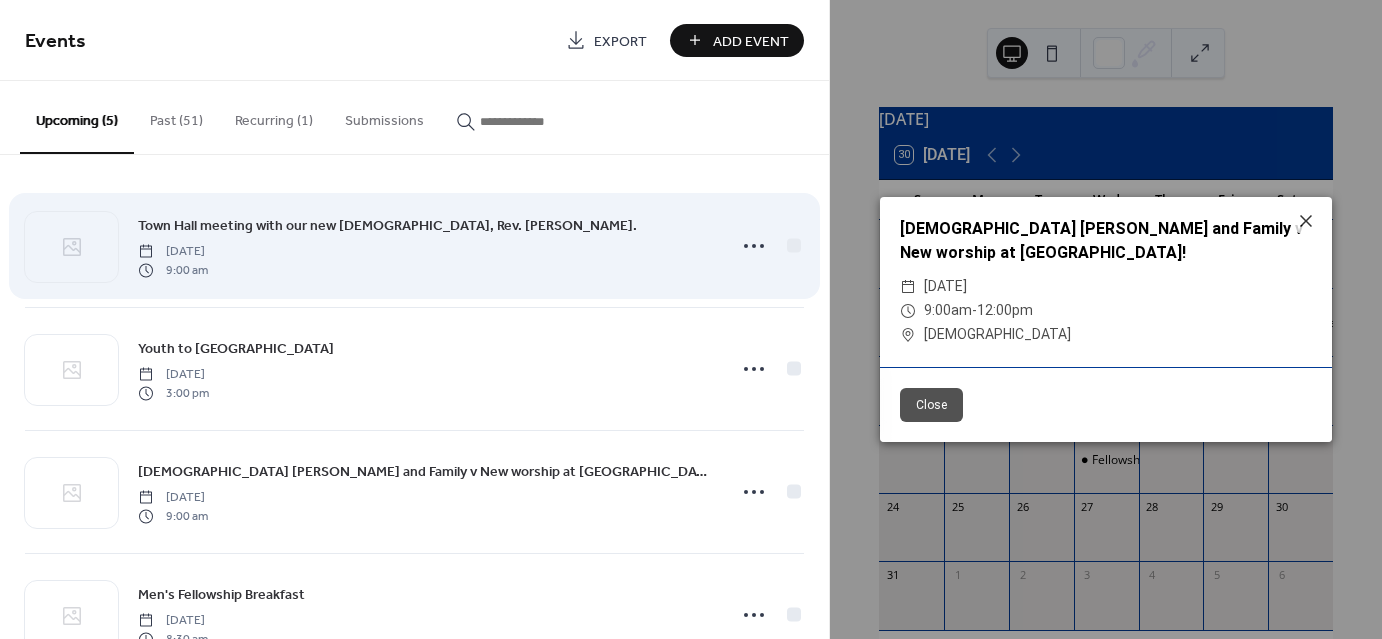 click on "Town Hall meeting with our new [DEMOGRAPHIC_DATA], Rev. [PERSON_NAME]." at bounding box center [387, 226] 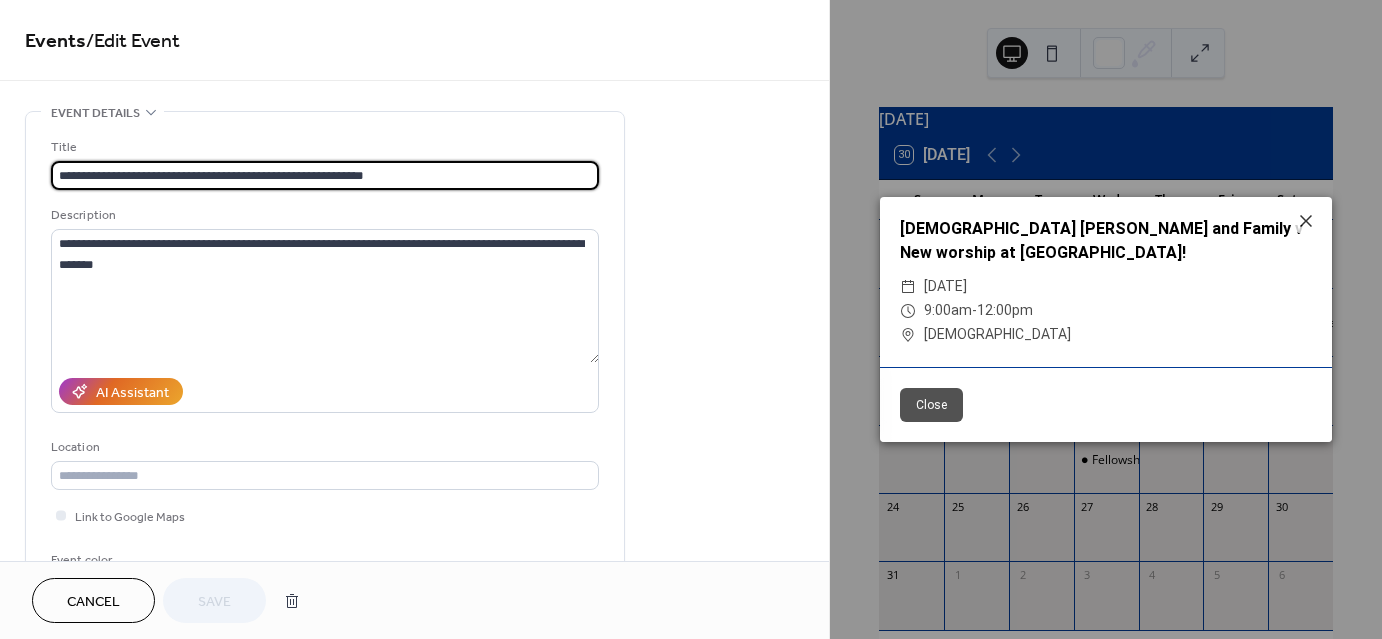 click on "Close" at bounding box center (931, 405) 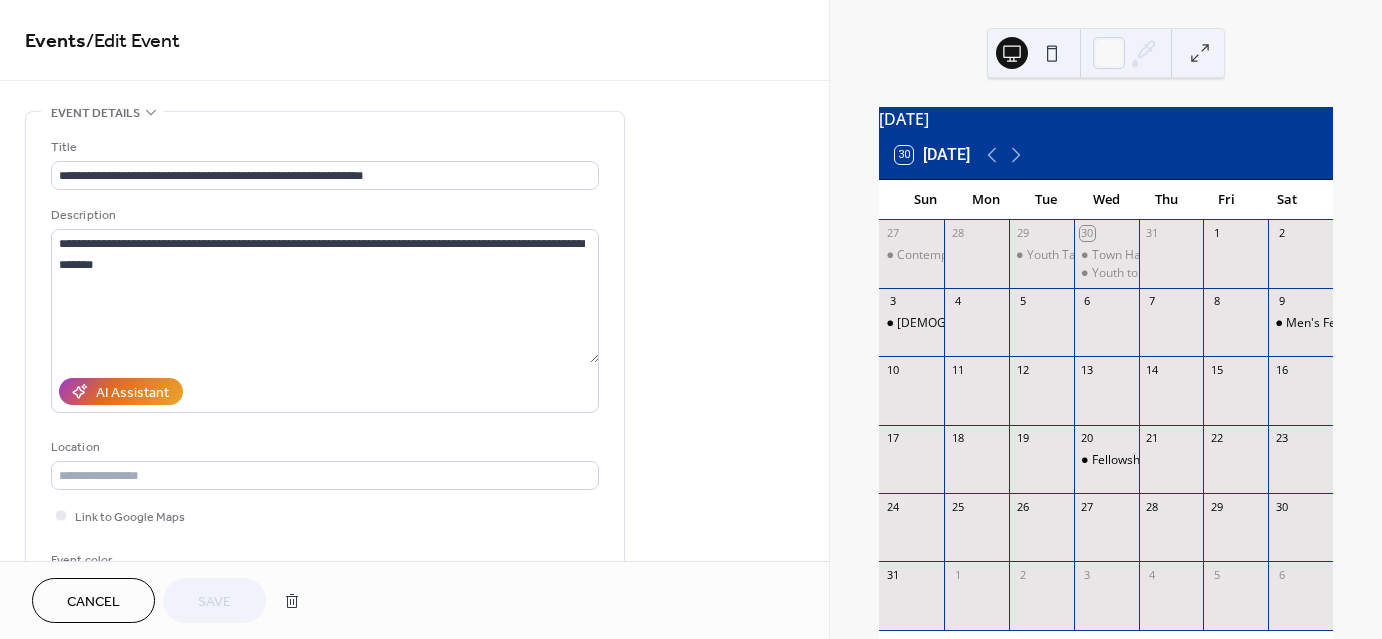click on "3" at bounding box center [911, 301] 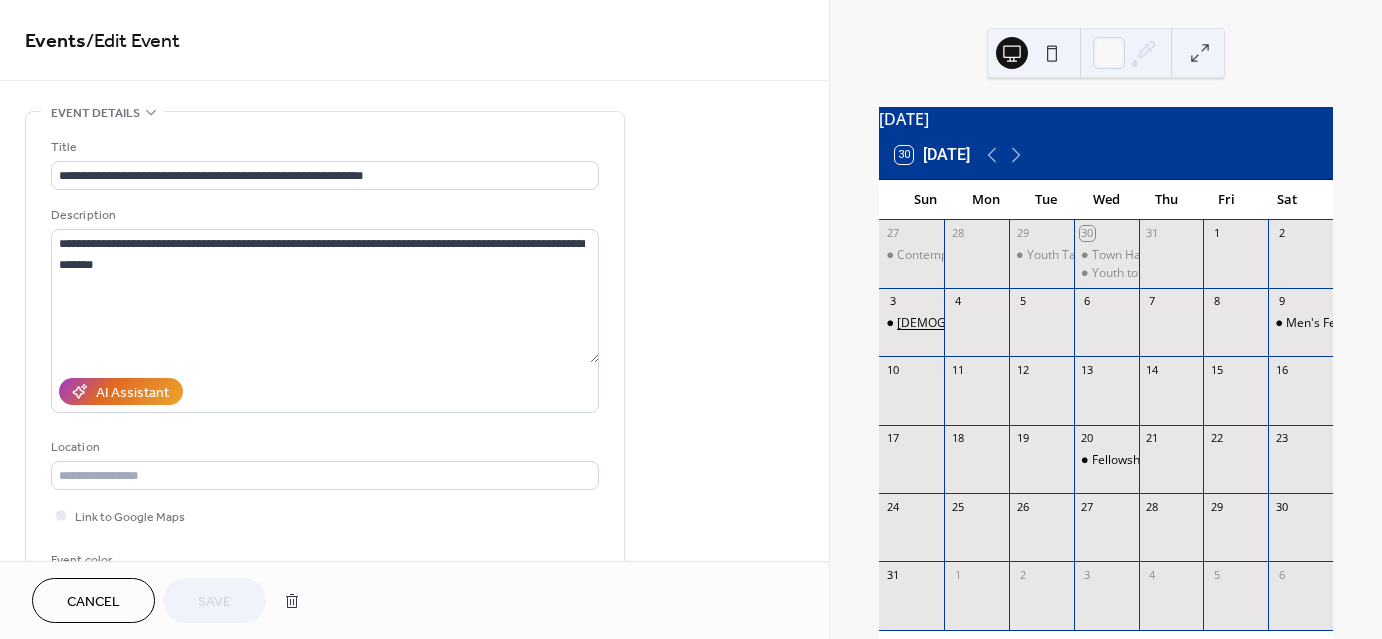 click on "[DEMOGRAPHIC_DATA] [PERSON_NAME] and Family v New worship at [GEOGRAPHIC_DATA]!" at bounding box center (1155, 323) 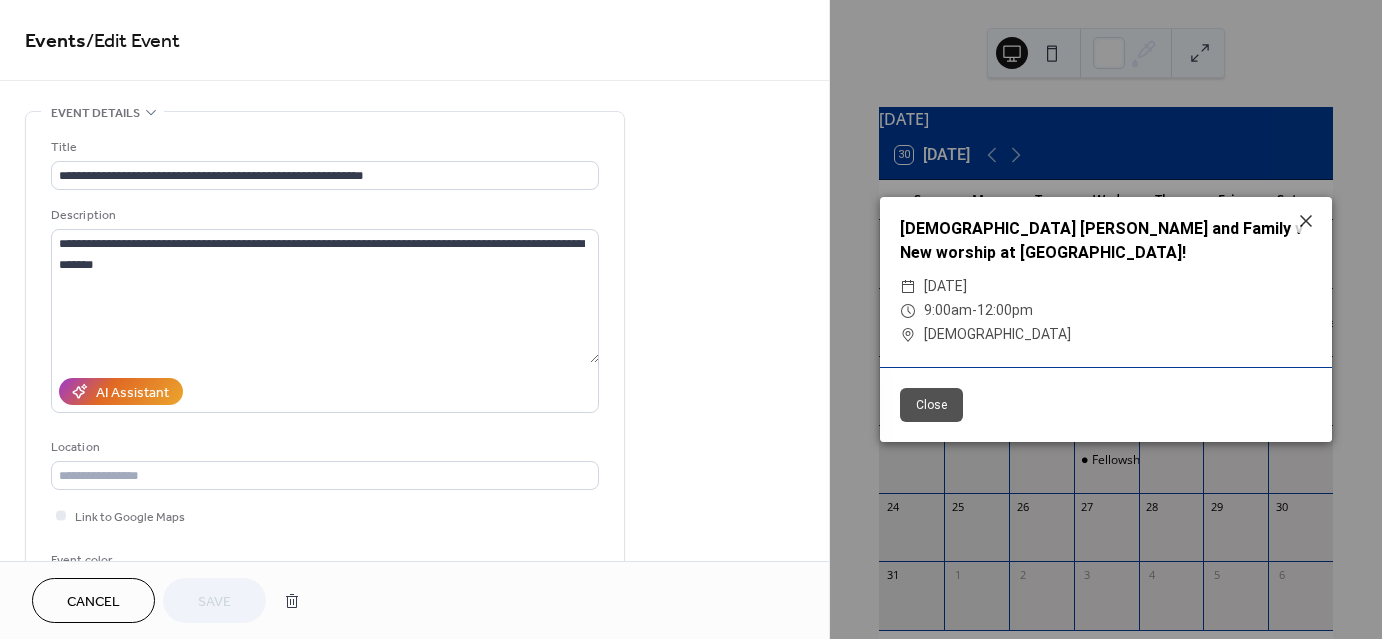 click on "[DEMOGRAPHIC_DATA]" at bounding box center [997, 335] 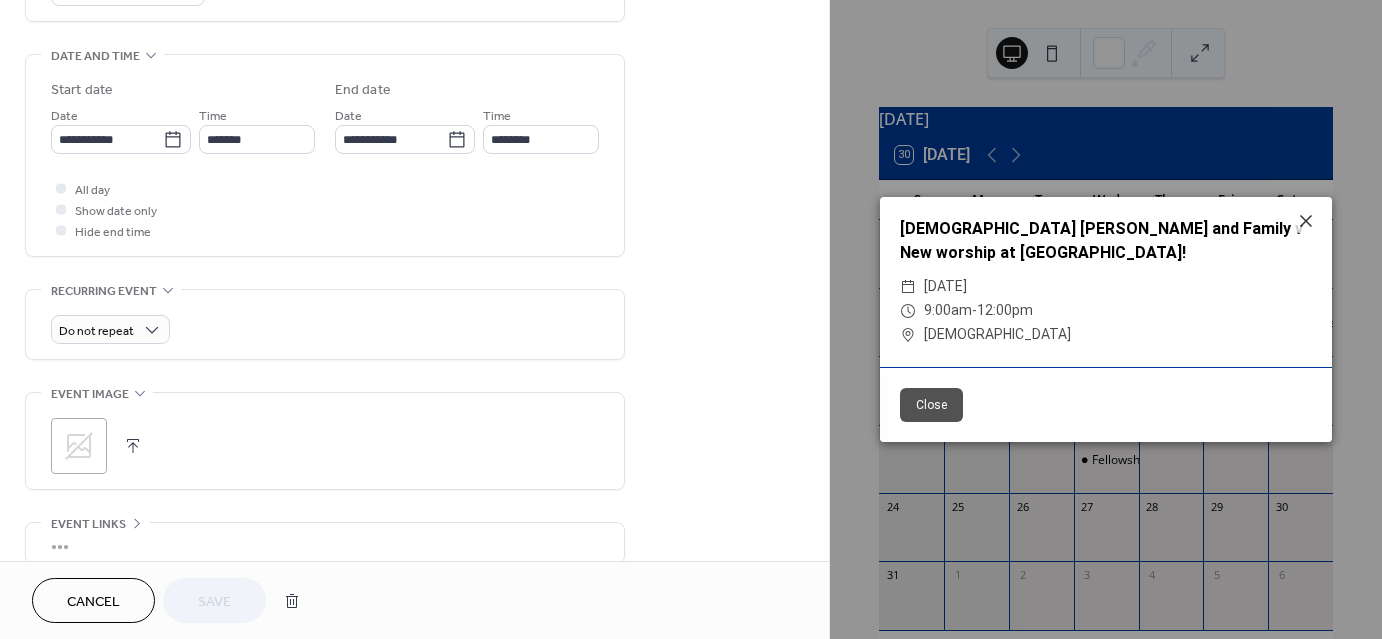 scroll, scrollTop: 600, scrollLeft: 0, axis: vertical 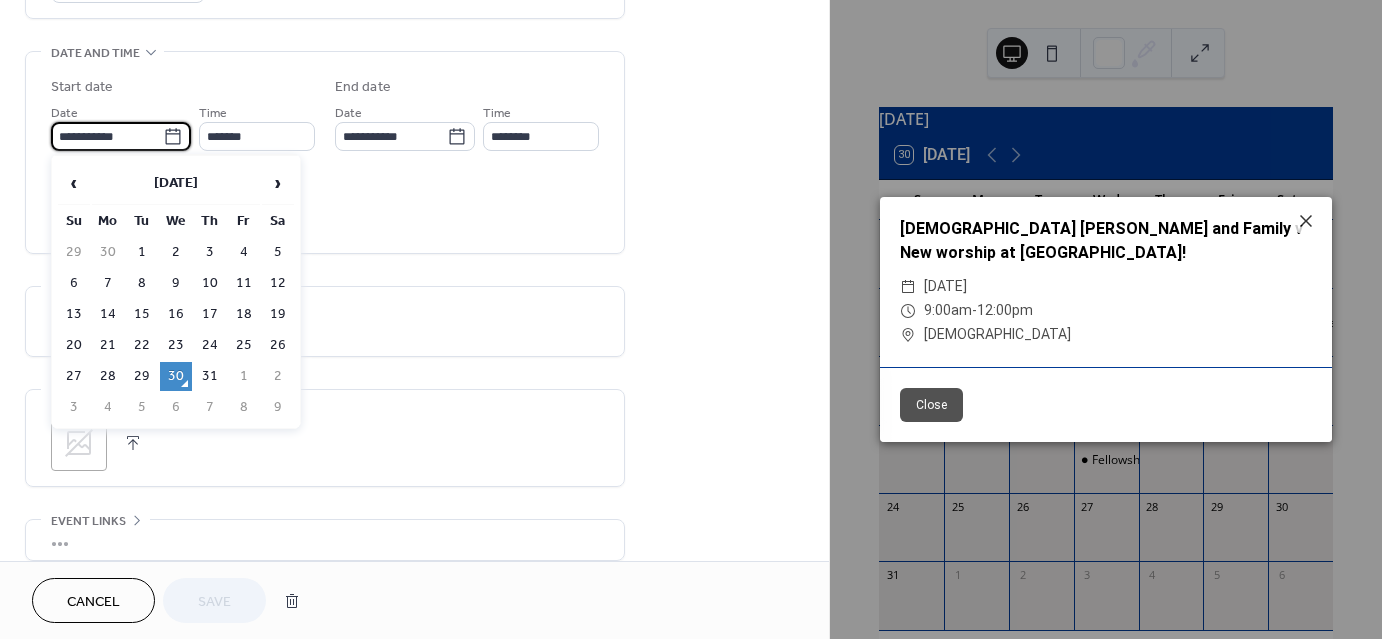 click on "**********" at bounding box center (107, 136) 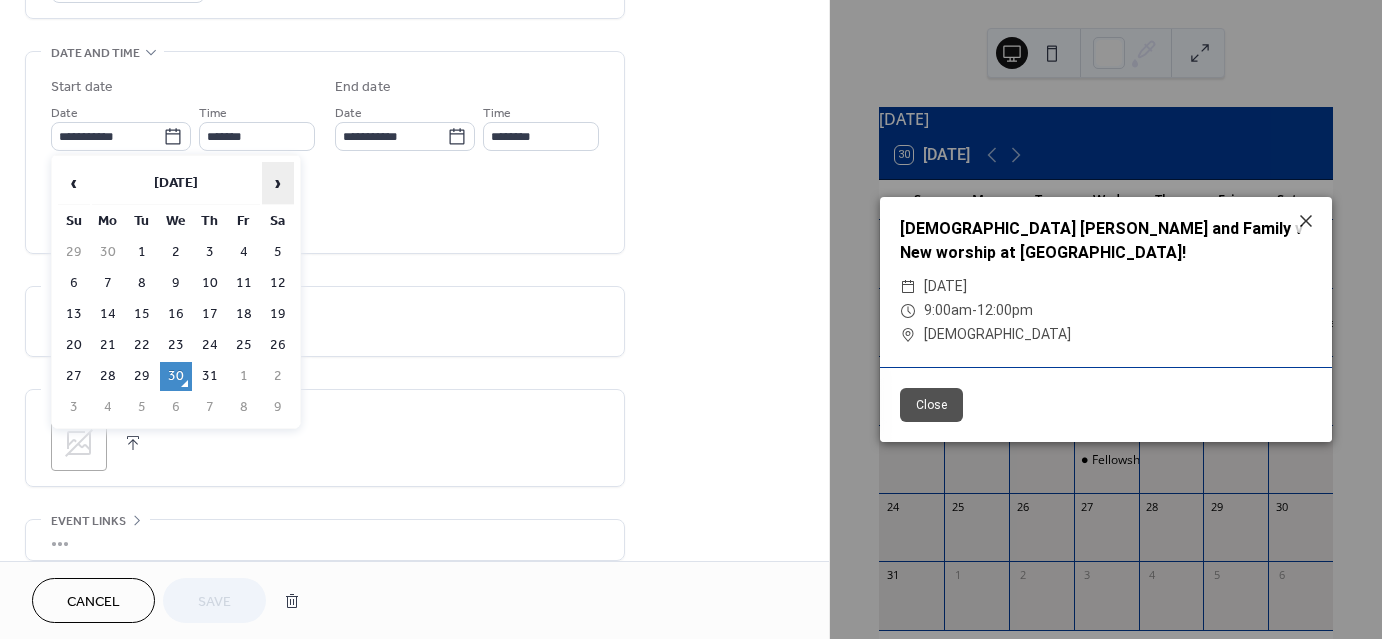click on "›" at bounding box center (278, 183) 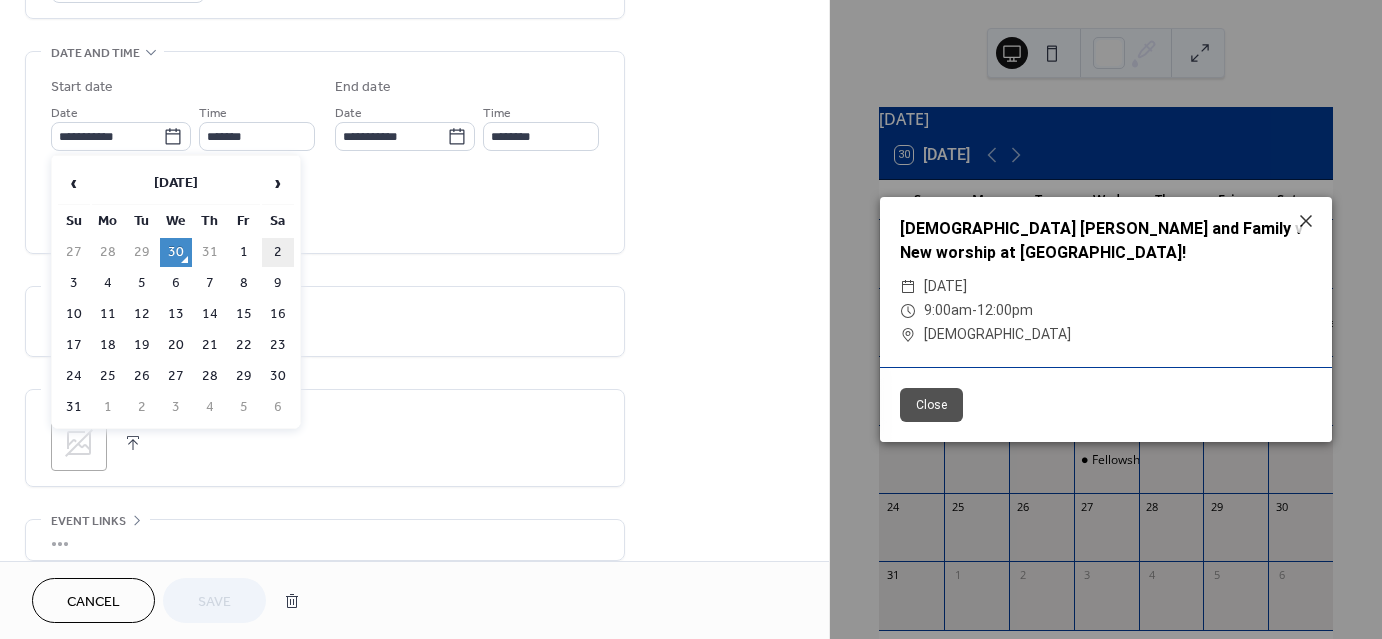 click on "2" at bounding box center (278, 252) 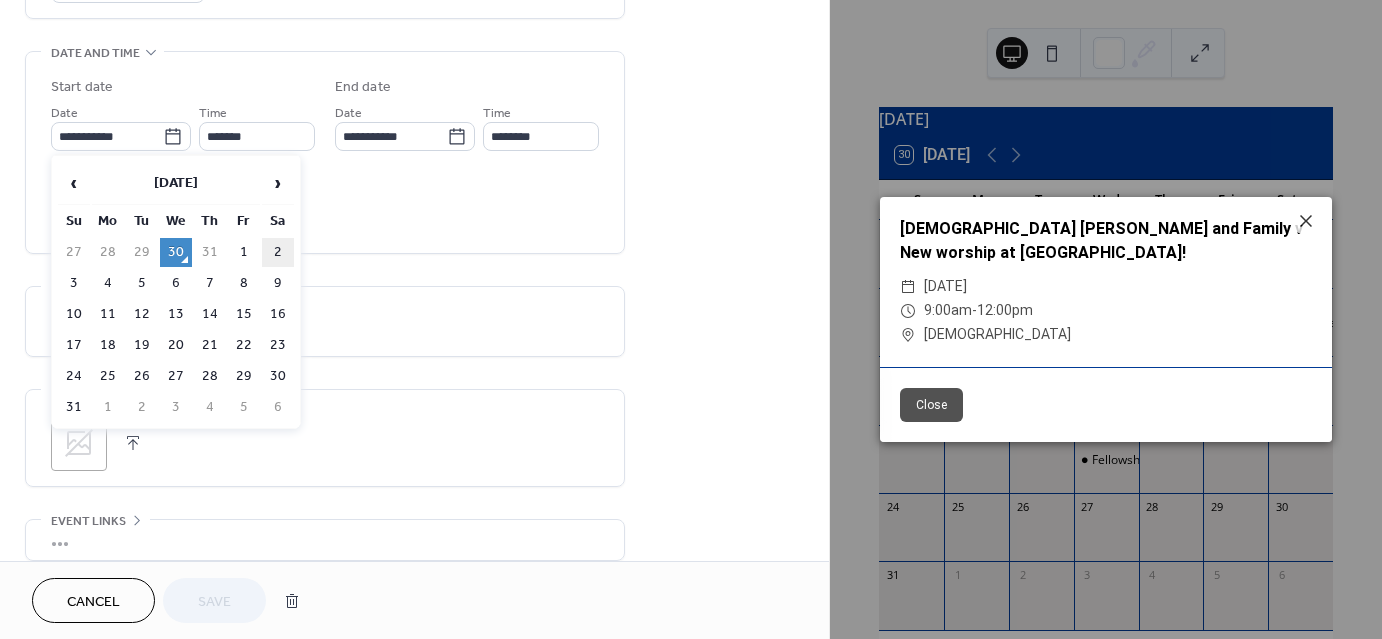 type on "**********" 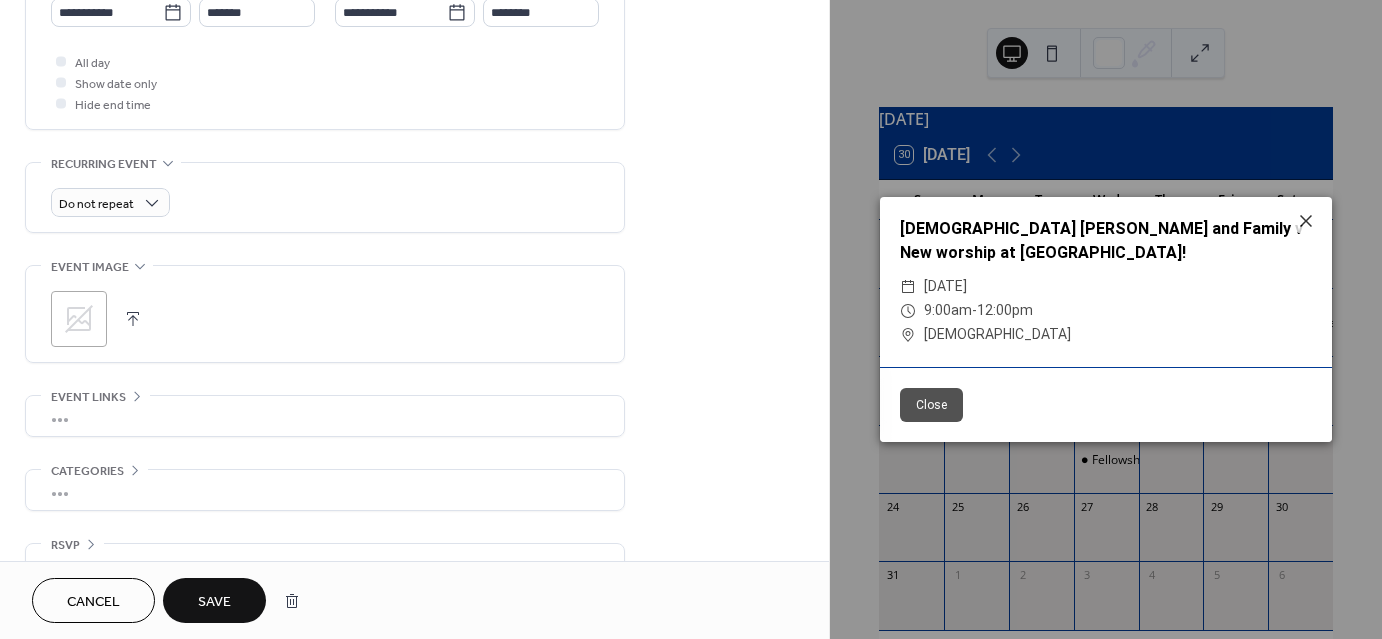 scroll, scrollTop: 765, scrollLeft: 0, axis: vertical 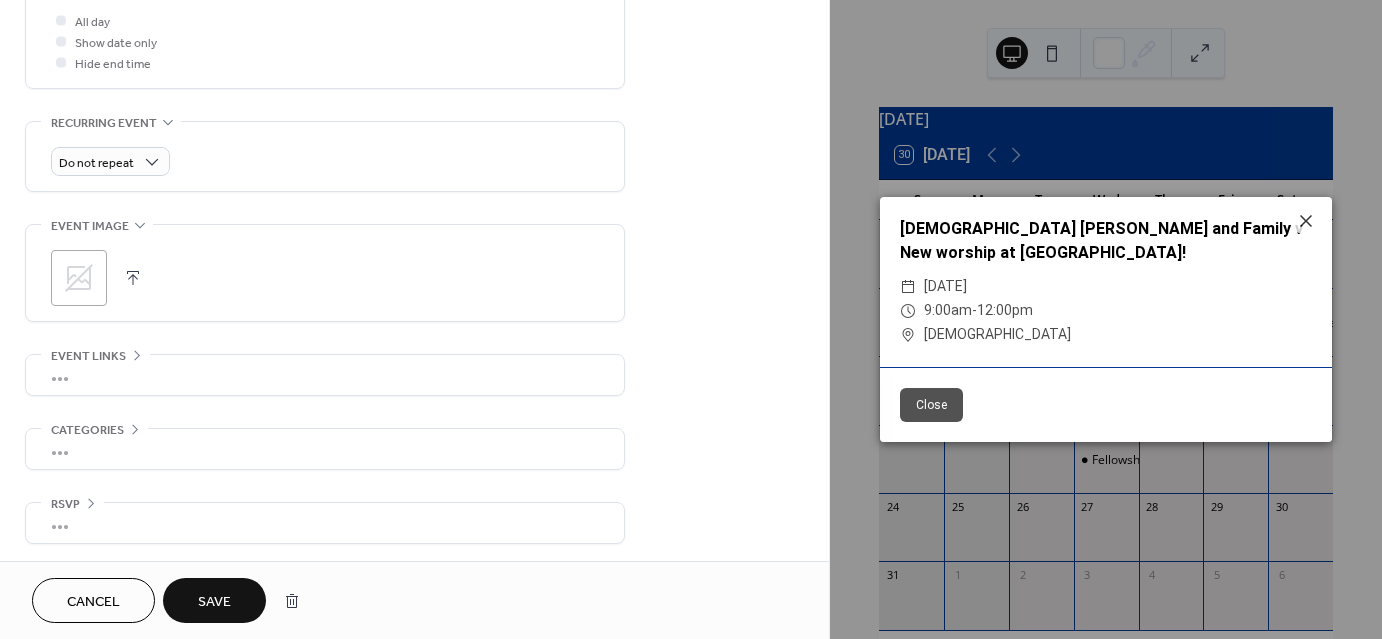 click on "Save" at bounding box center [214, 602] 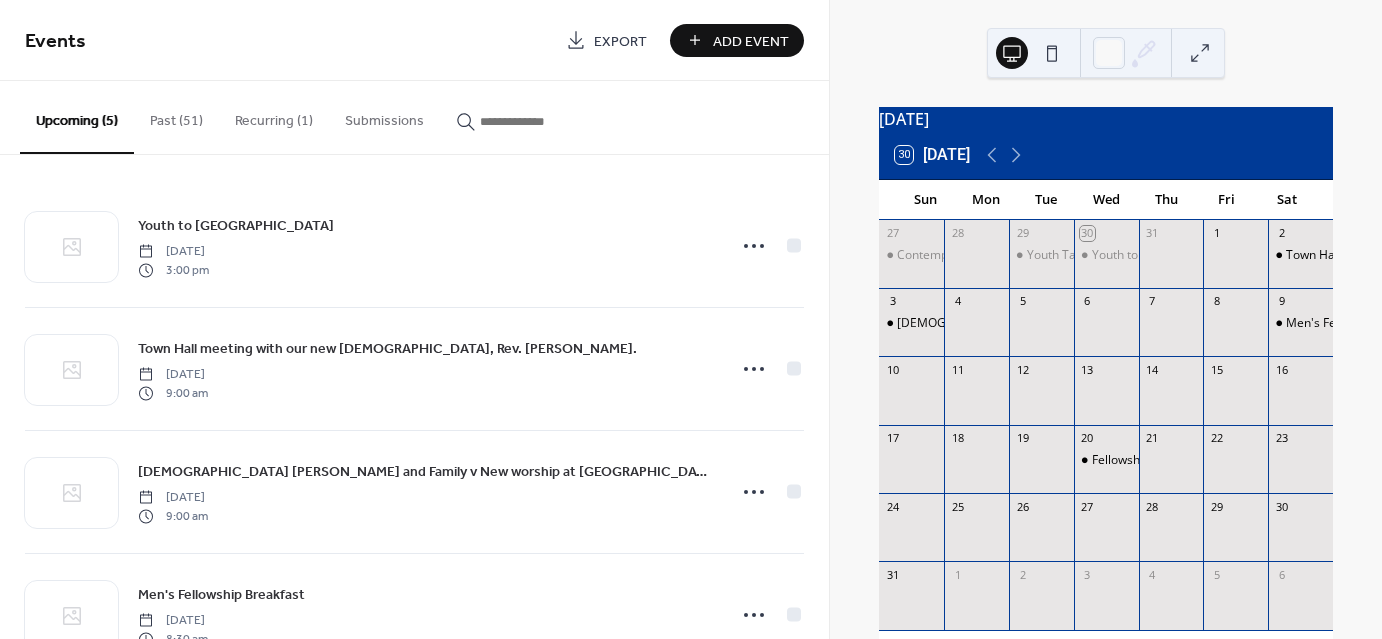 click at bounding box center [1106, 401] 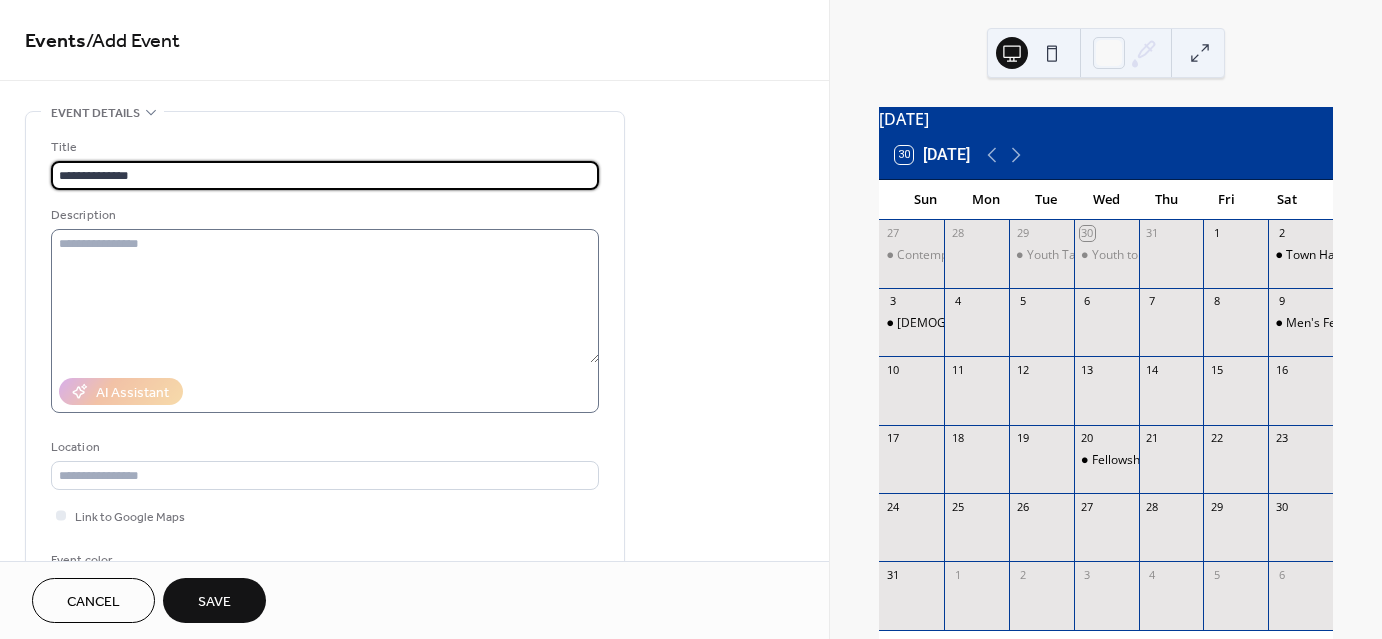 type on "**********" 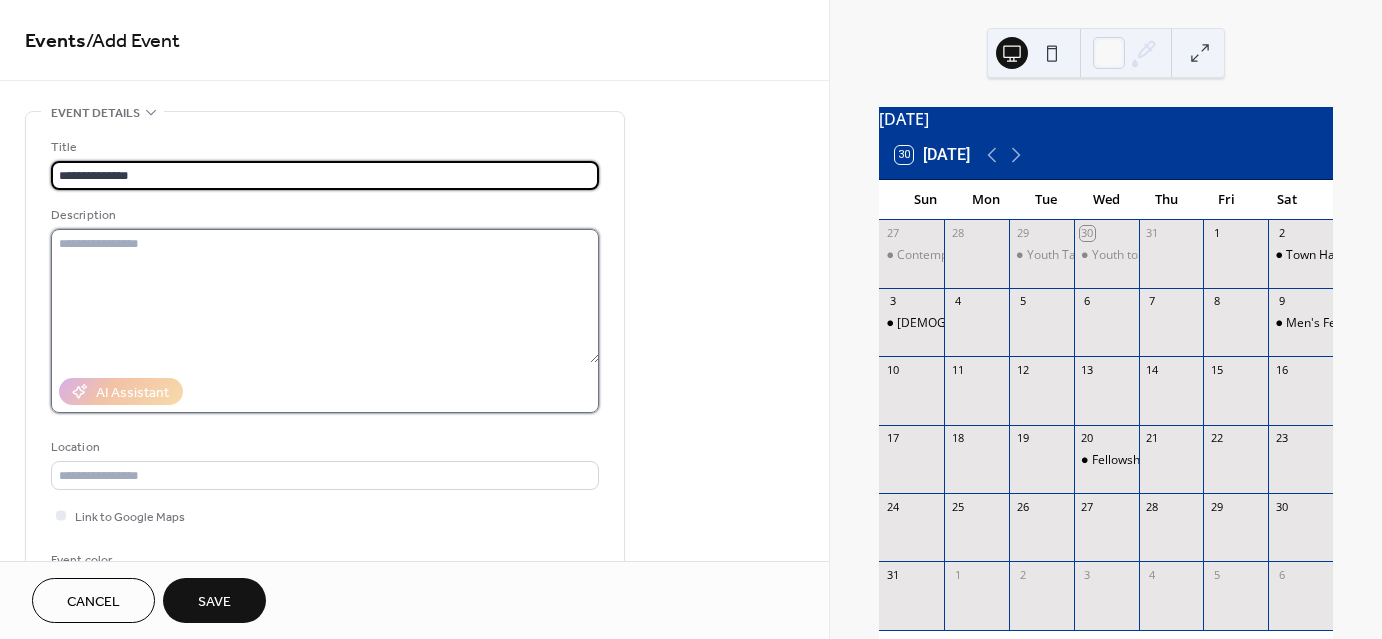 click at bounding box center [325, 296] 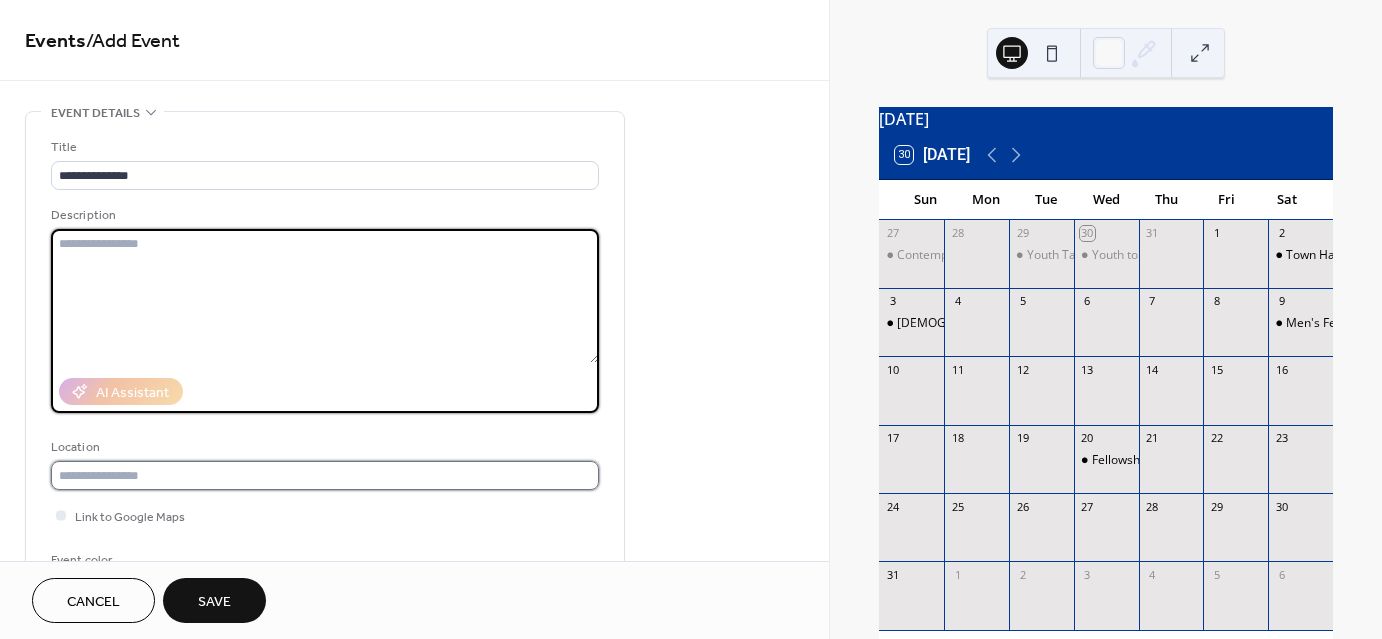 click at bounding box center [325, 475] 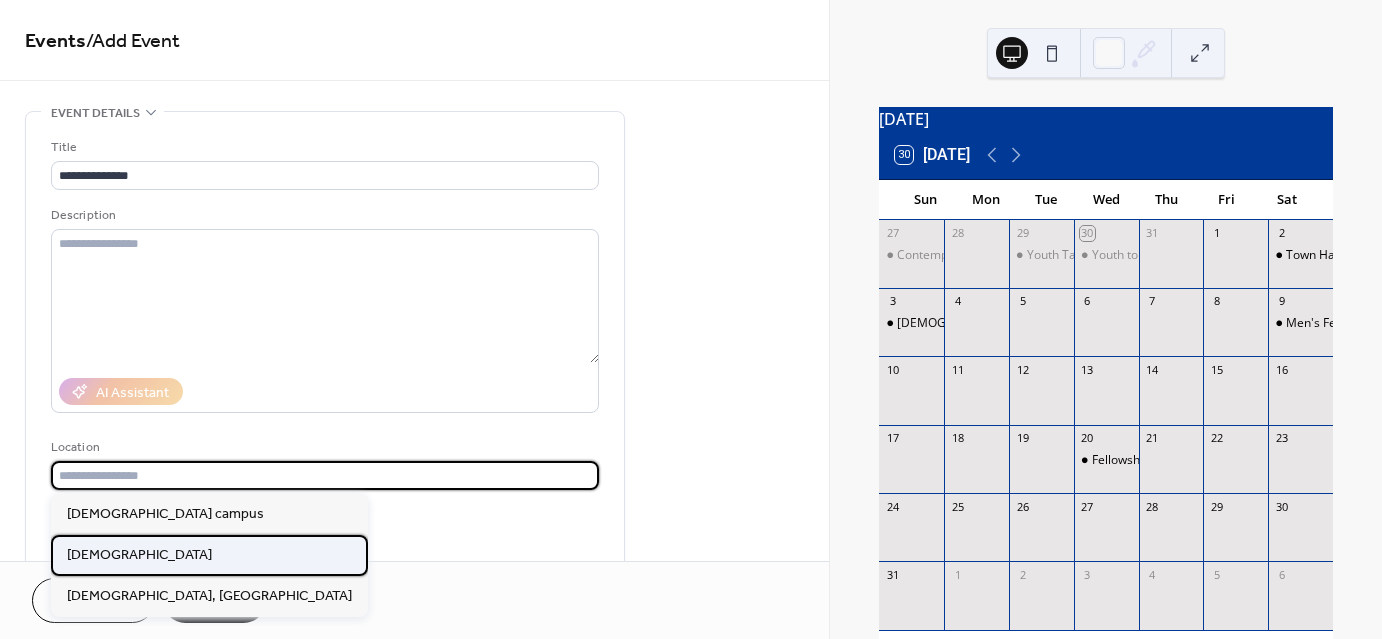 click on "[DEMOGRAPHIC_DATA]" at bounding box center [139, 554] 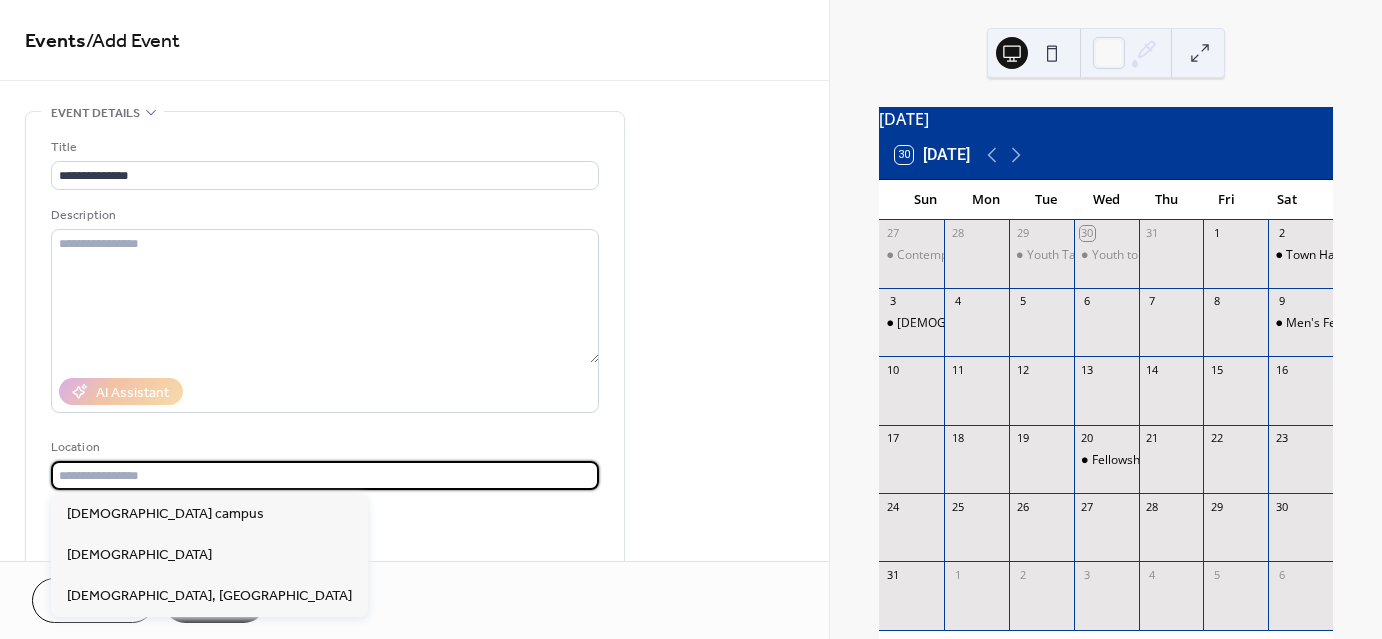 type on "**********" 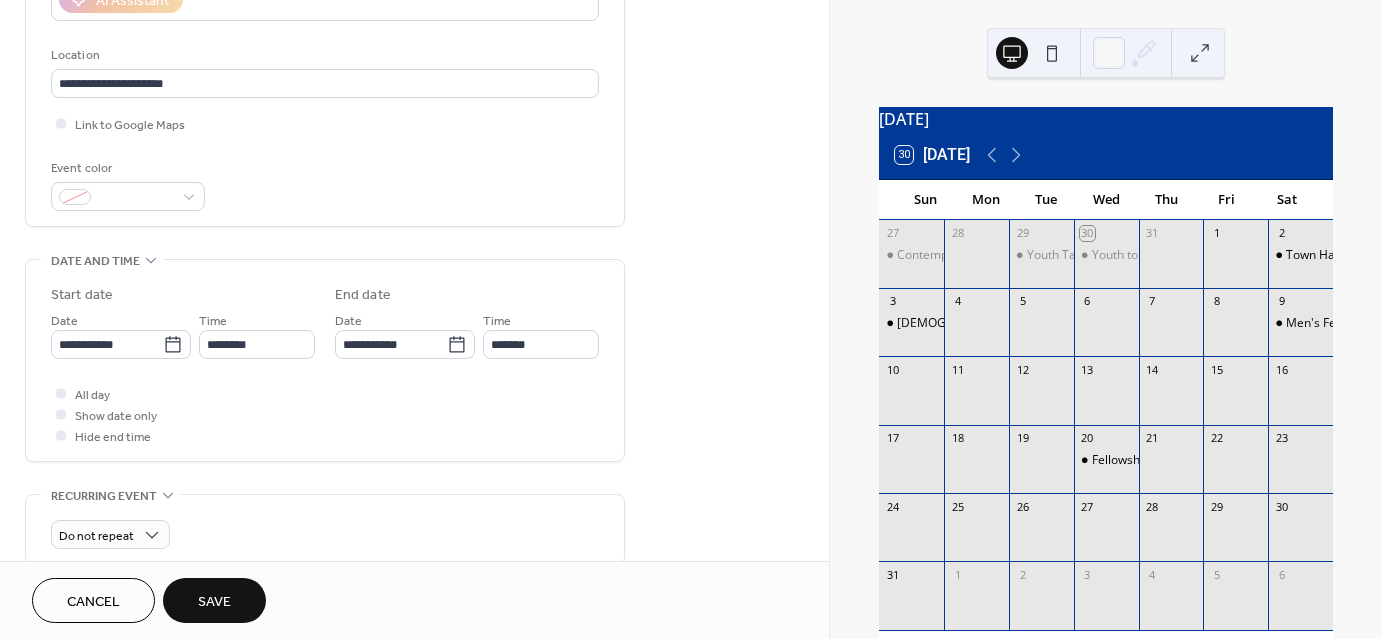 scroll, scrollTop: 400, scrollLeft: 0, axis: vertical 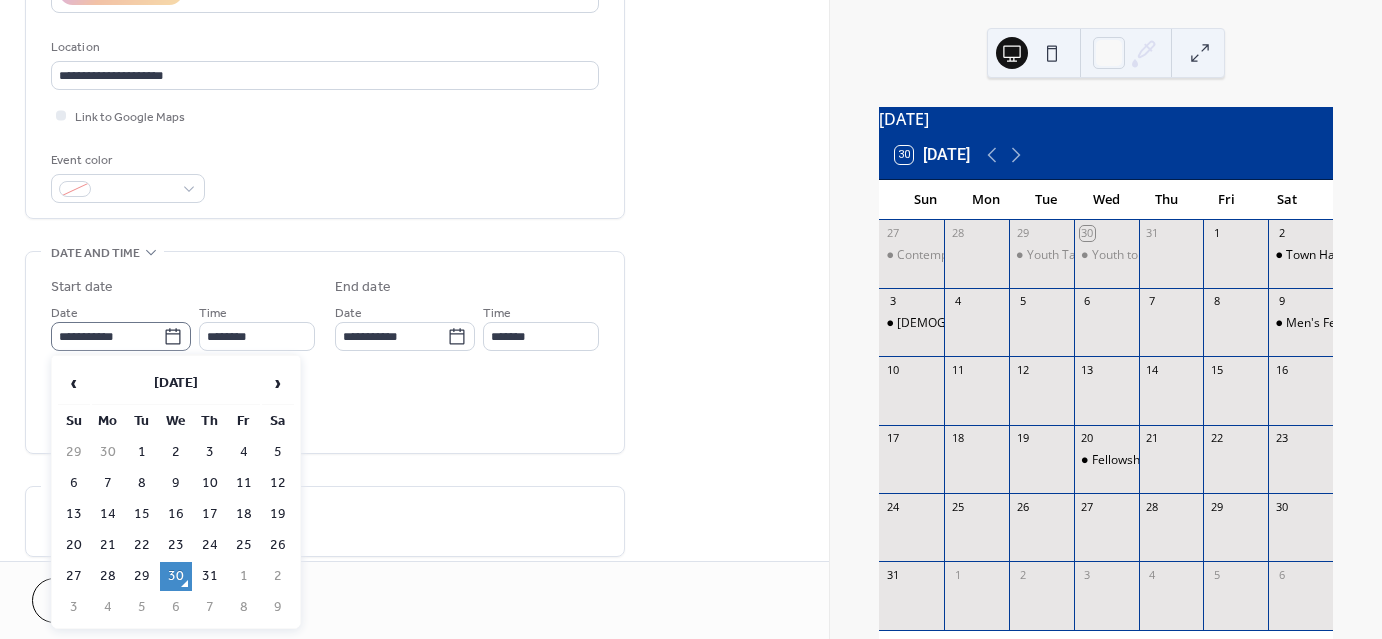 click 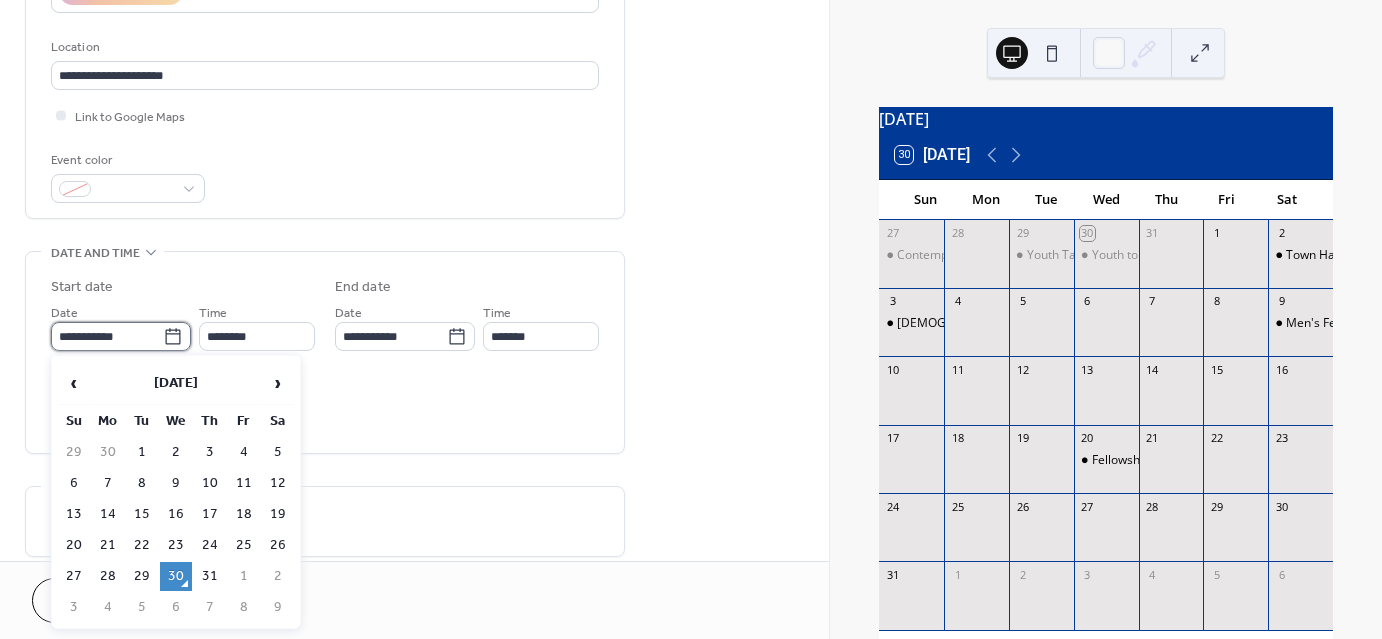 click on "**********" at bounding box center (107, 336) 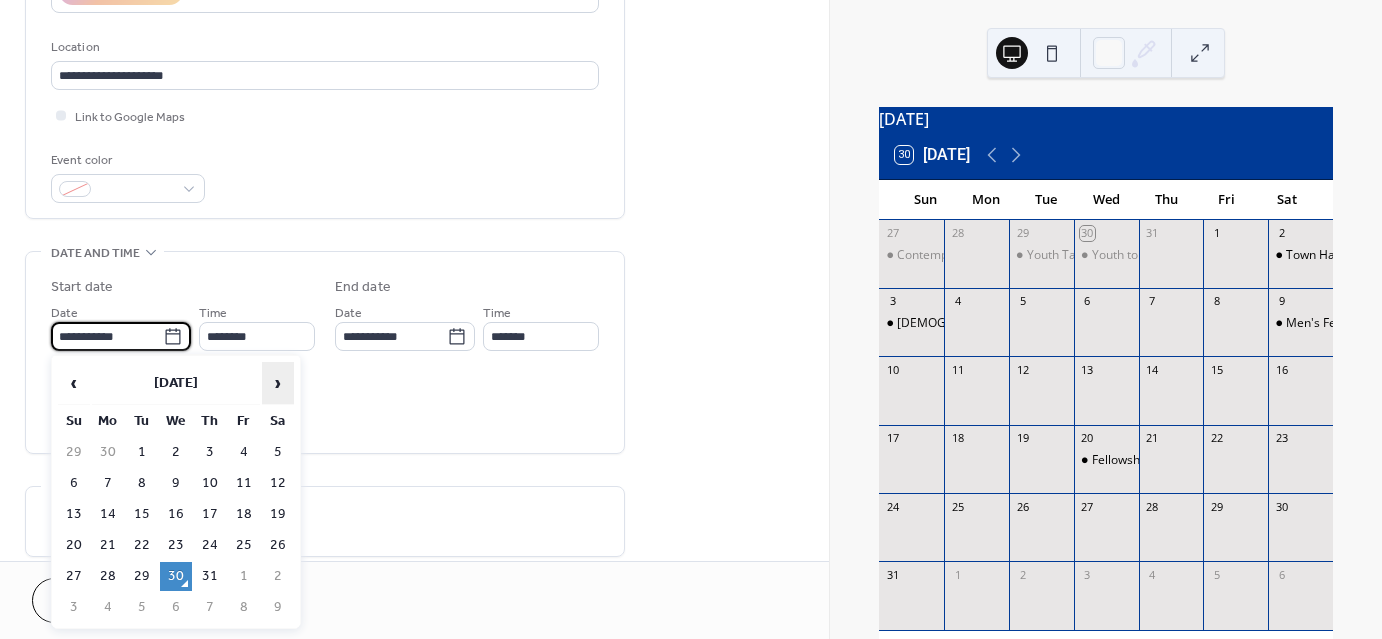 click on "›" at bounding box center [278, 383] 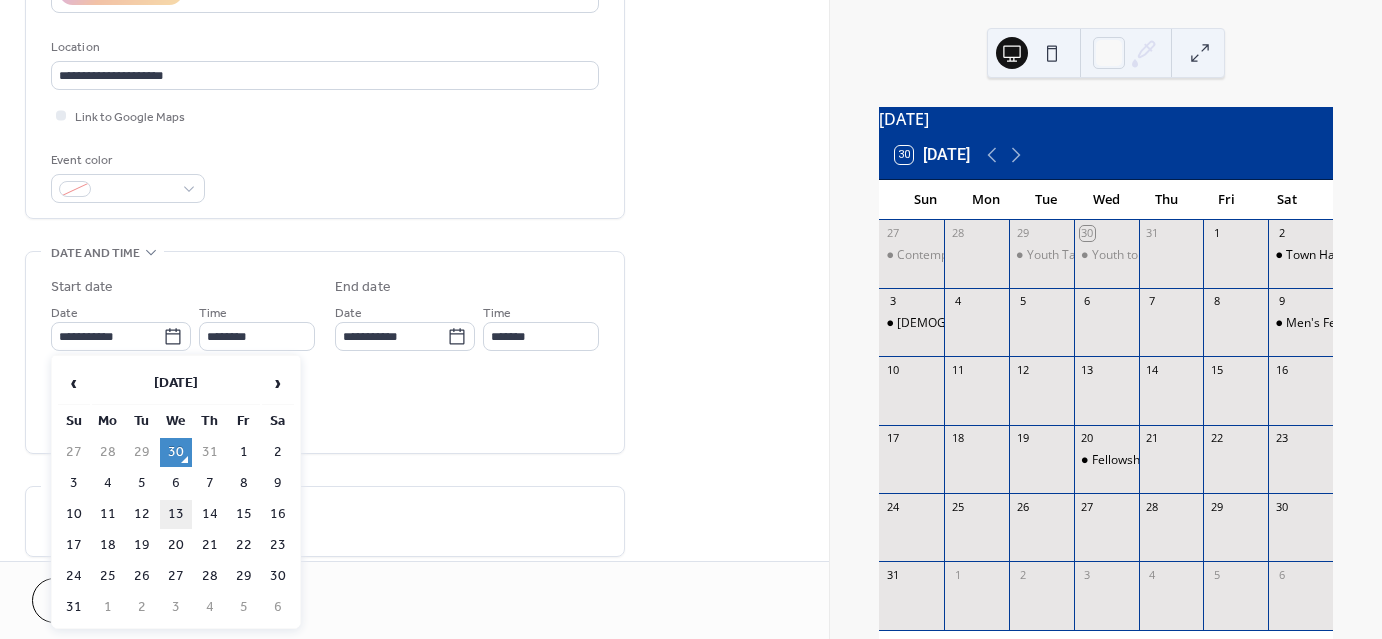 click on "13" at bounding box center (176, 514) 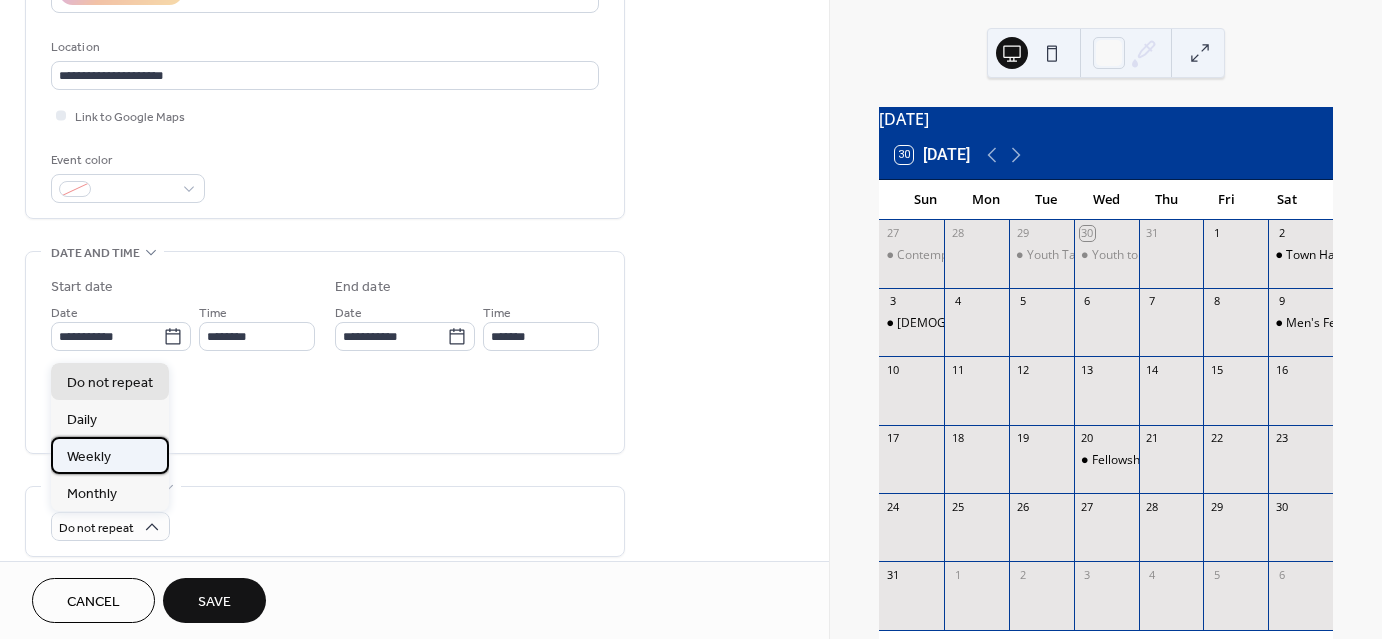 click on "Weekly" at bounding box center [89, 456] 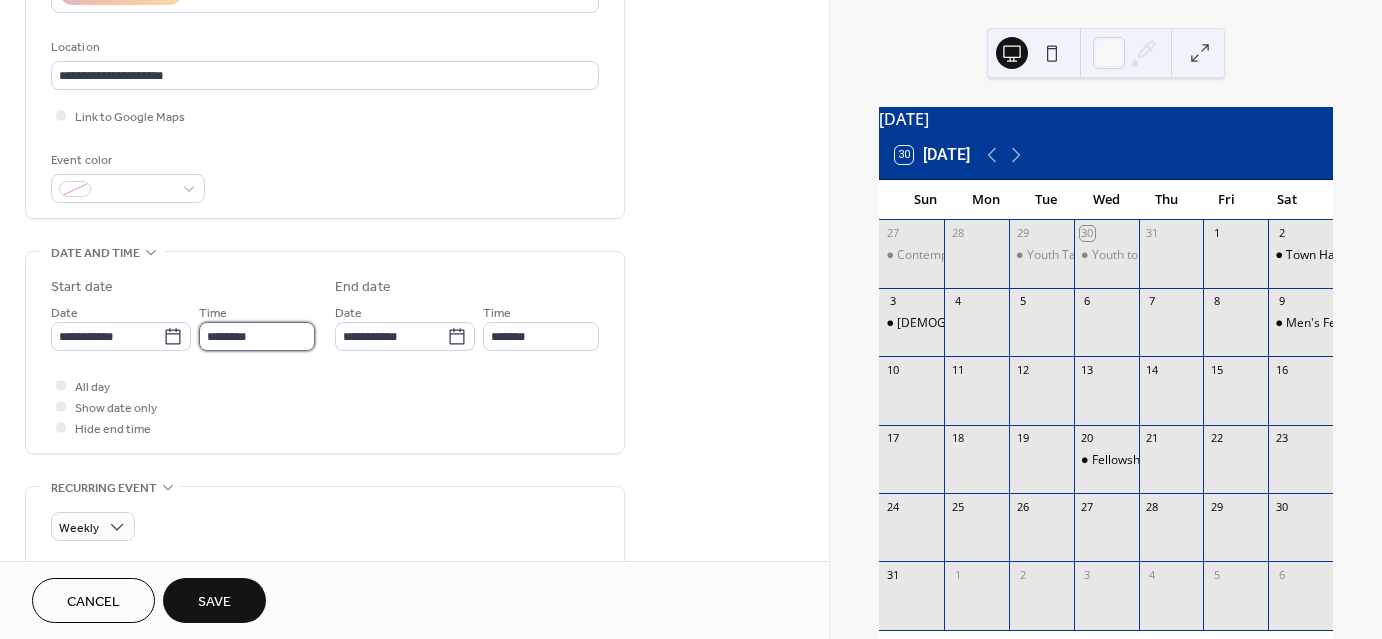 click on "********" at bounding box center [257, 336] 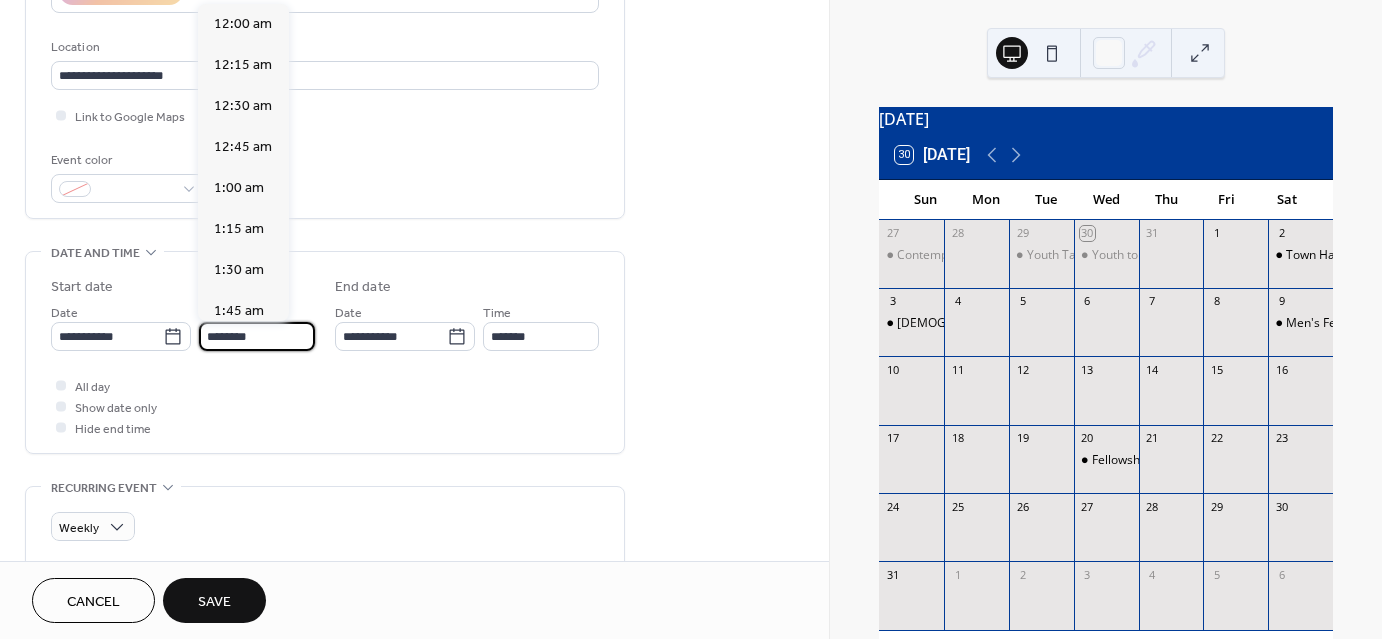 scroll, scrollTop: 1968, scrollLeft: 0, axis: vertical 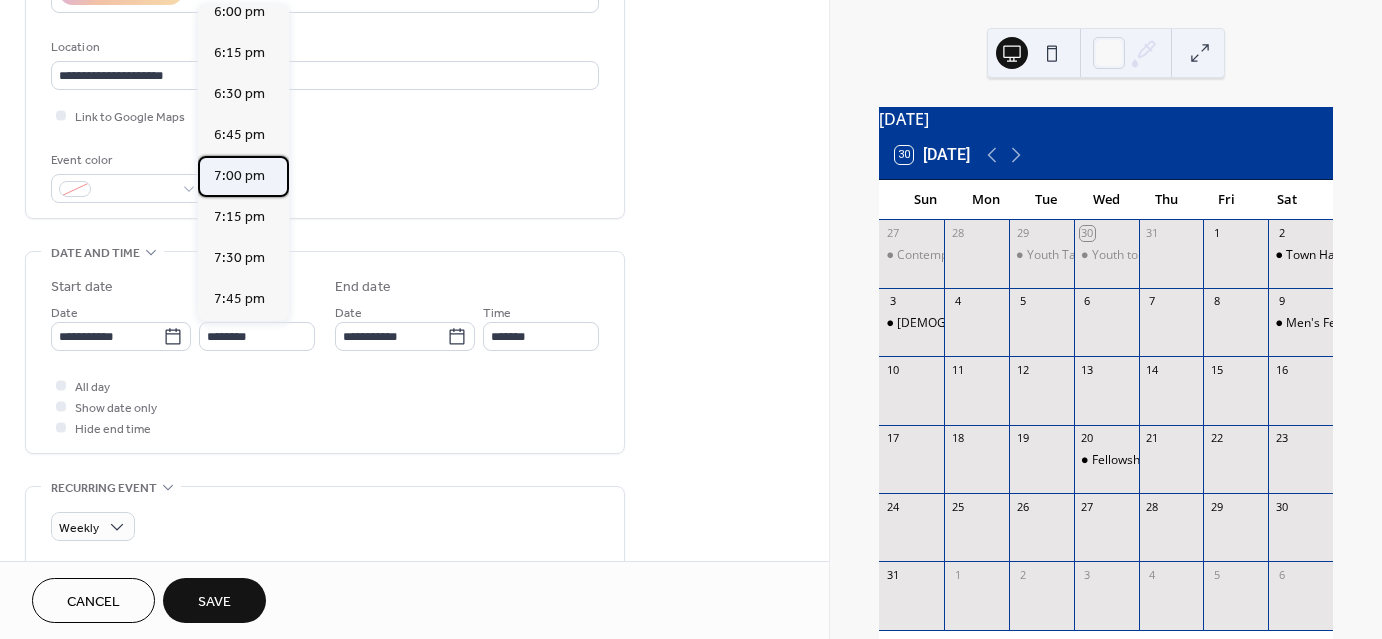 click on "7:00 pm" at bounding box center [239, 176] 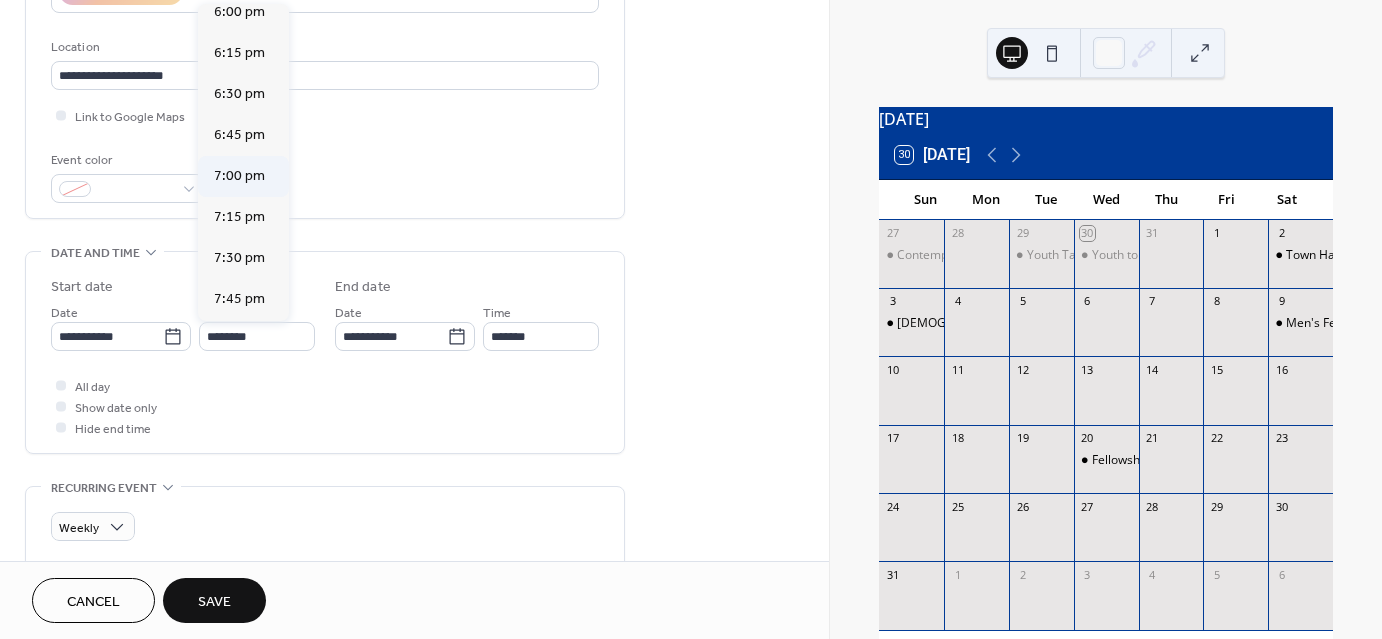 type on "*******" 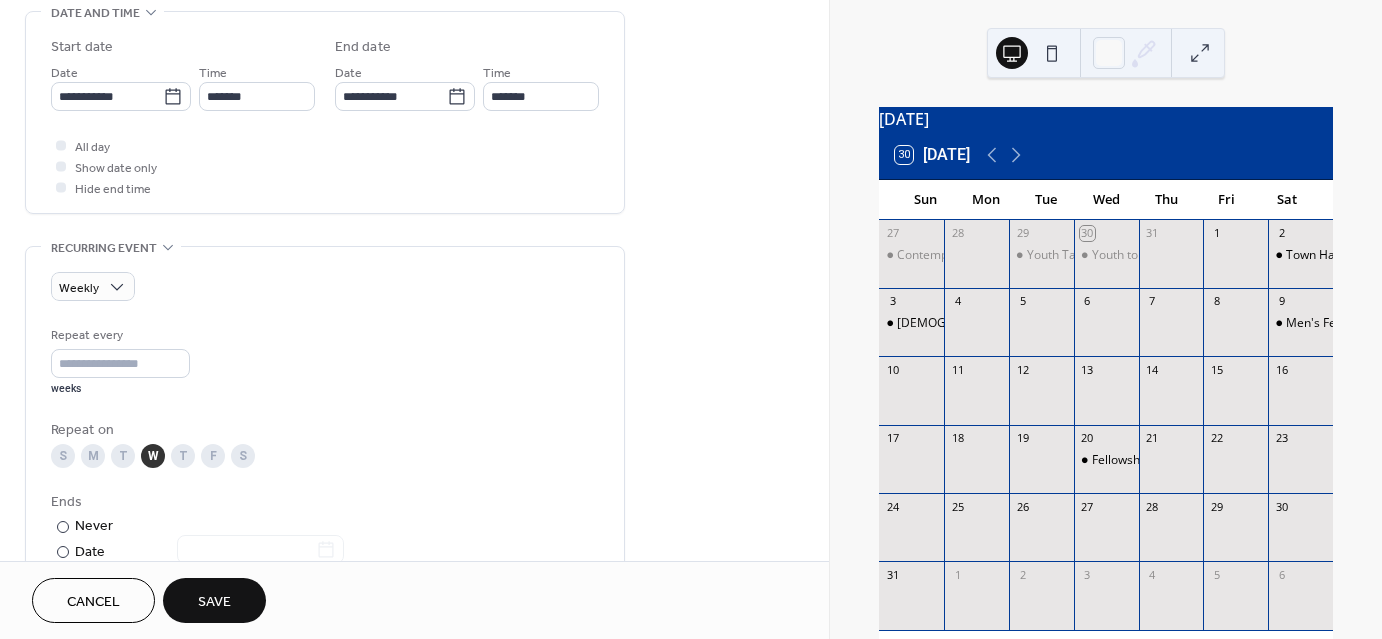 scroll, scrollTop: 800, scrollLeft: 0, axis: vertical 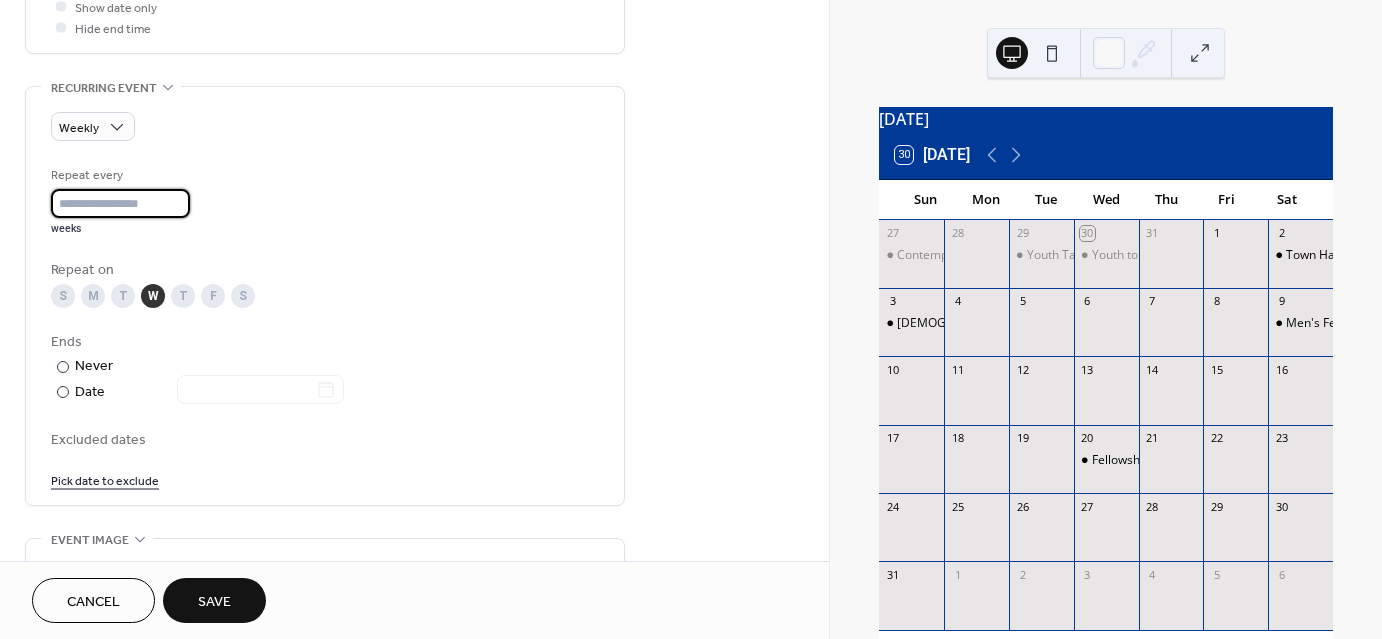 click on "*" at bounding box center (120, 203) 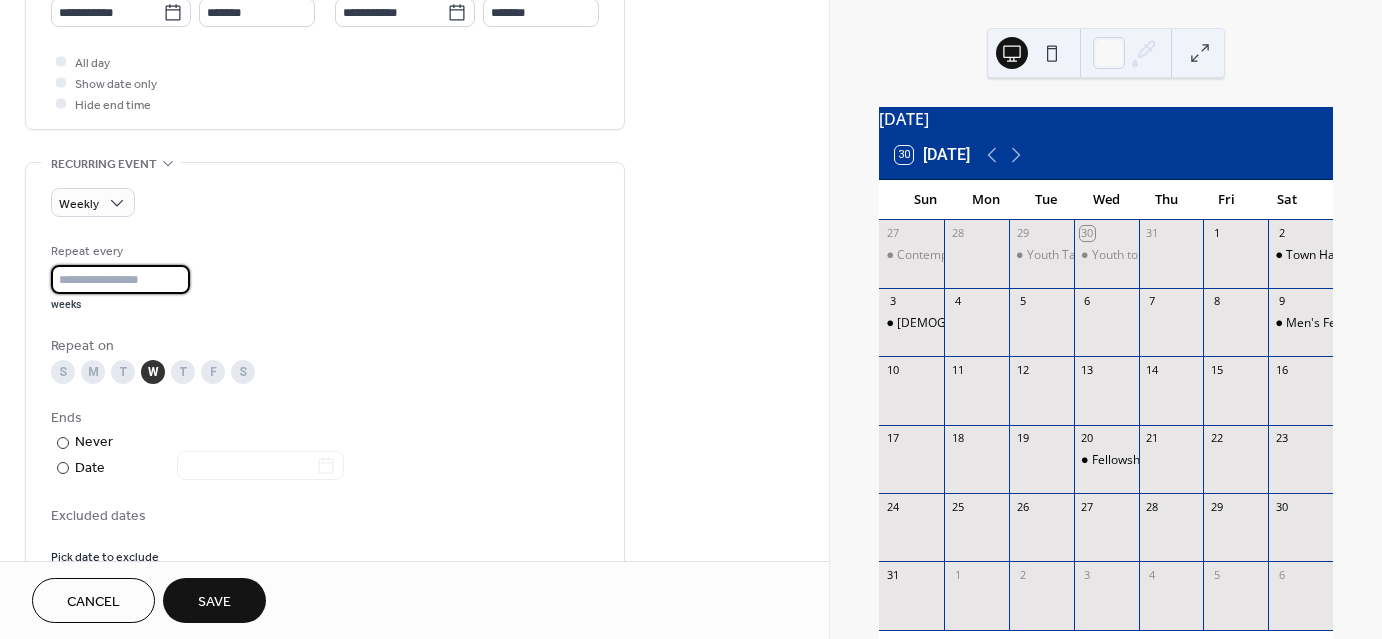 scroll, scrollTop: 700, scrollLeft: 0, axis: vertical 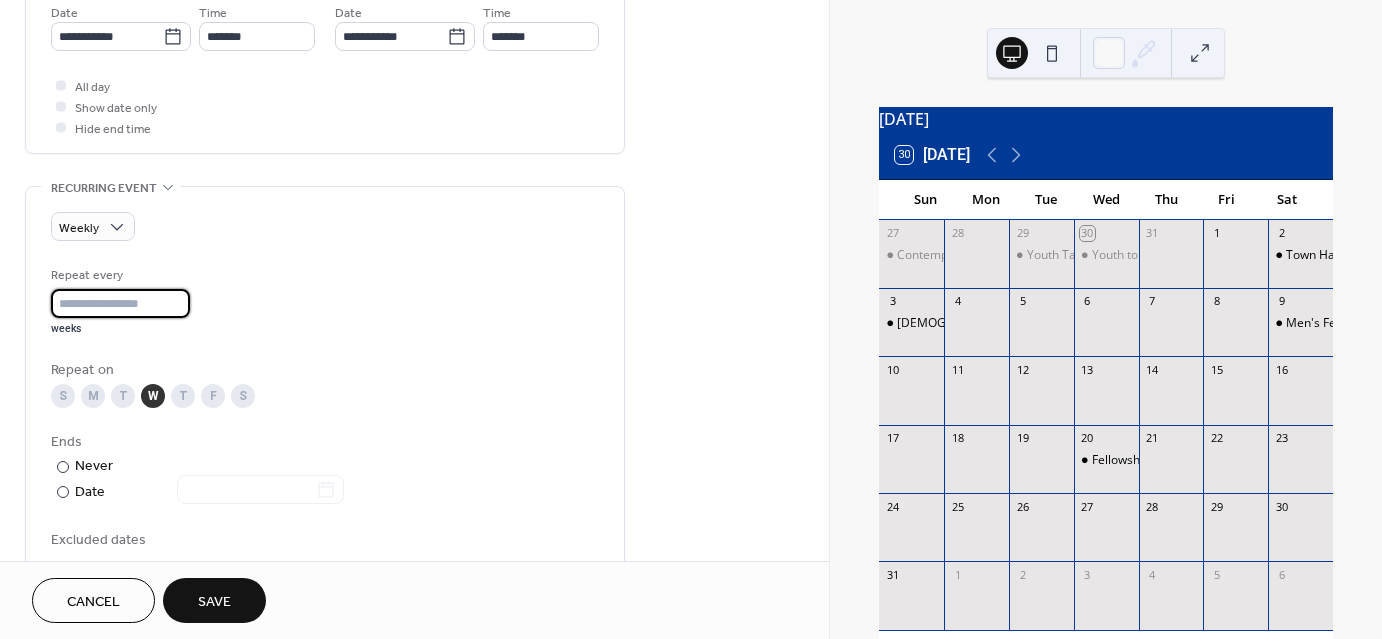 click on "*" at bounding box center [120, 303] 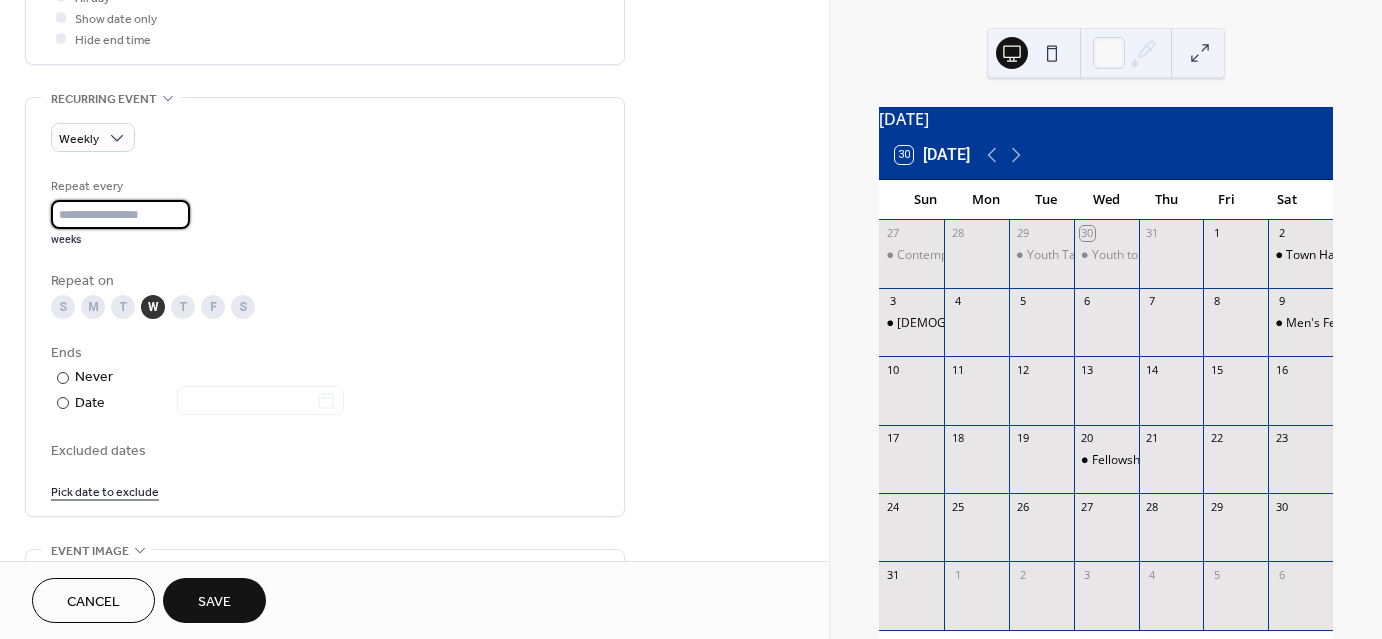 scroll, scrollTop: 800, scrollLeft: 0, axis: vertical 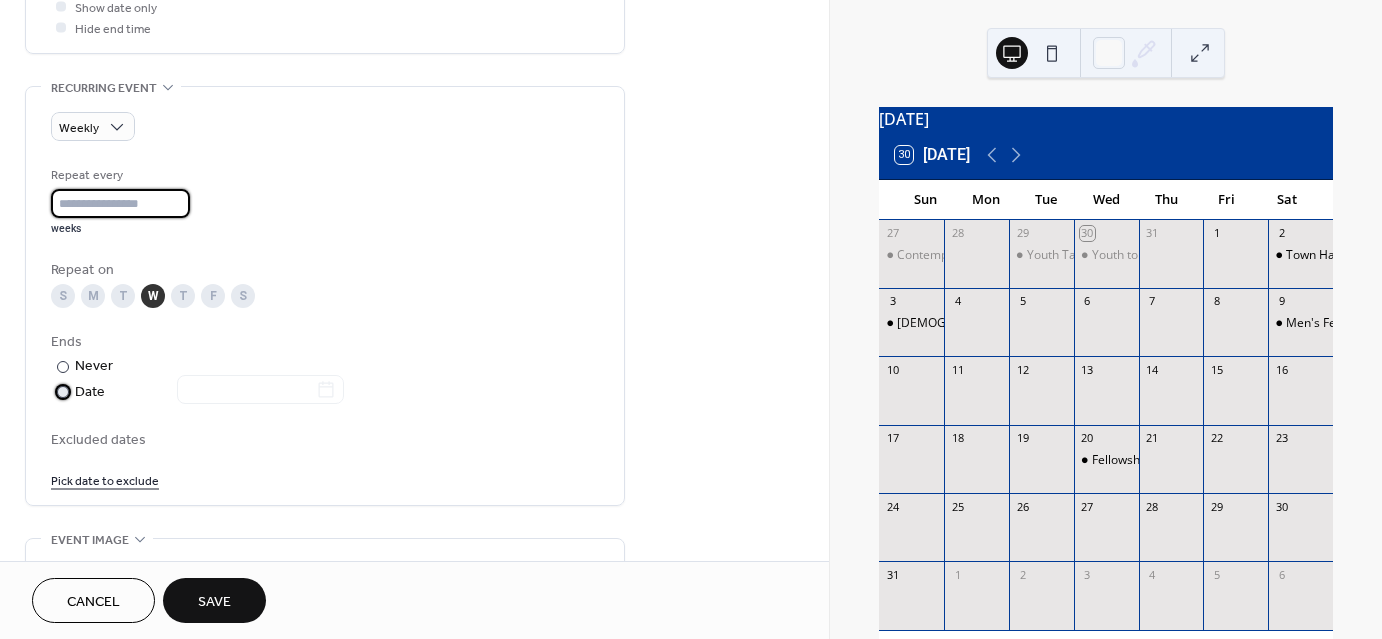click at bounding box center [63, 392] 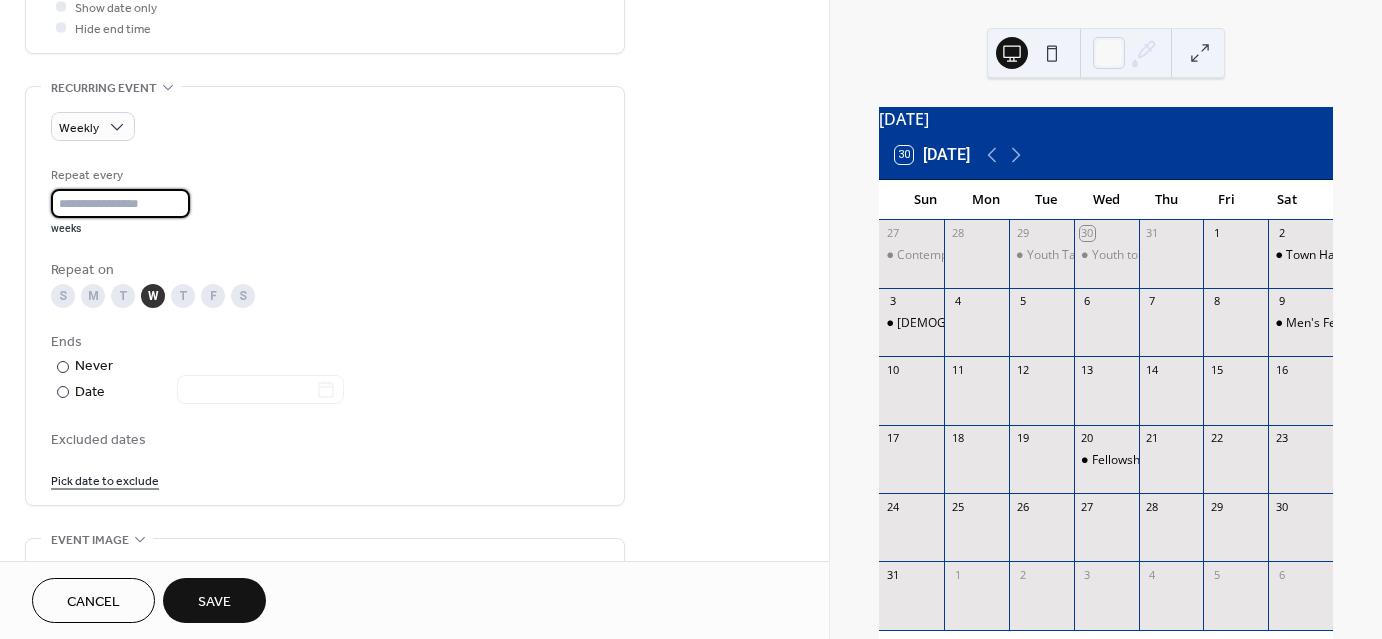 type on "*" 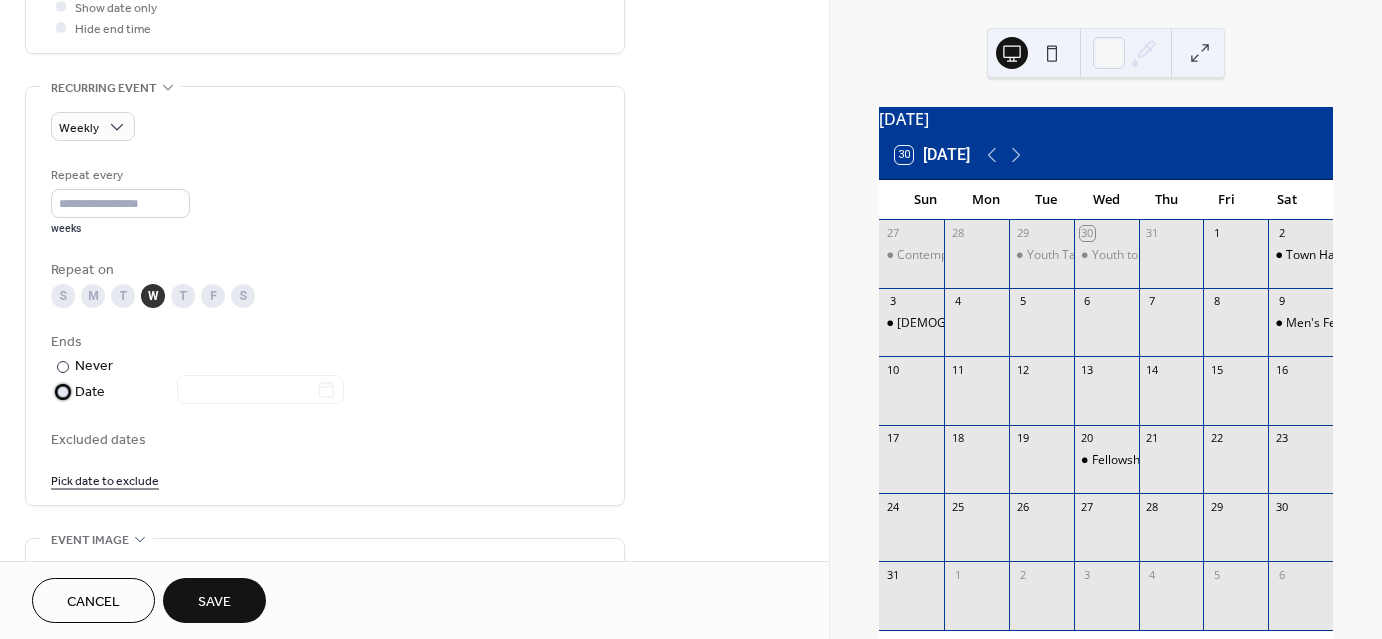 click at bounding box center [248, 391] 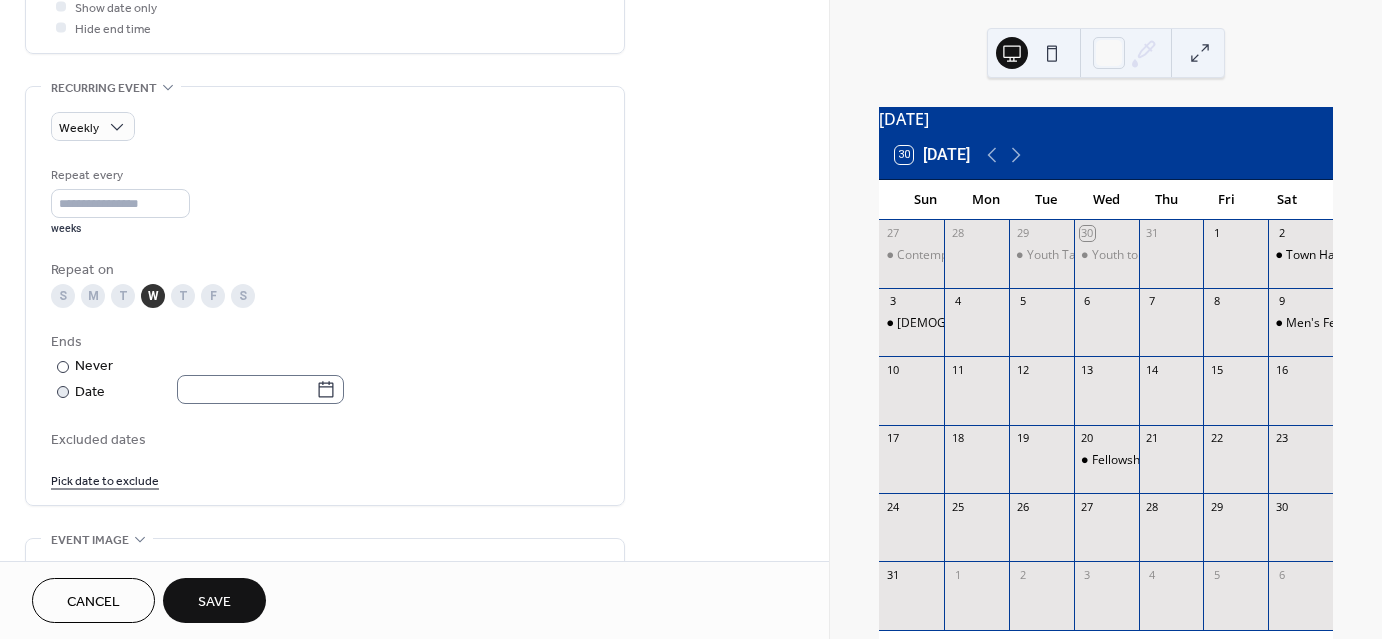 click 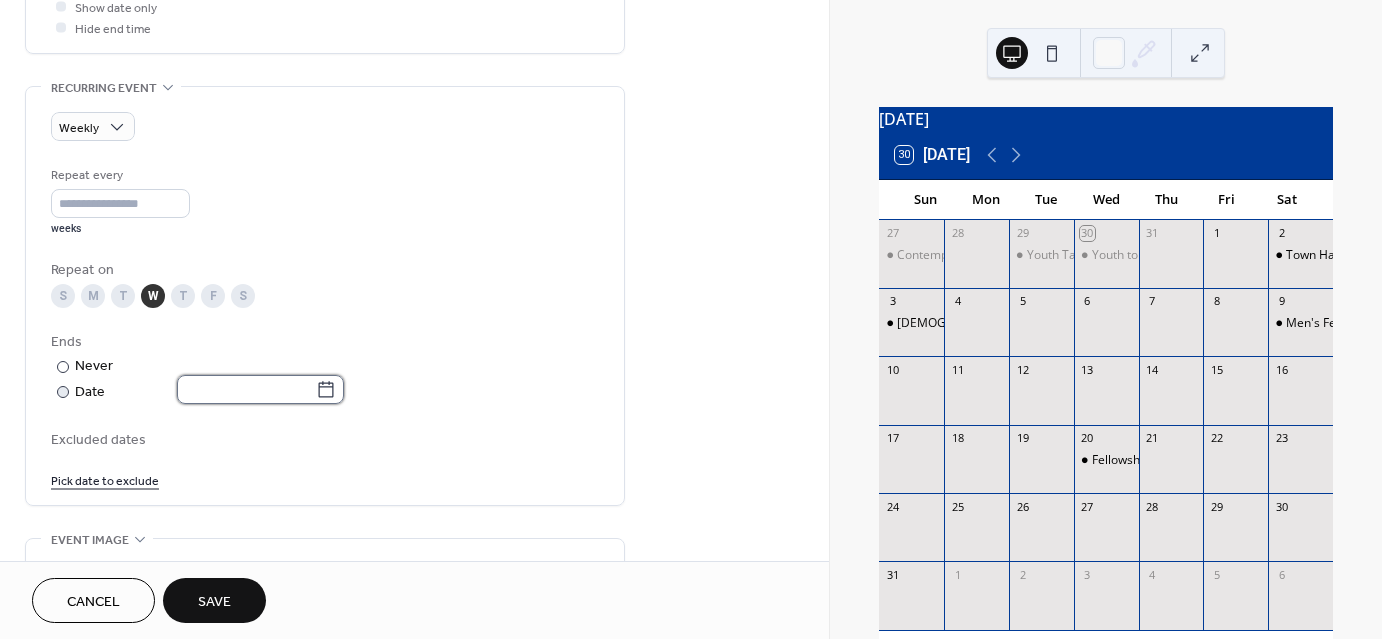 click at bounding box center (246, 389) 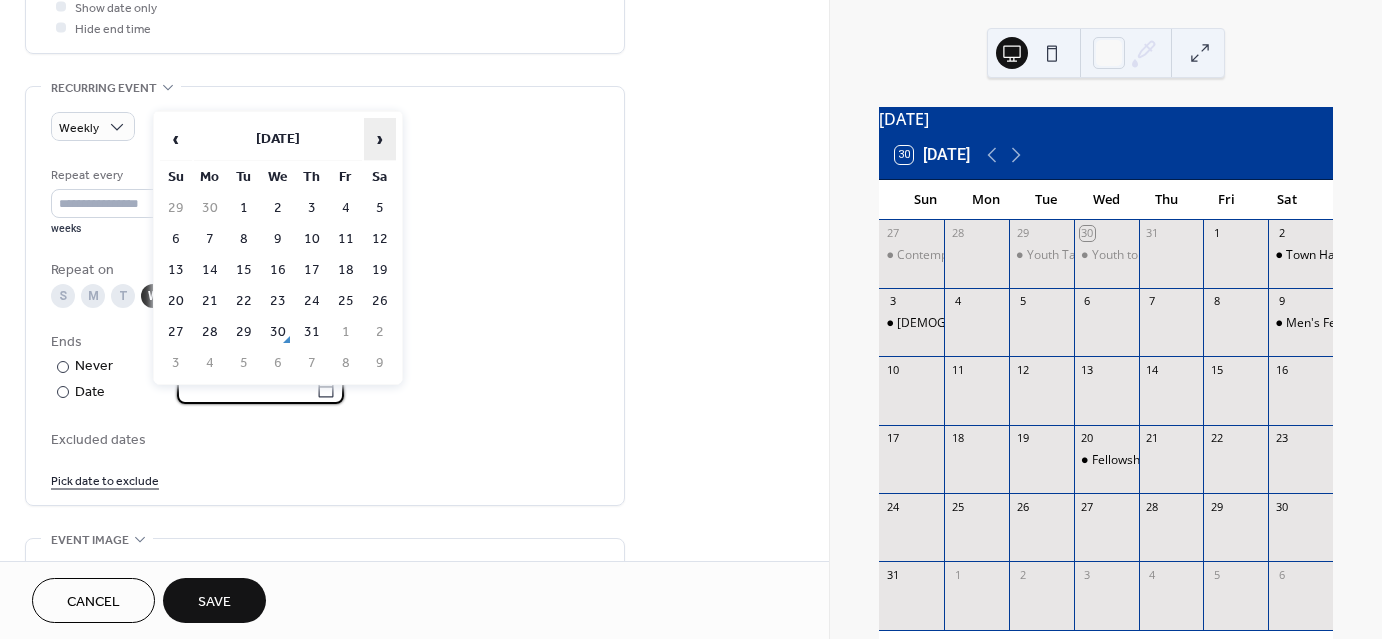 click on "›" at bounding box center [380, 139] 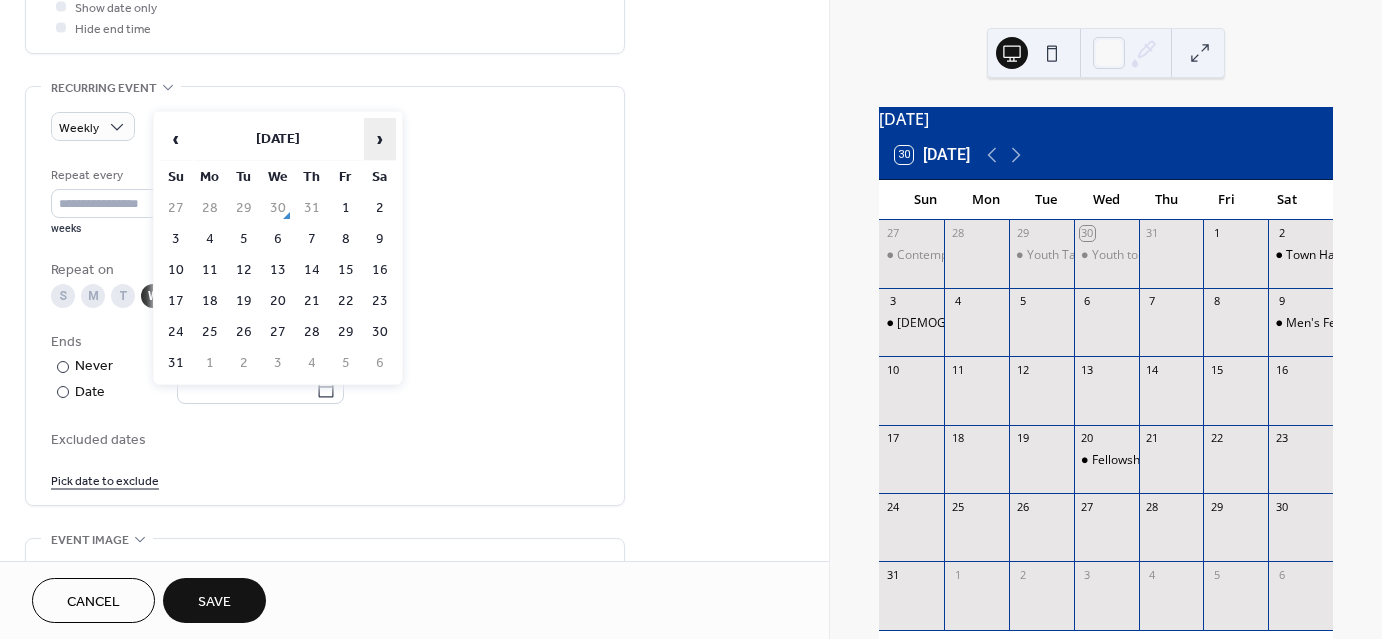 click on "›" at bounding box center [380, 139] 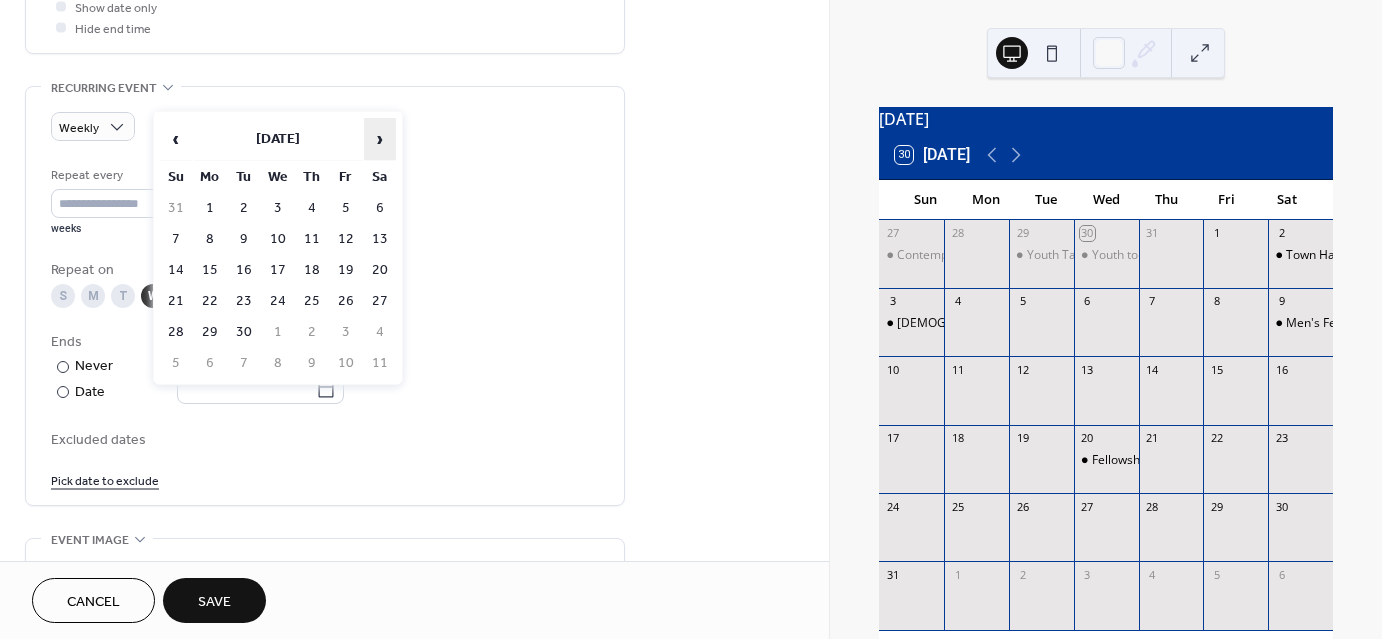 click on "›" at bounding box center (380, 139) 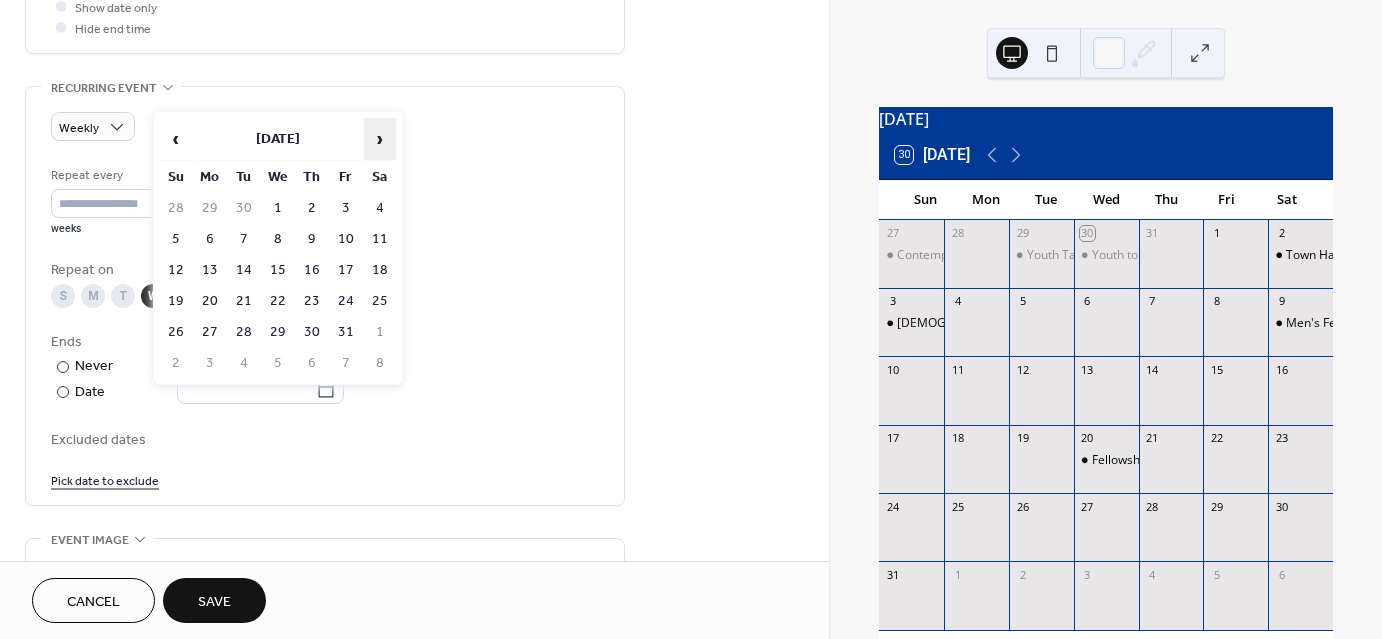 click on "›" at bounding box center (380, 139) 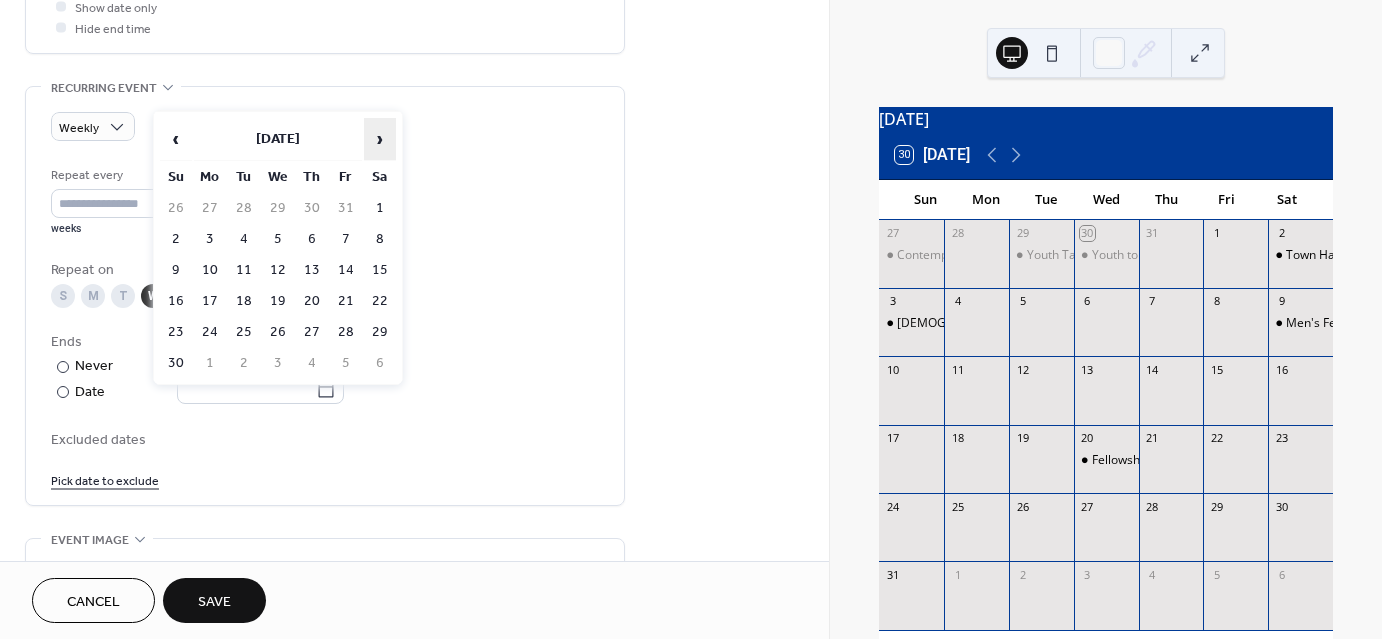 click on "›" at bounding box center (380, 139) 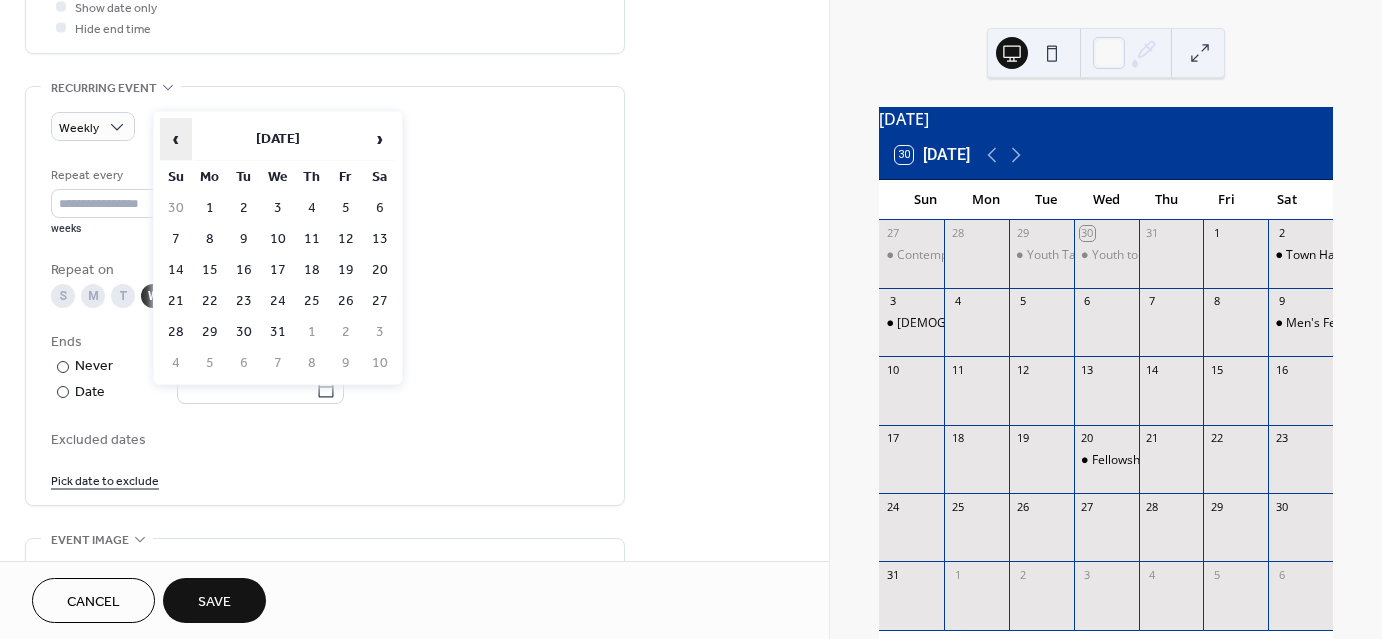 click on "‹" at bounding box center (176, 139) 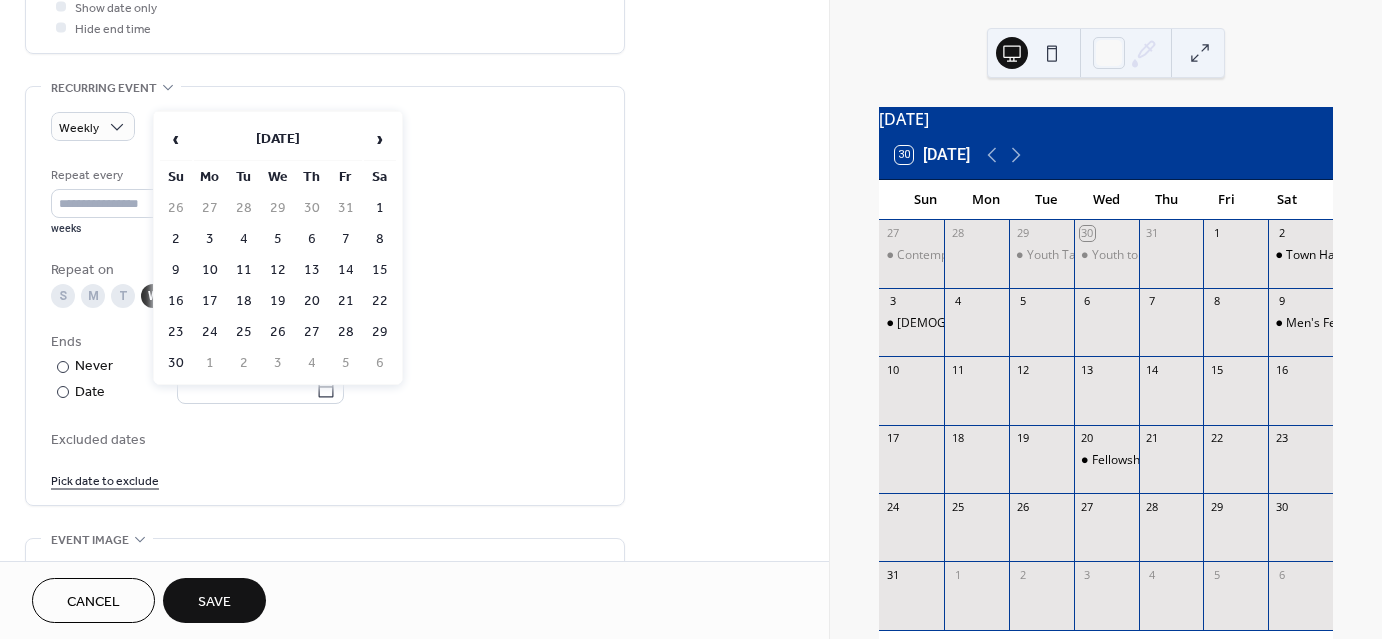 click on "19" at bounding box center [278, 301] 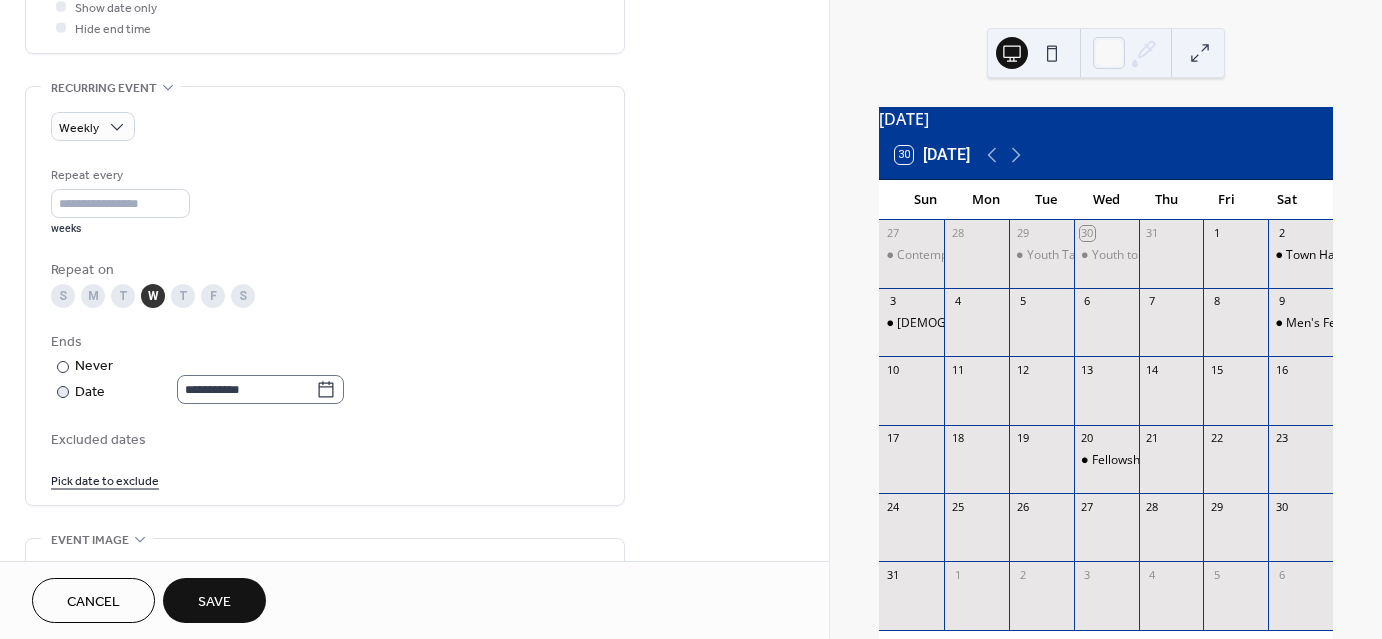 click 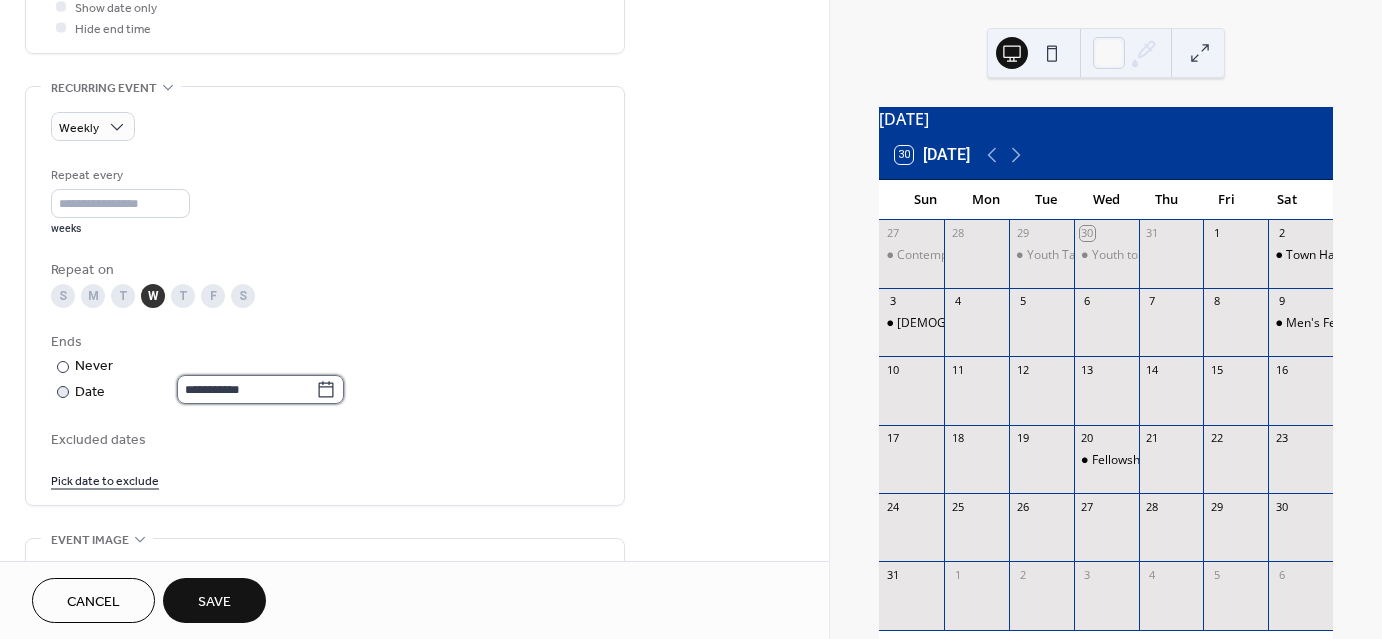 click on "**********" at bounding box center [246, 389] 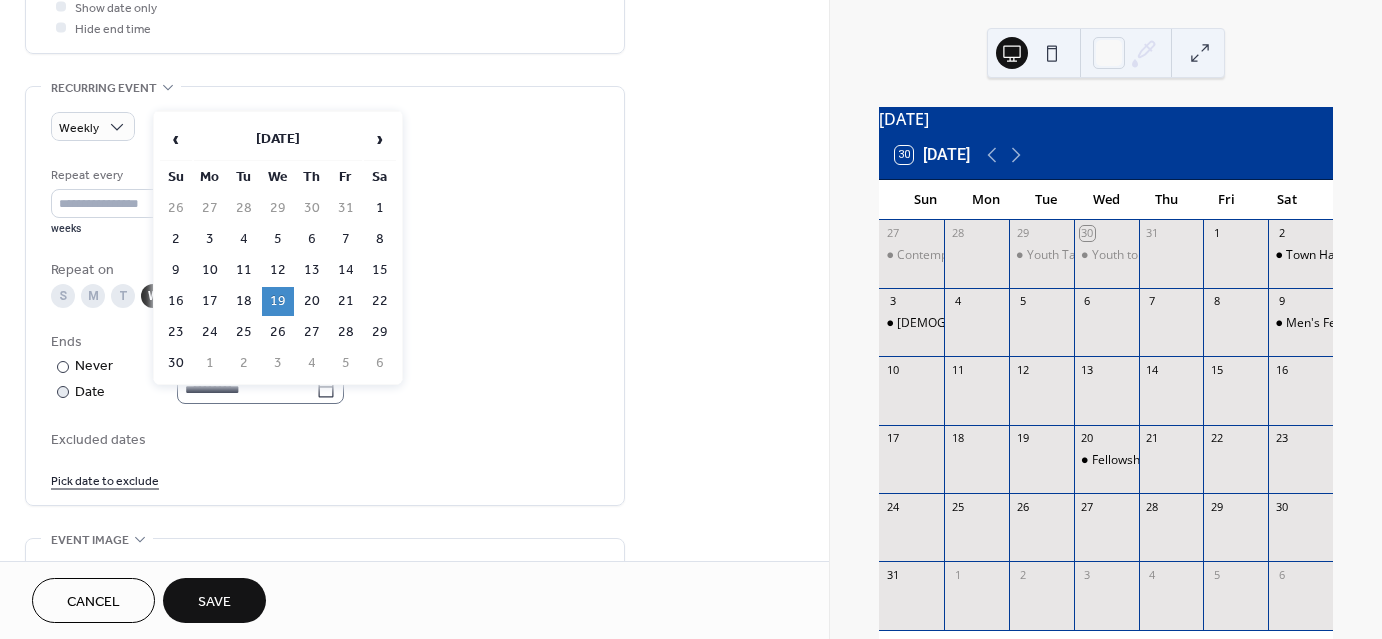 click 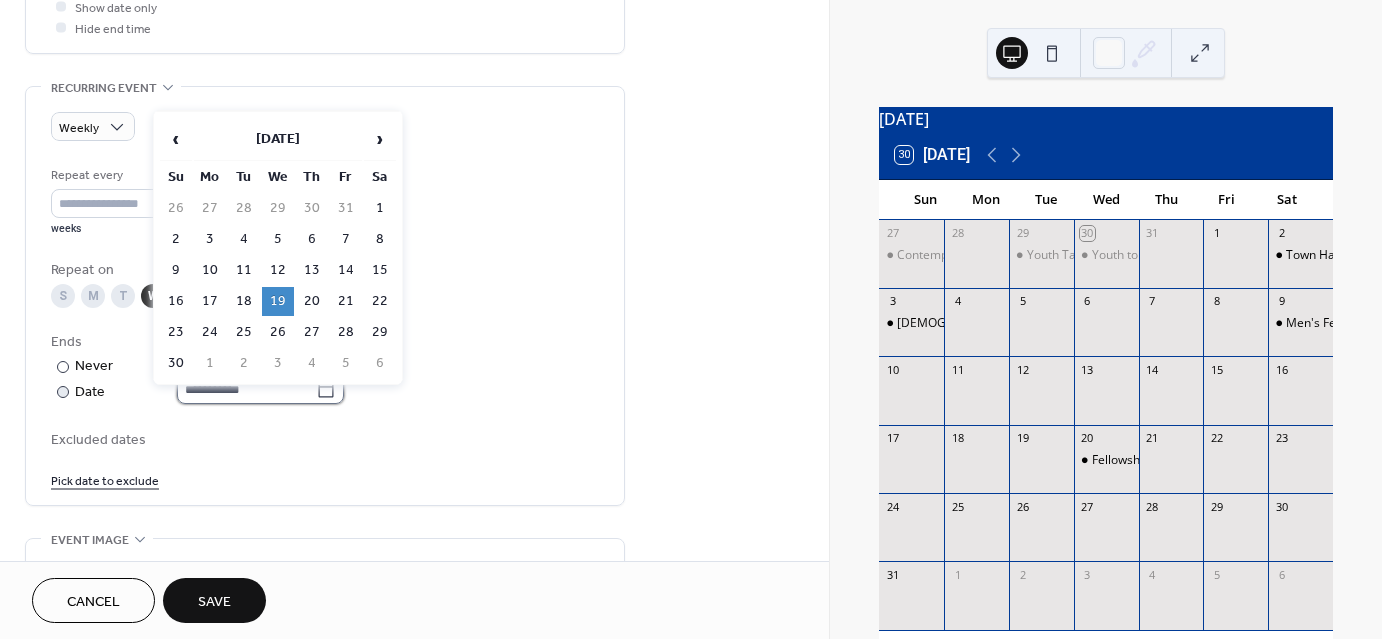 click on "**********" at bounding box center (246, 389) 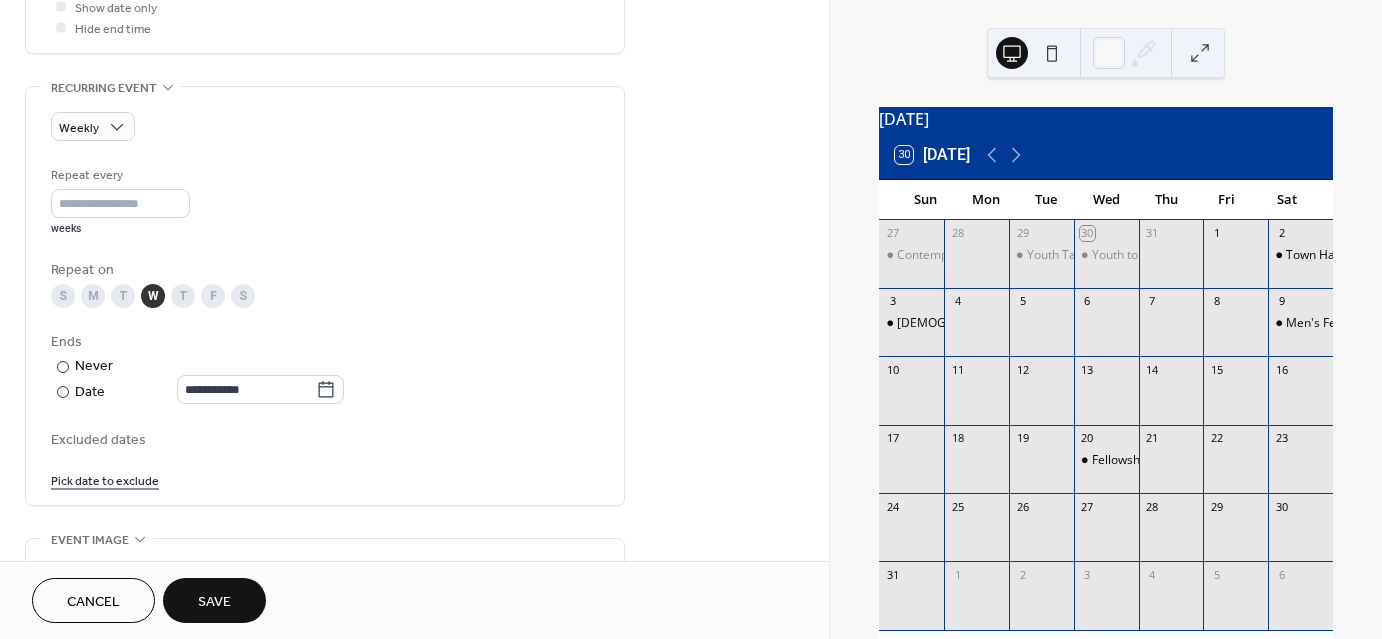 click on "**********" at bounding box center (325, 368) 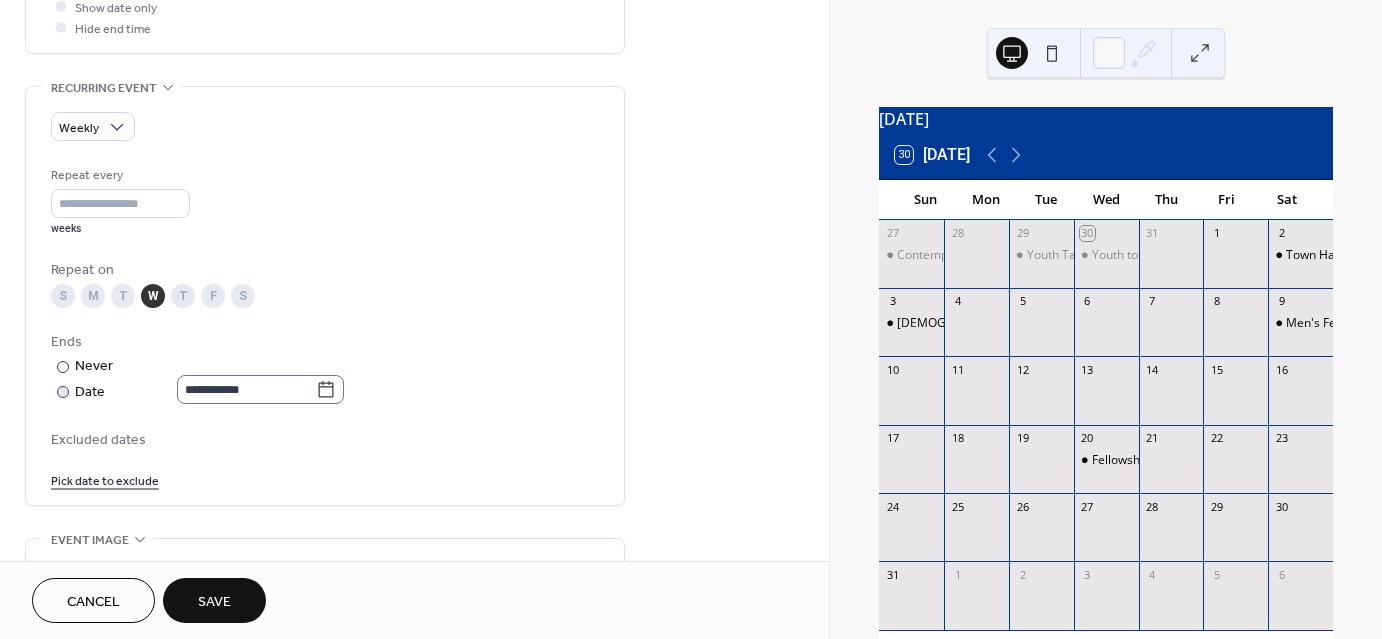 click 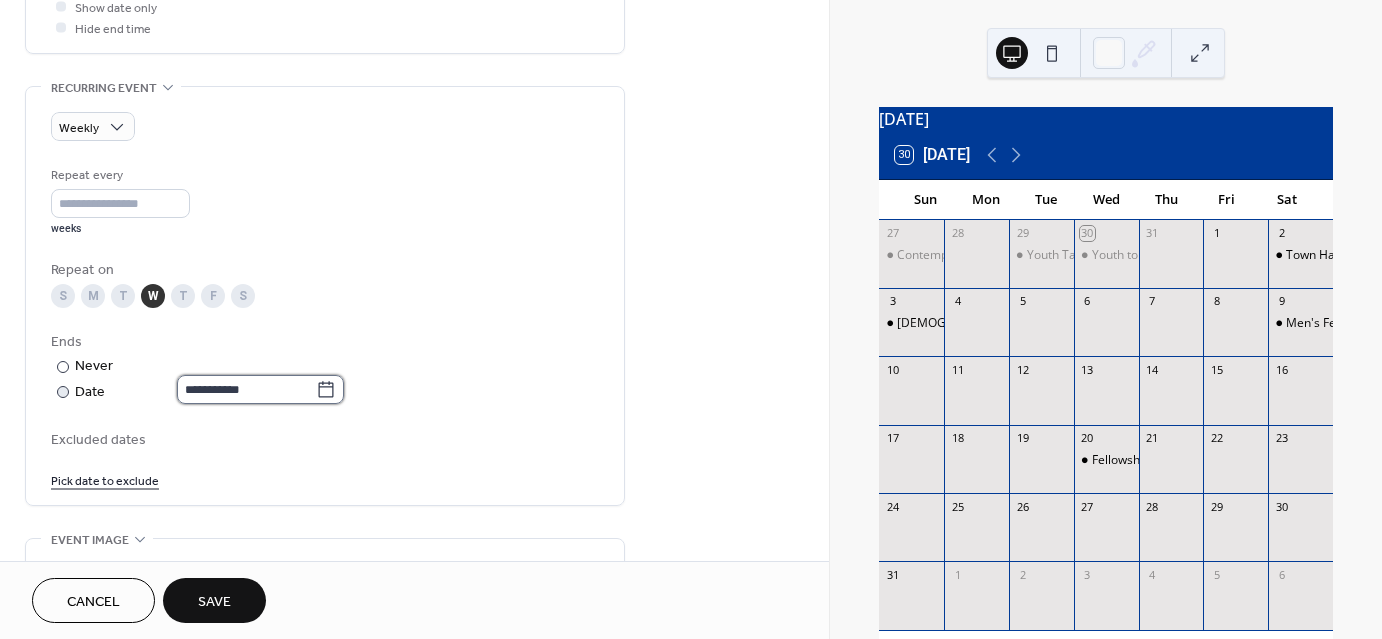 click on "**********" at bounding box center [246, 389] 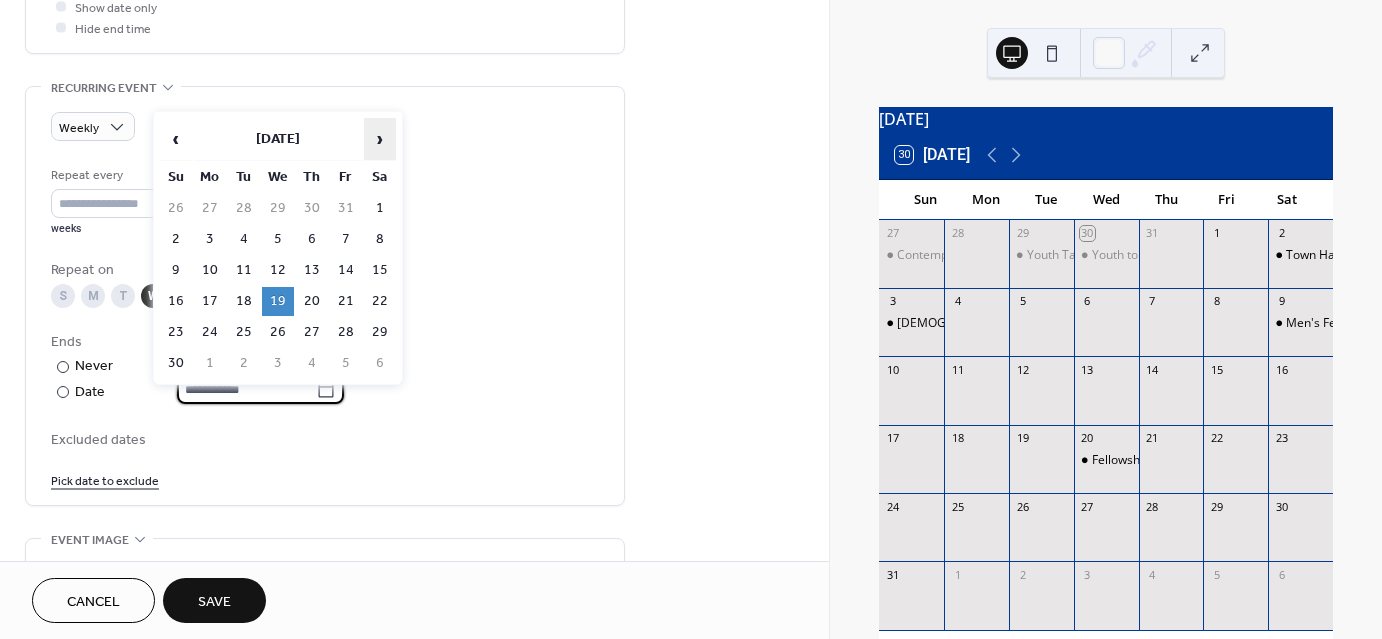 click on "›" at bounding box center (380, 139) 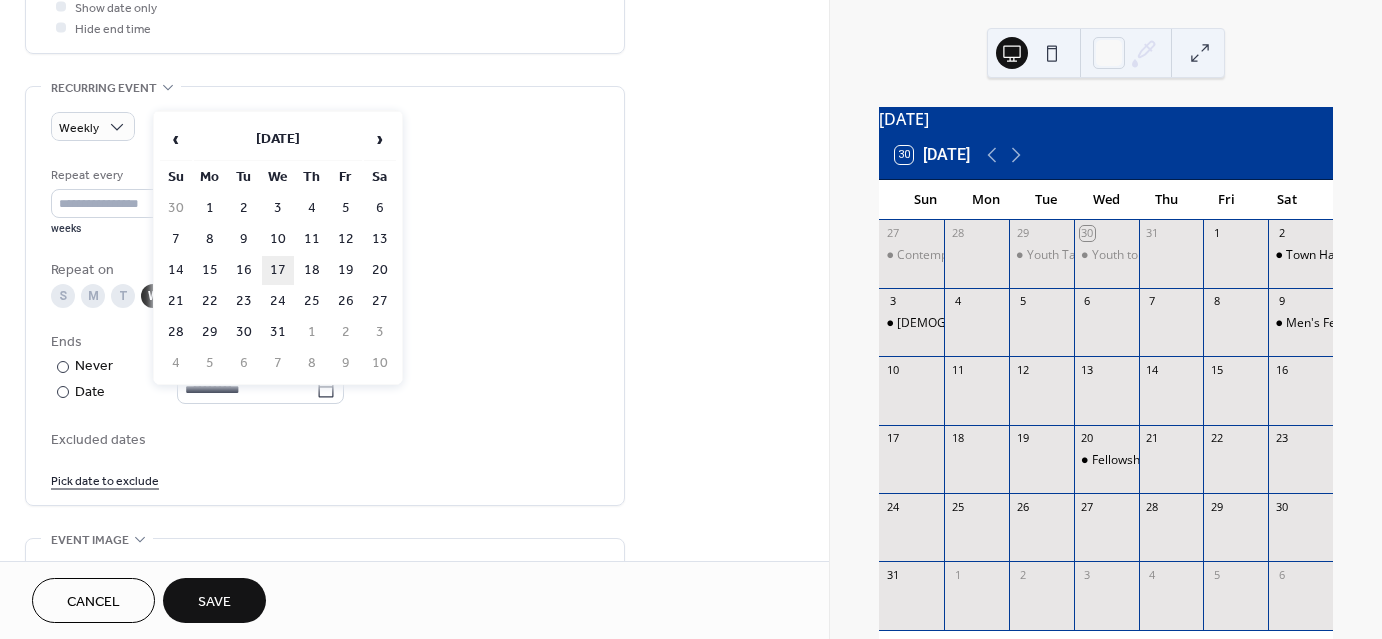 click on "17" at bounding box center [278, 270] 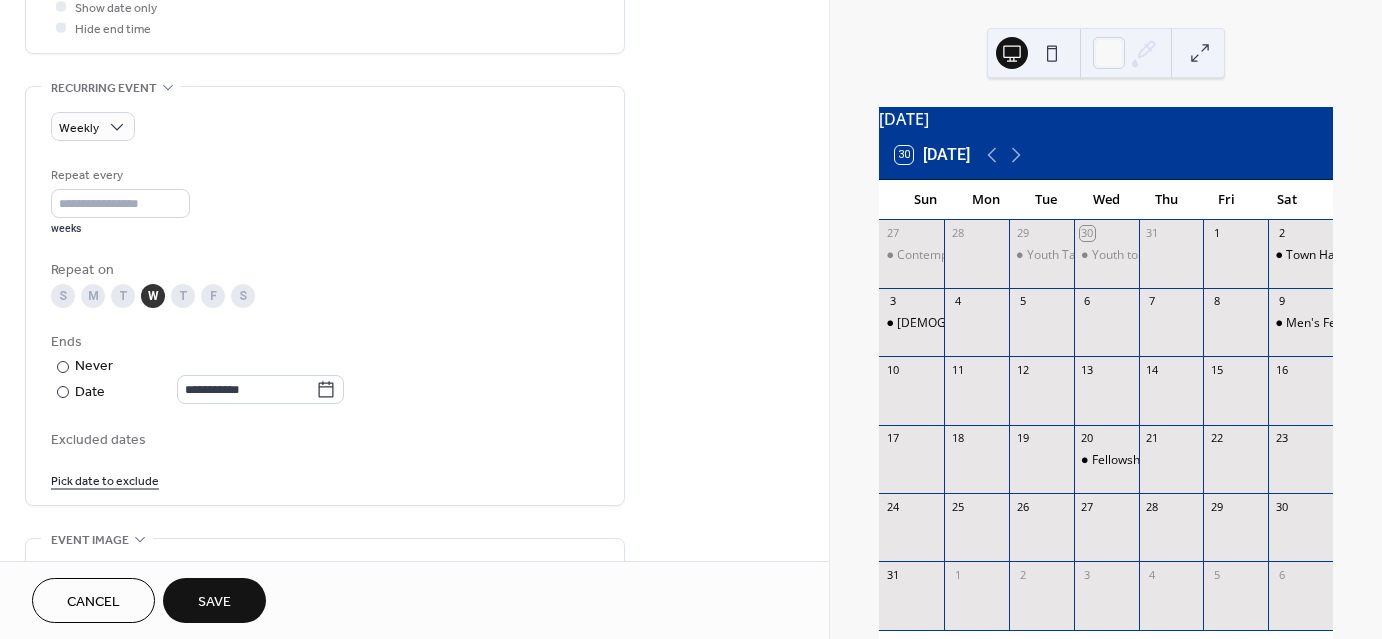 click on "Pick date to exclude" at bounding box center (105, 479) 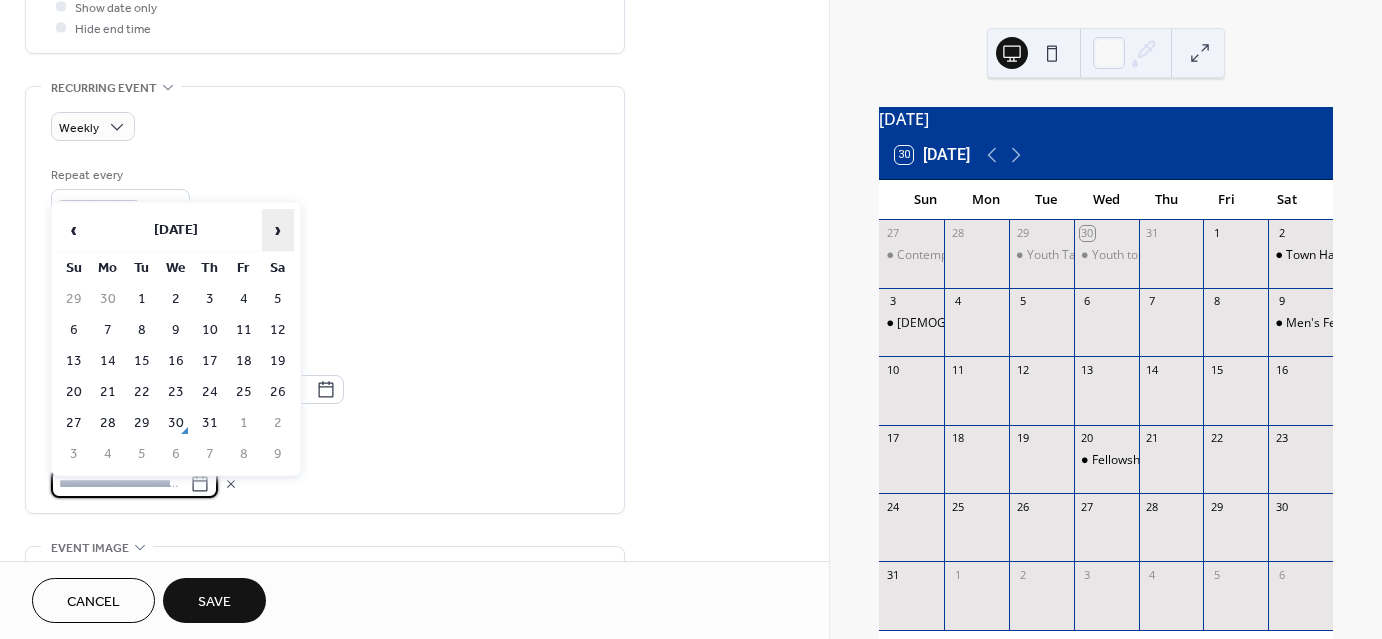 click on "›" at bounding box center (278, 230) 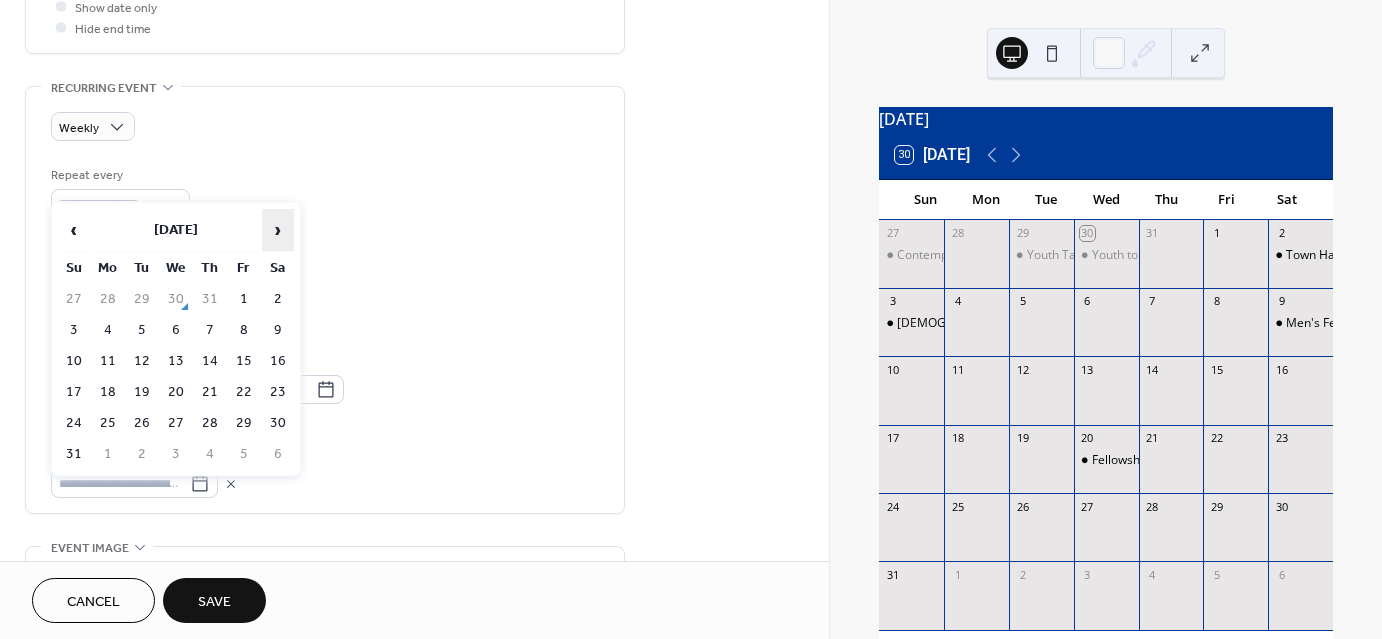 click on "›" at bounding box center (278, 230) 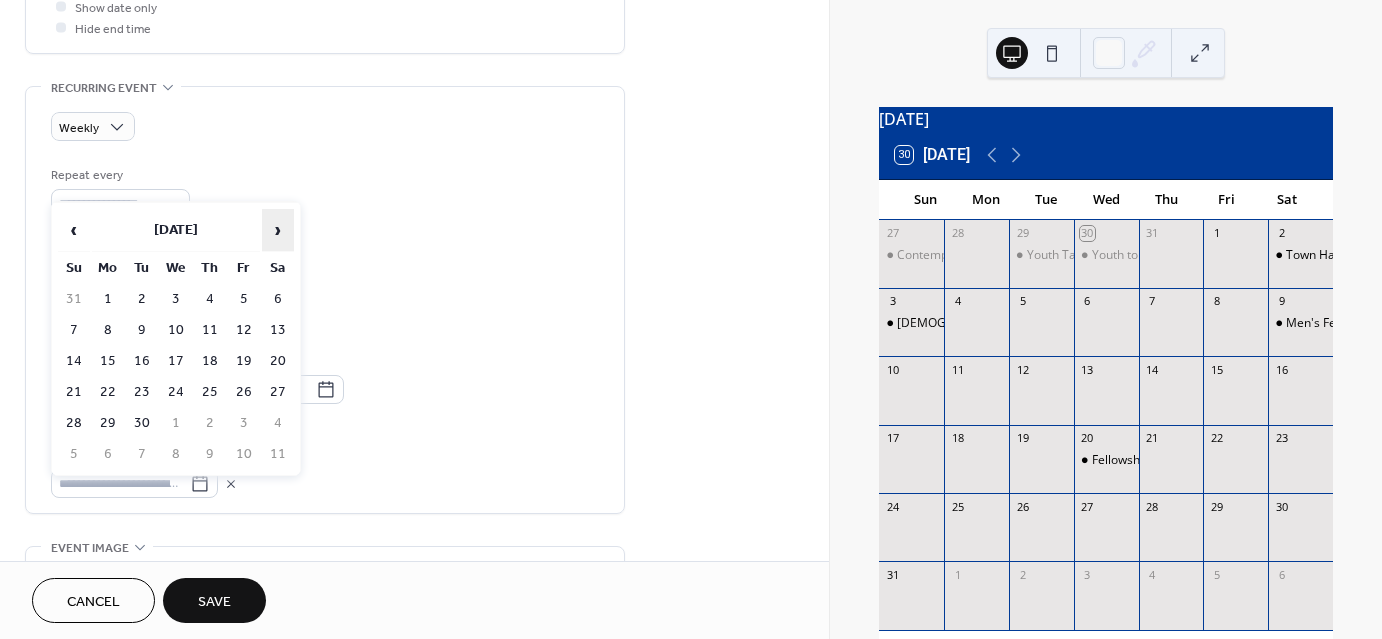 click on "›" at bounding box center [278, 230] 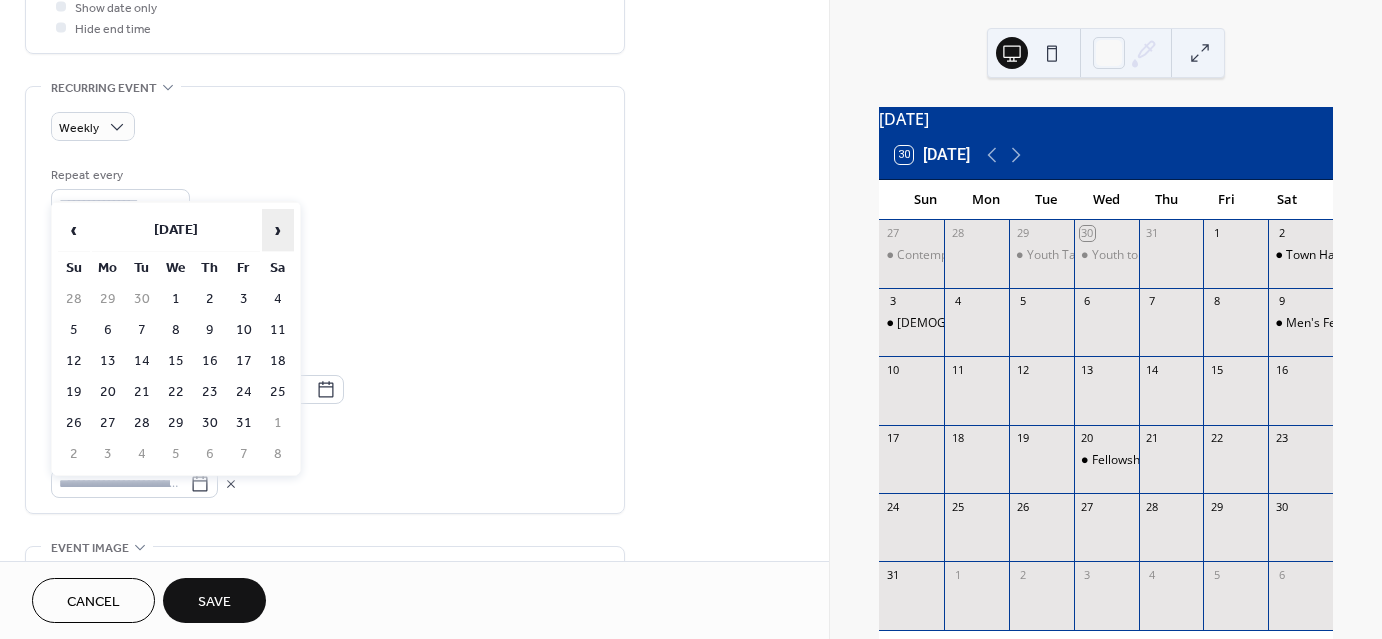 click on "›" at bounding box center (278, 230) 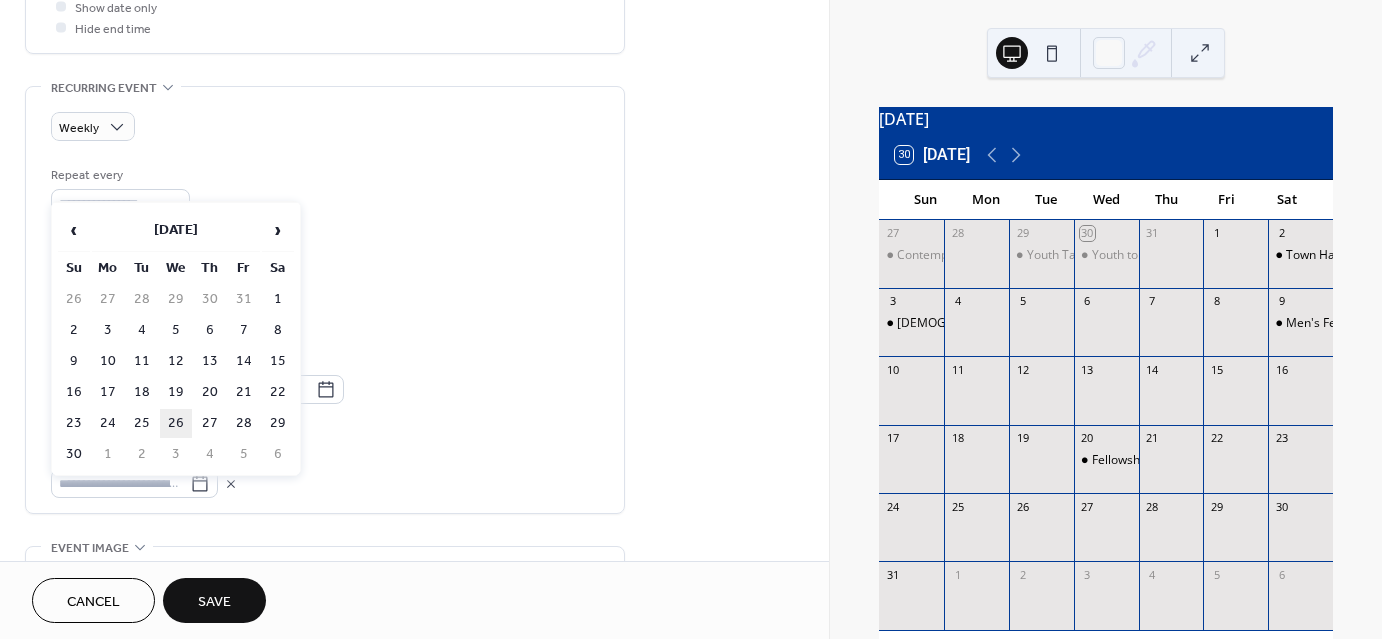 click on "26" at bounding box center (176, 423) 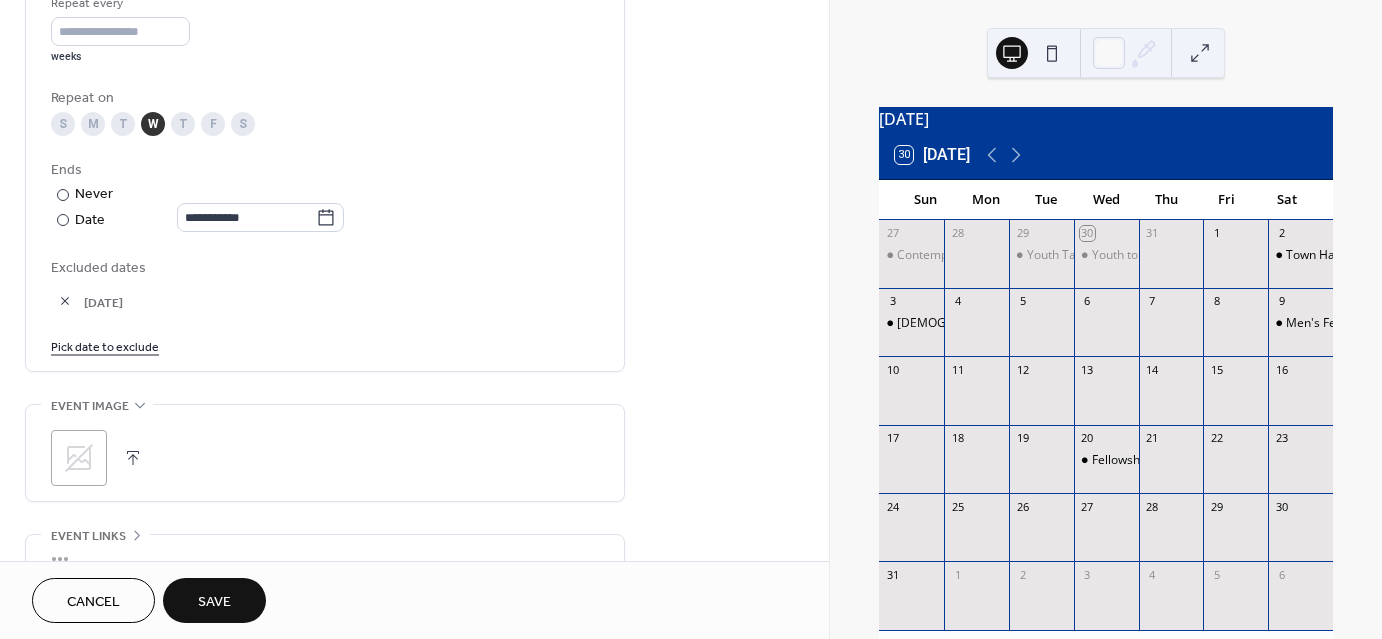 scroll, scrollTop: 1000, scrollLeft: 0, axis: vertical 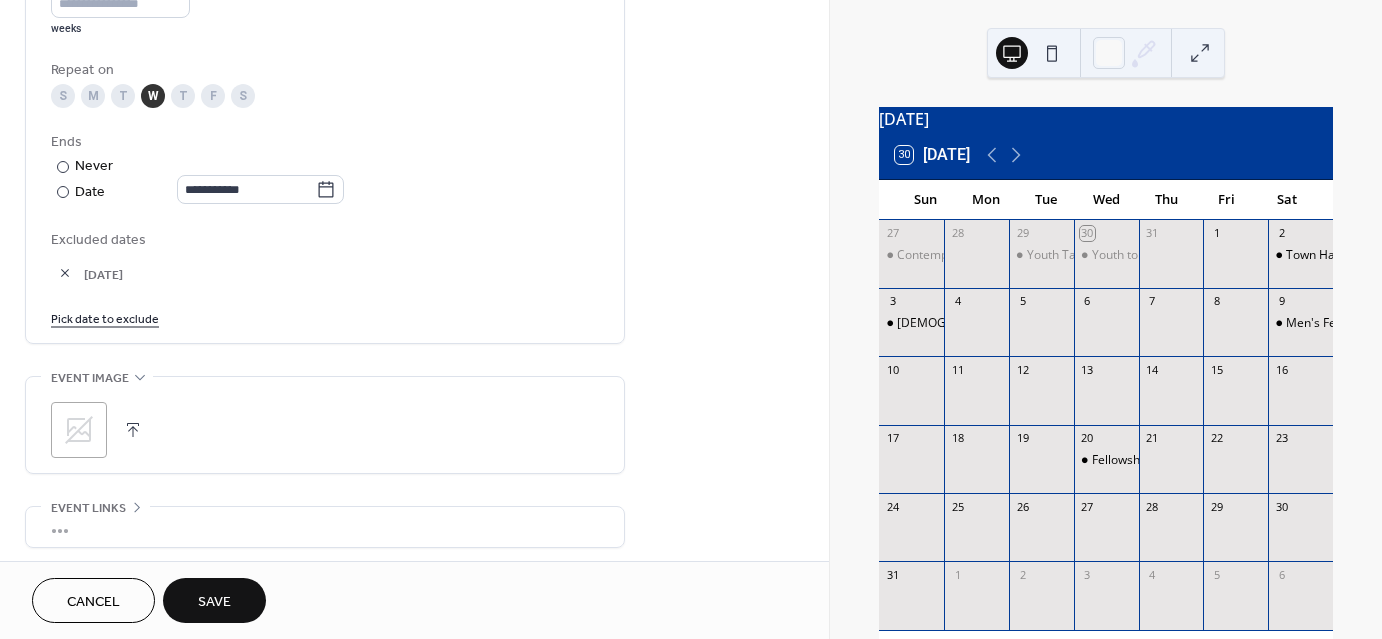 click on "Pick date to exclude" at bounding box center (105, 317) 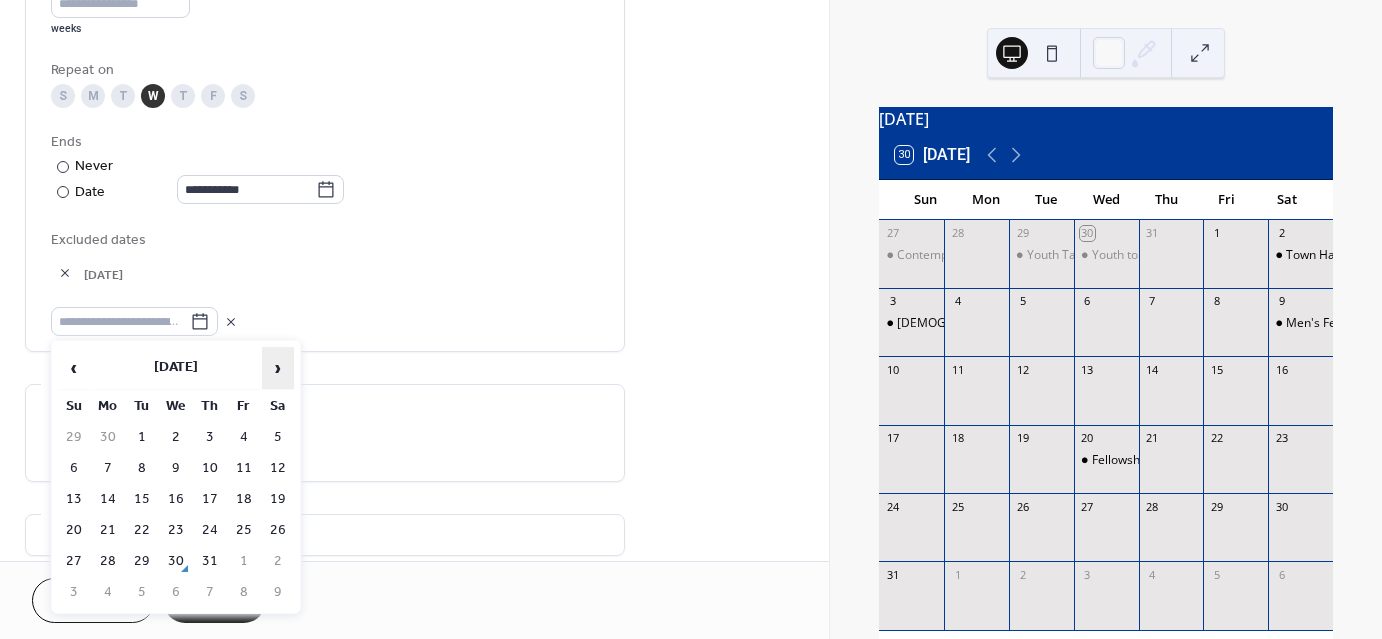 click on "›" at bounding box center [278, 368] 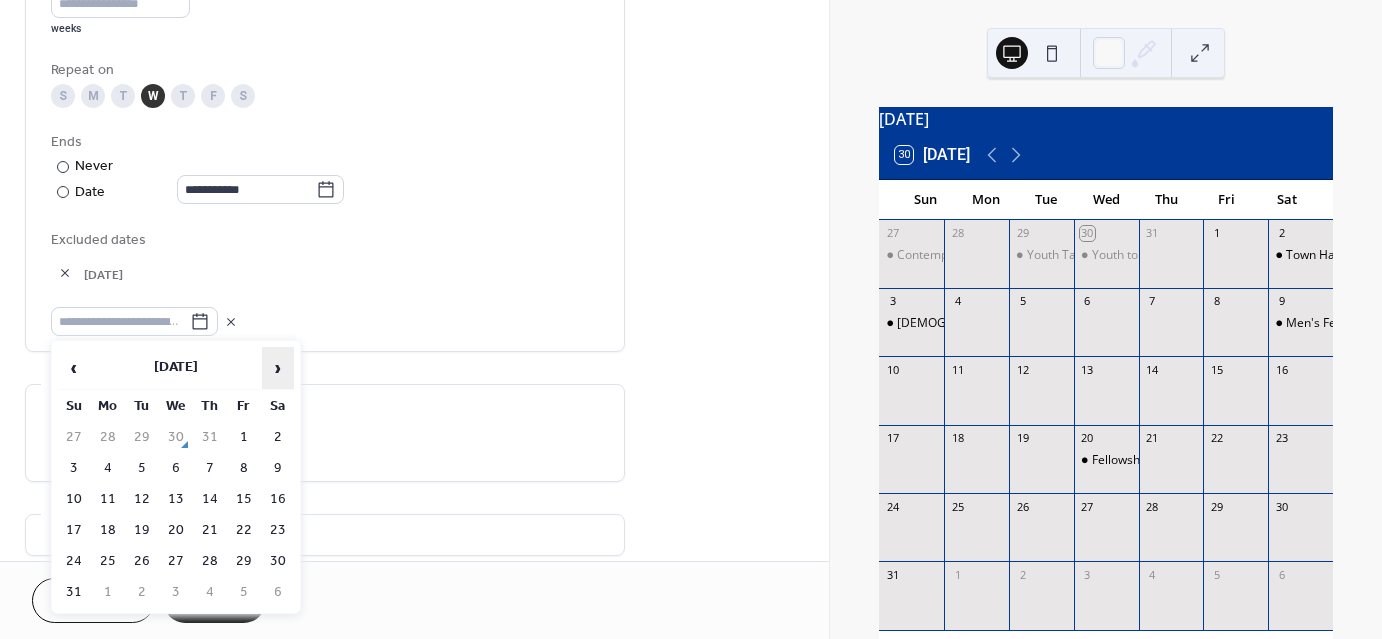 click on "›" at bounding box center [278, 368] 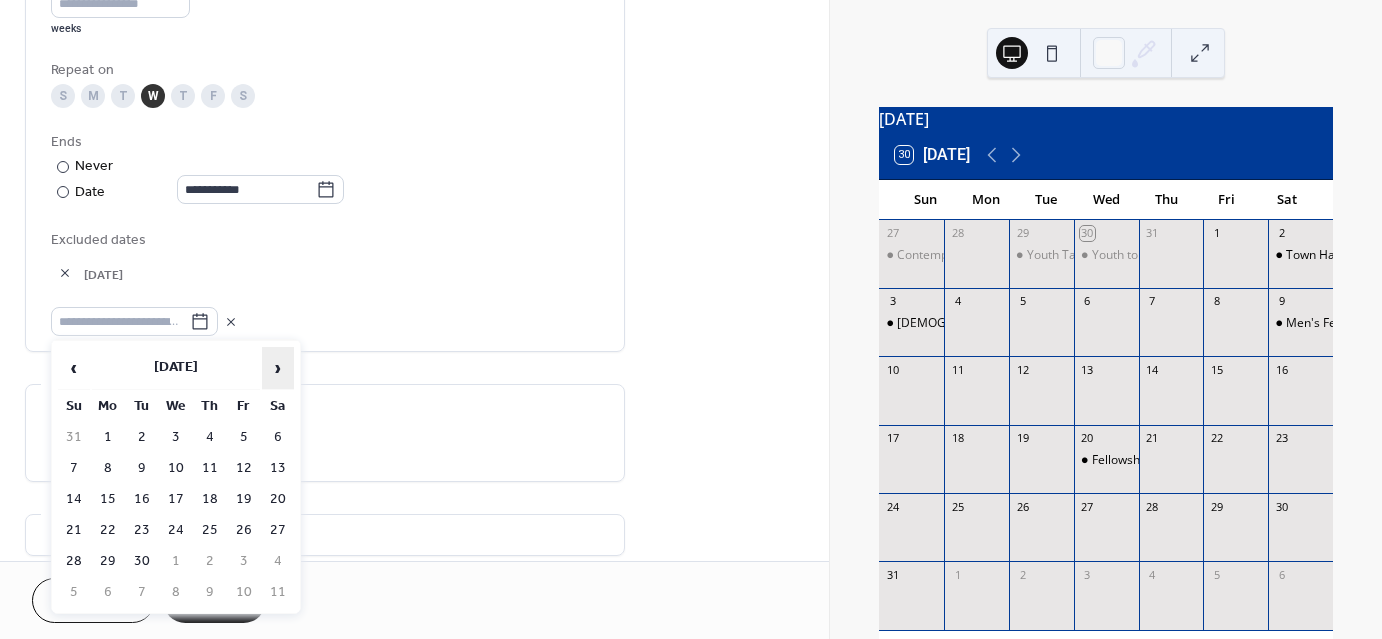 click on "›" at bounding box center (278, 368) 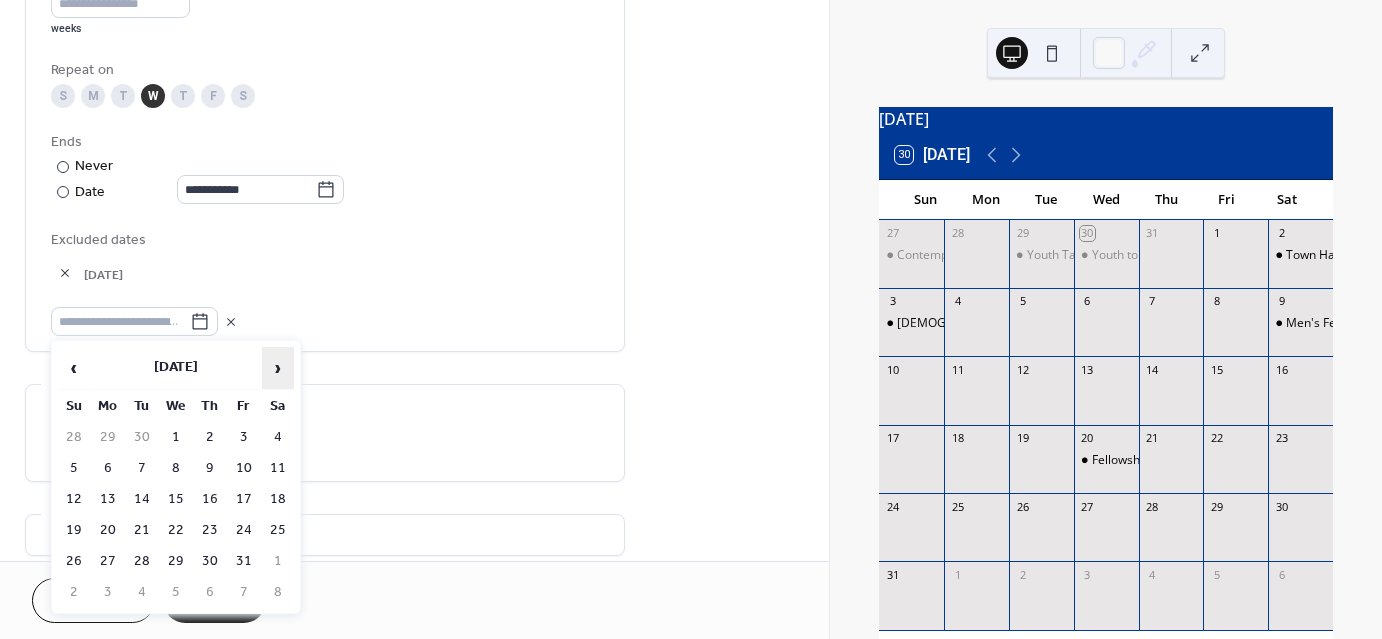 click on "›" at bounding box center [278, 368] 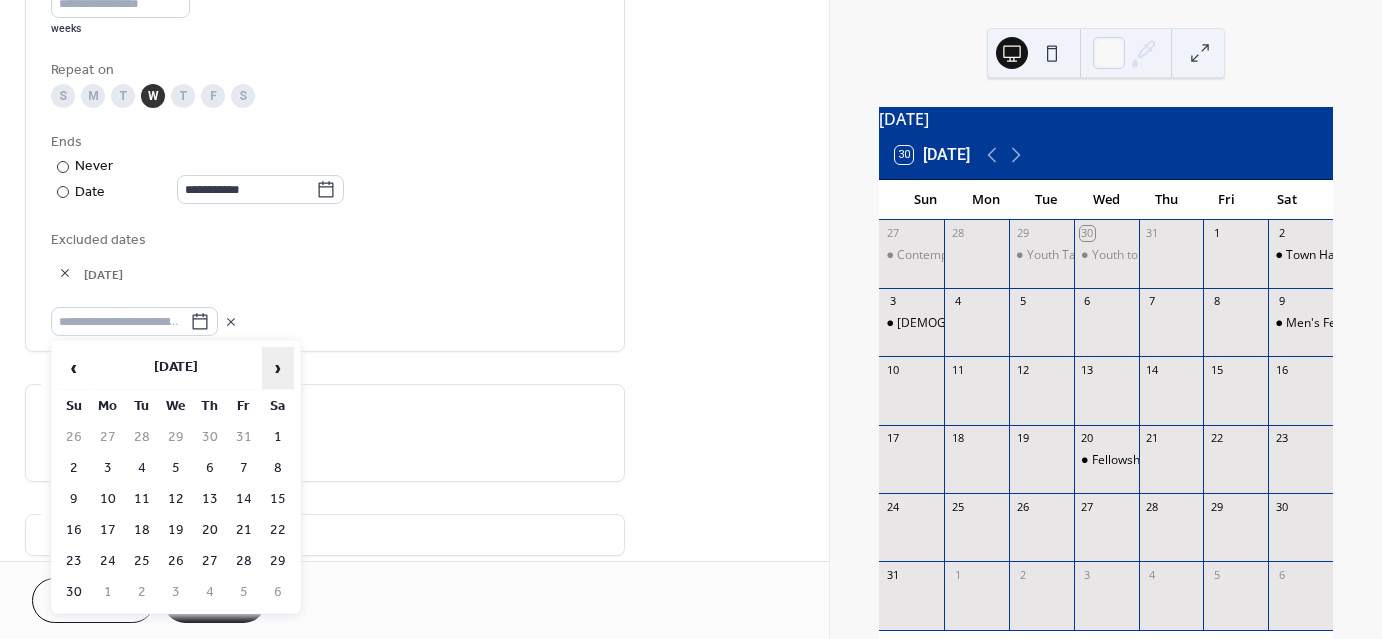 click on "›" at bounding box center [278, 368] 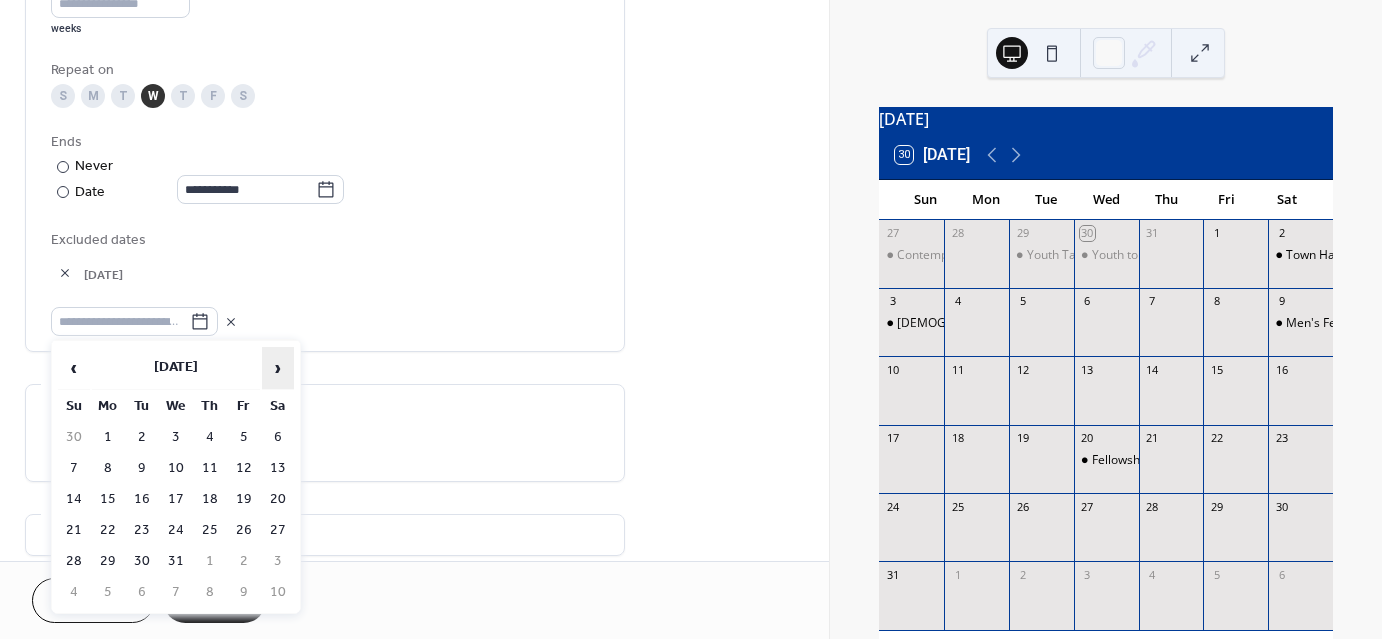 click on "›" at bounding box center [278, 368] 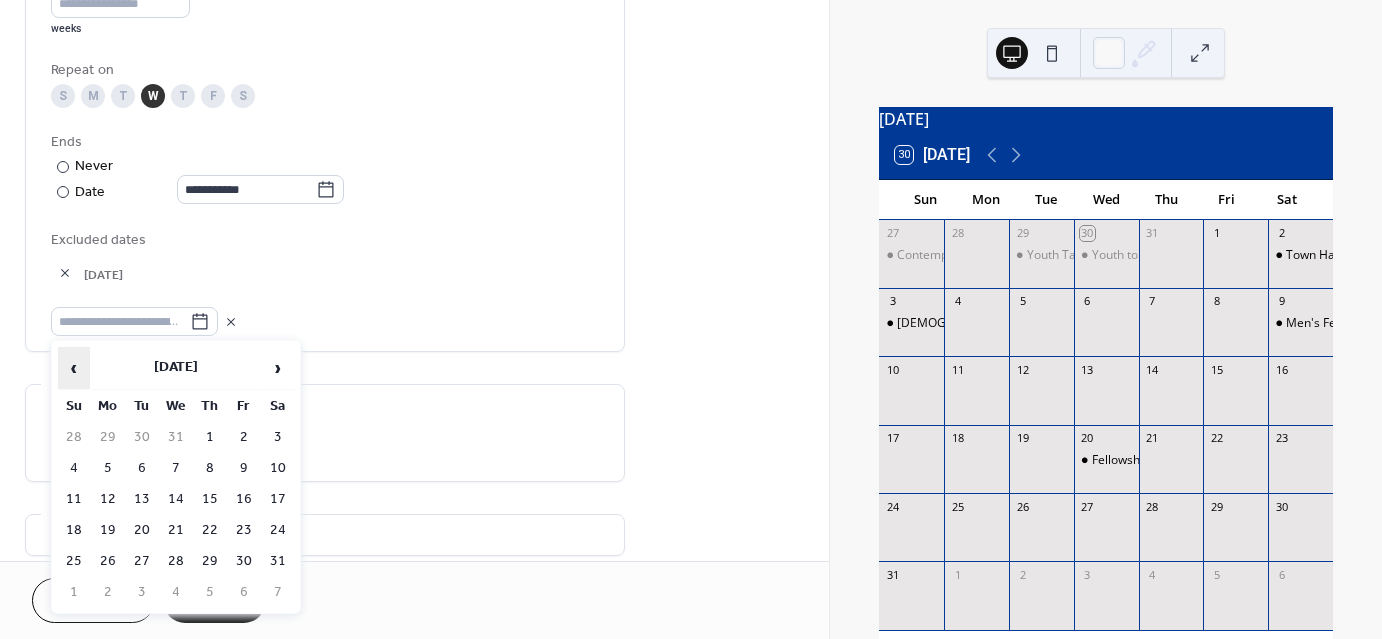 drag, startPoint x: 78, startPoint y: 369, endPoint x: 211, endPoint y: 327, distance: 139.47401 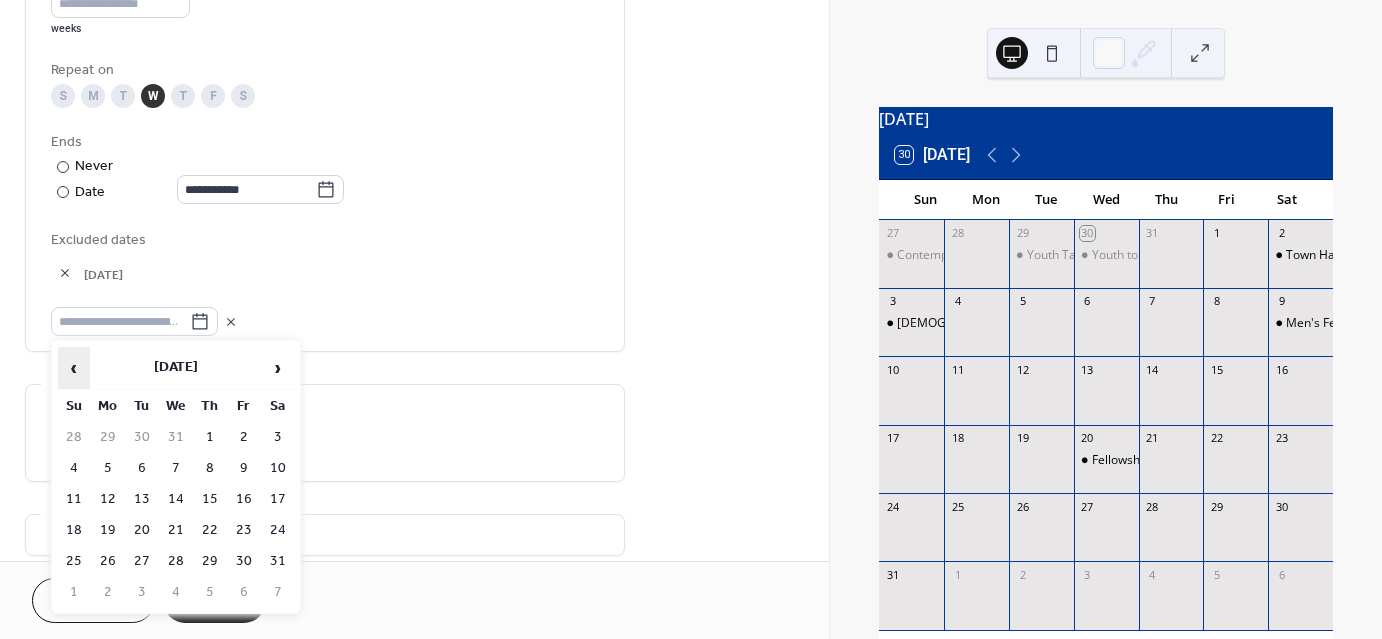 click on "‹" at bounding box center [74, 368] 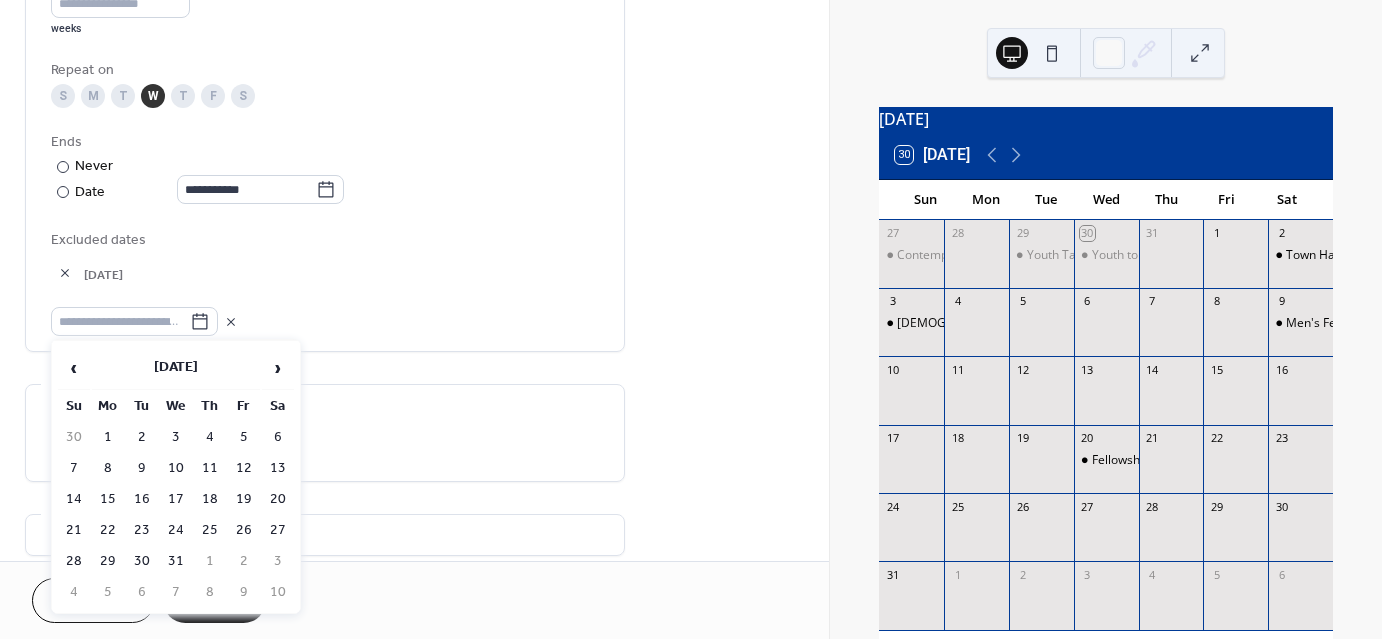 click on "[DATE]" at bounding box center (341, 274) 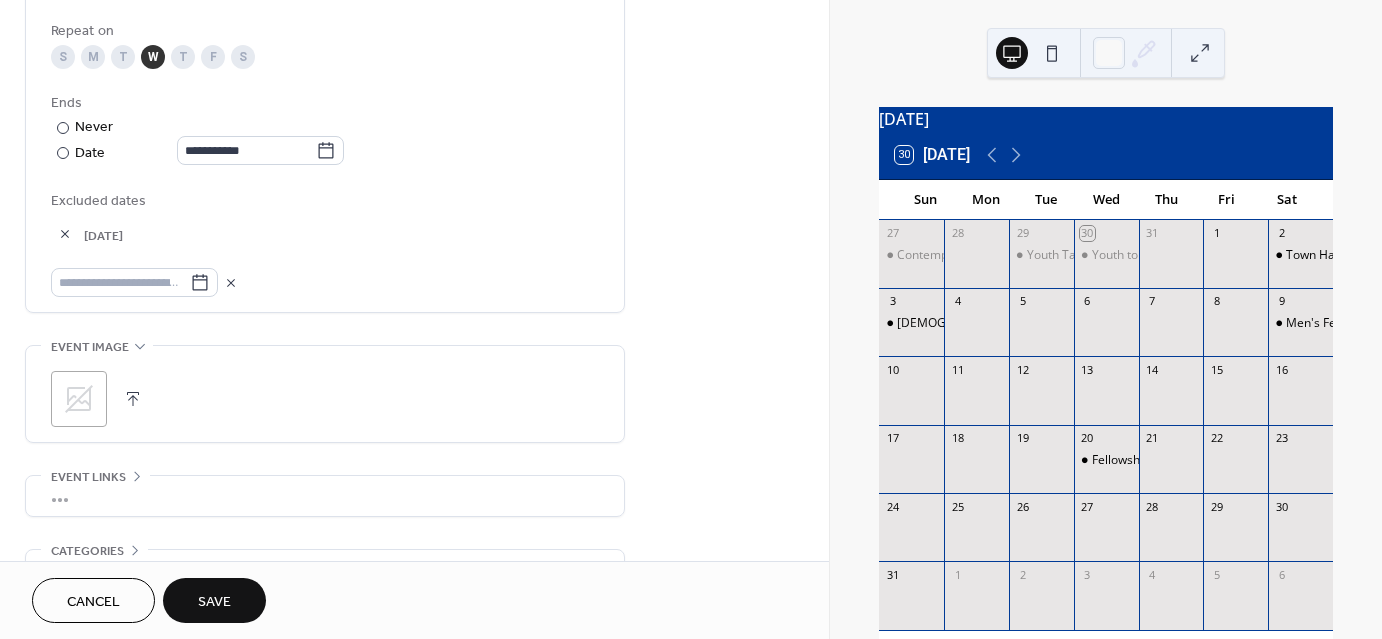 scroll, scrollTop: 1160, scrollLeft: 0, axis: vertical 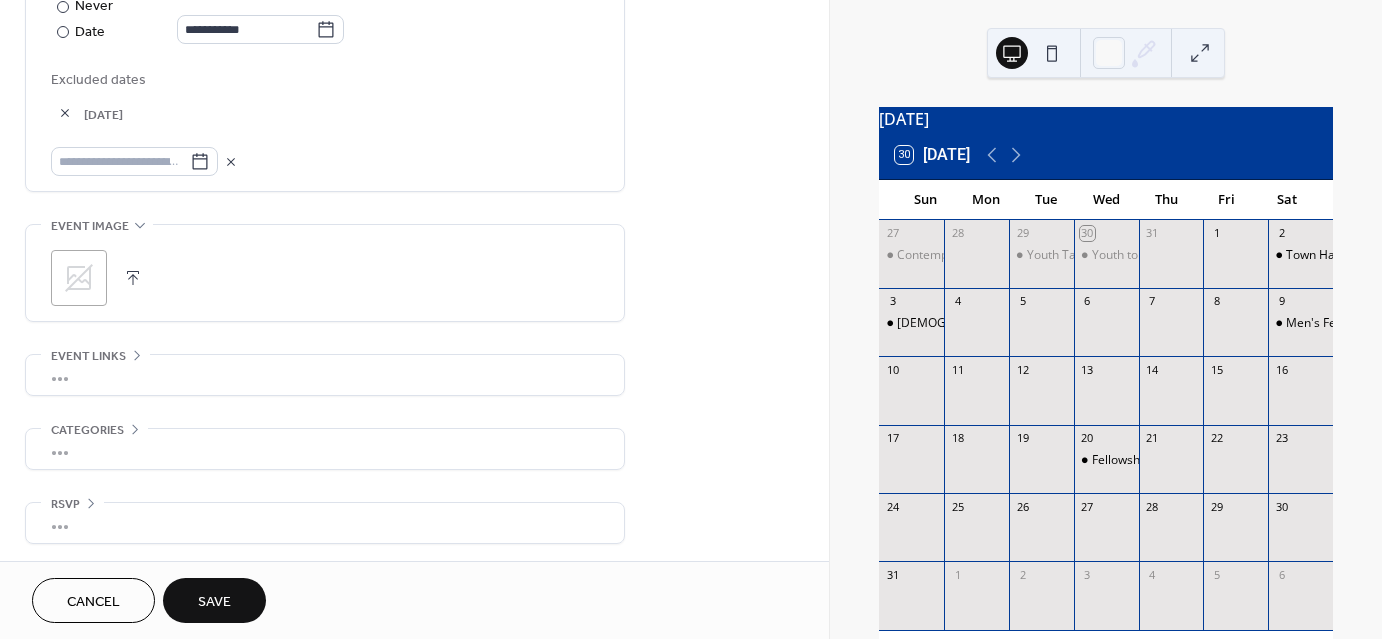 click on "Save" at bounding box center [214, 602] 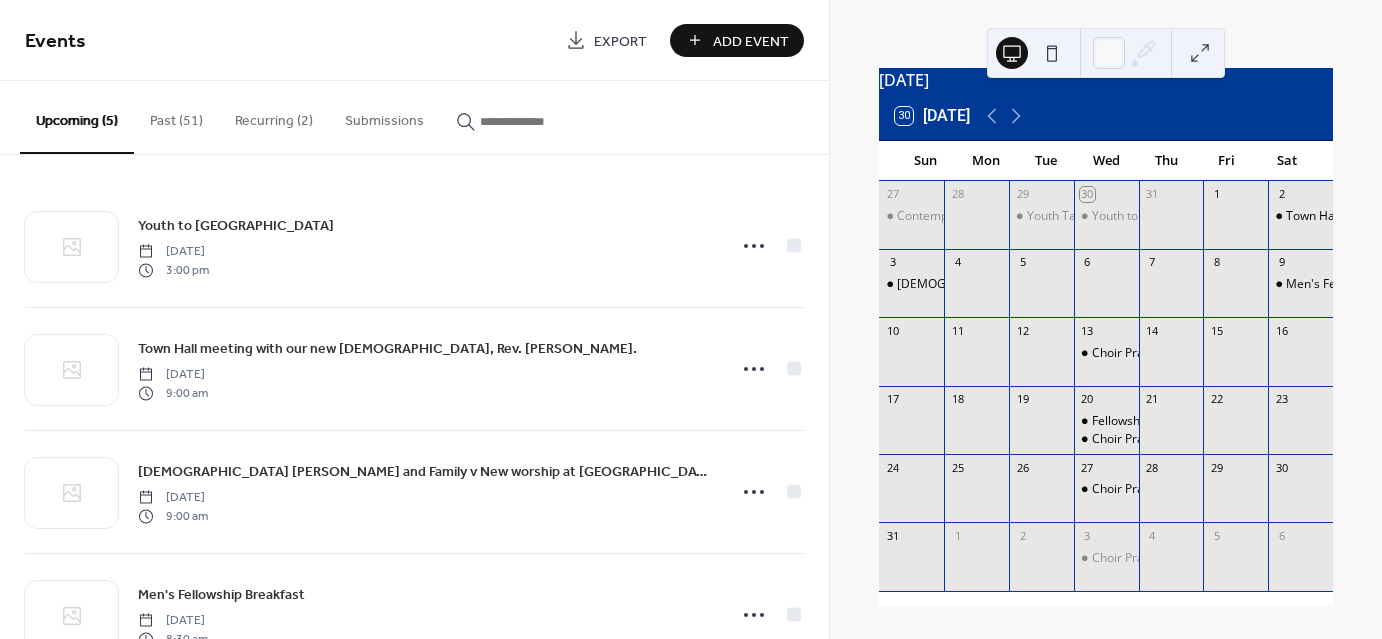 scroll, scrollTop: 50, scrollLeft: 0, axis: vertical 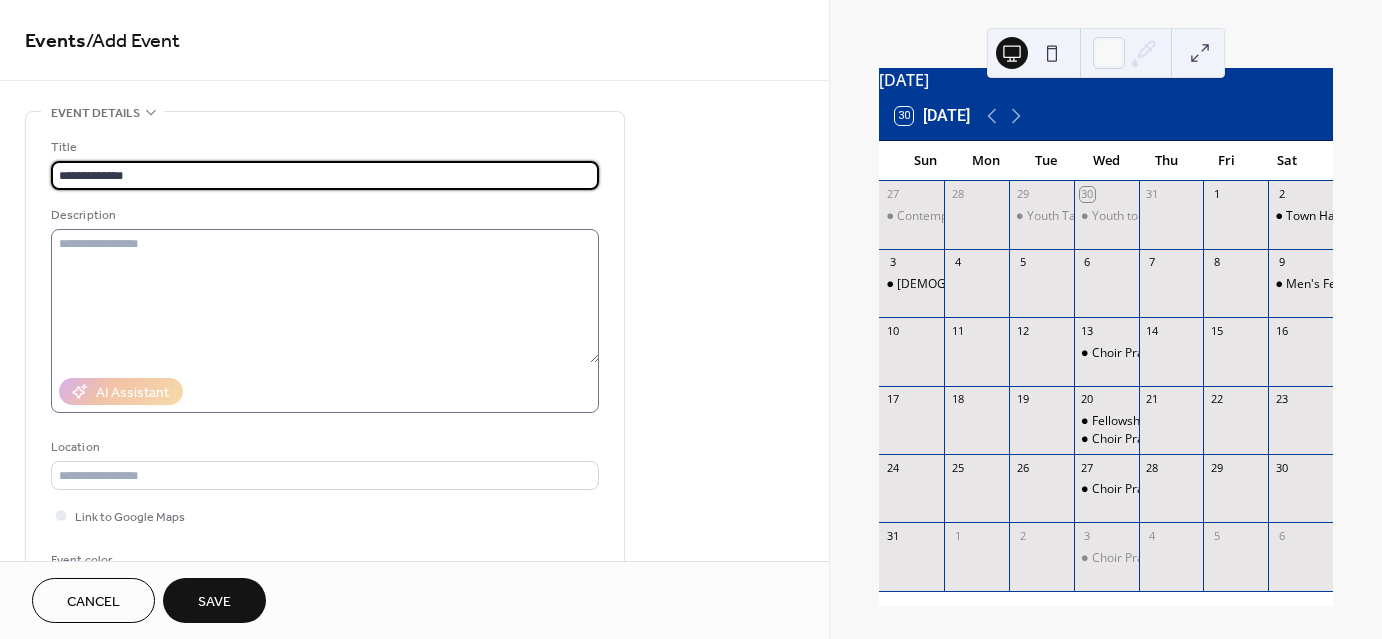 type on "**********" 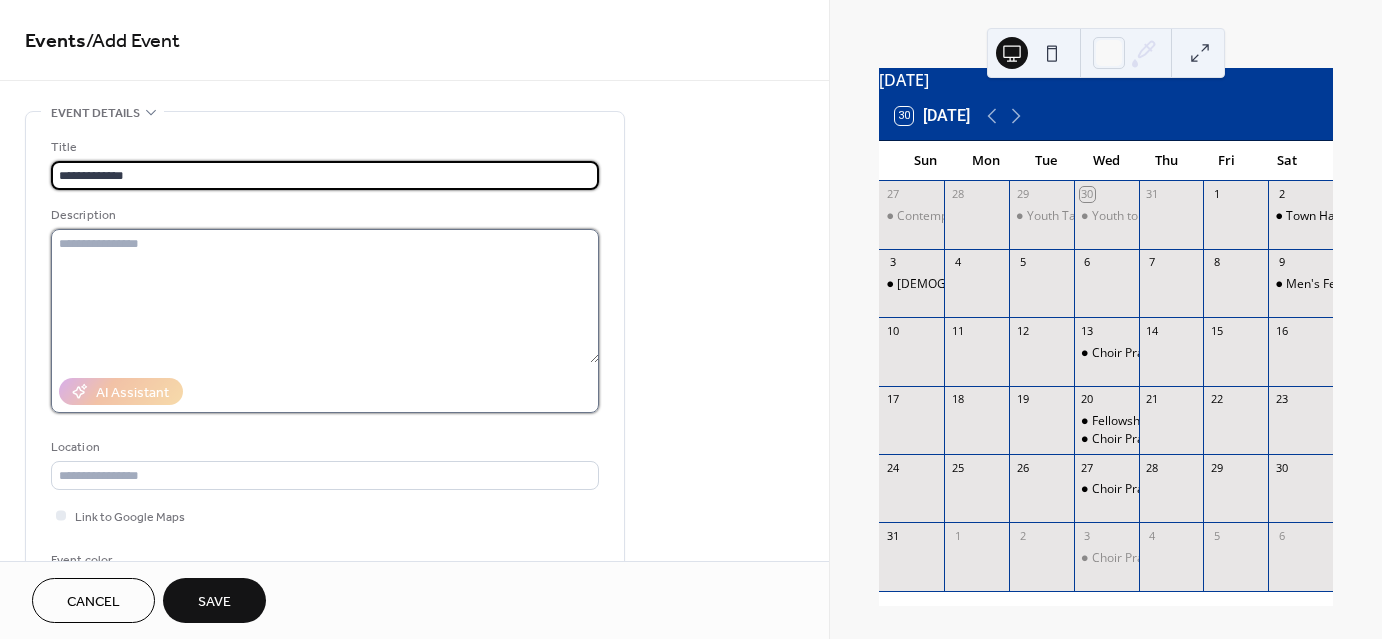 click at bounding box center [325, 296] 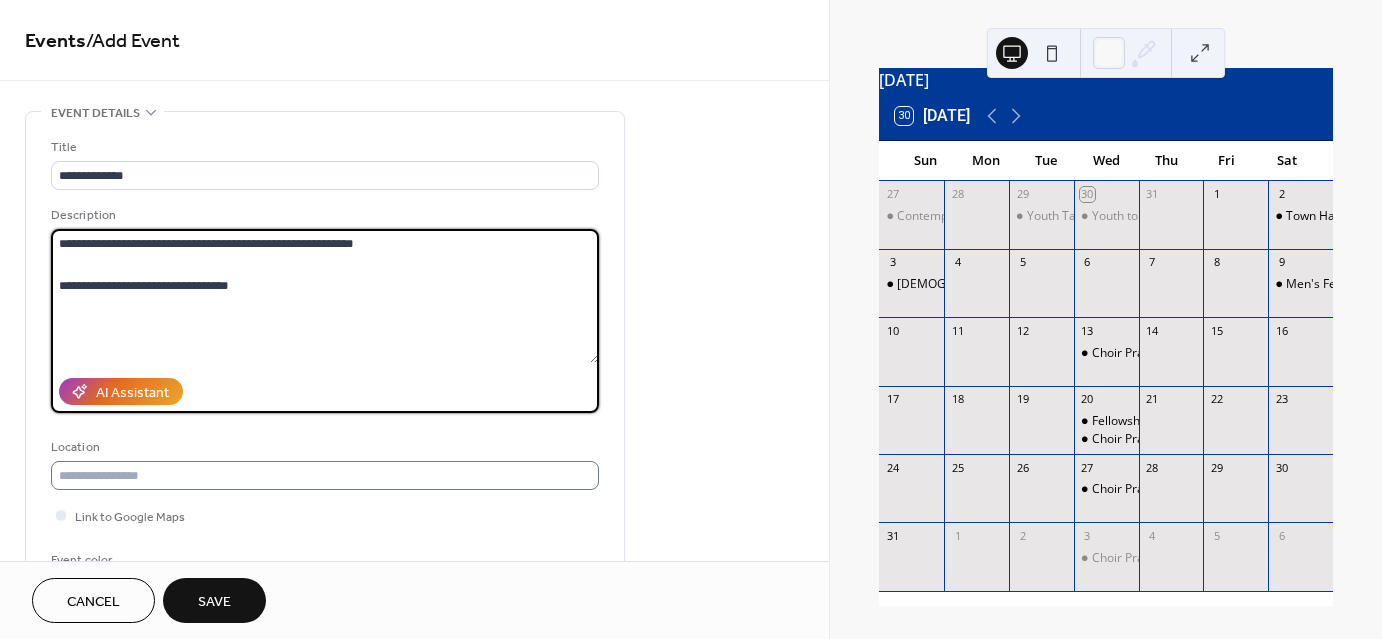 type on "**********" 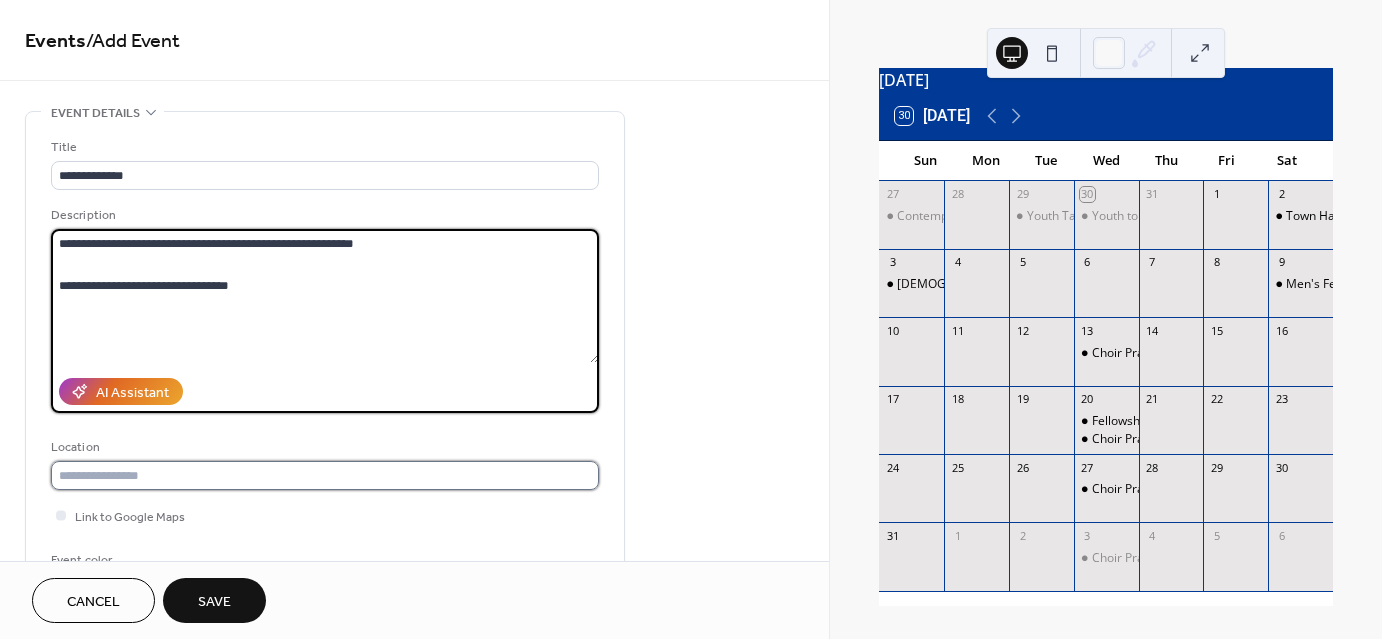 click at bounding box center (325, 475) 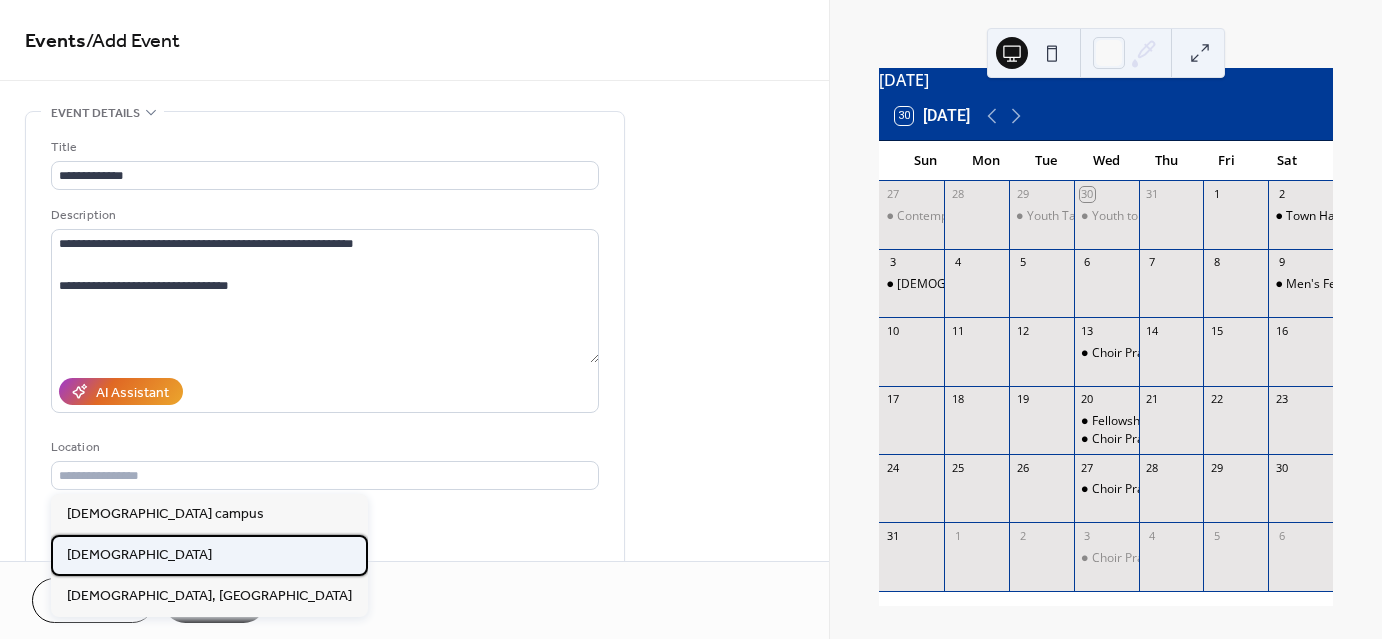 click on "[DEMOGRAPHIC_DATA]" at bounding box center (139, 554) 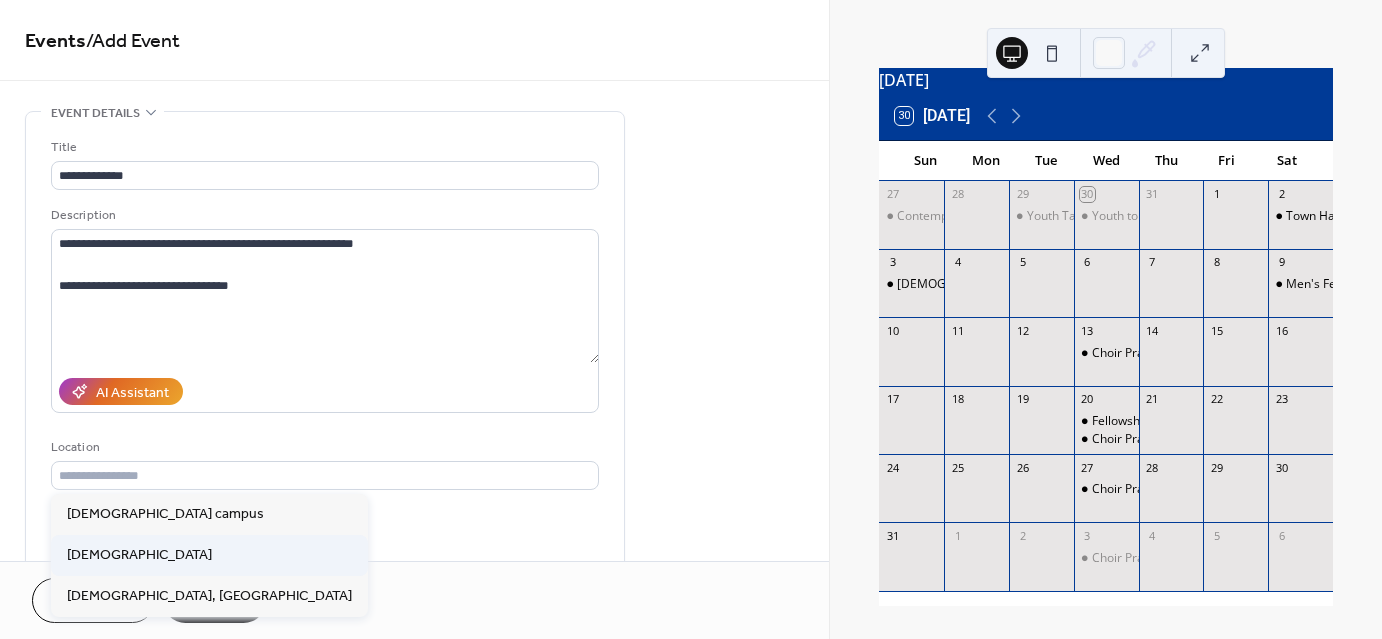 type on "**********" 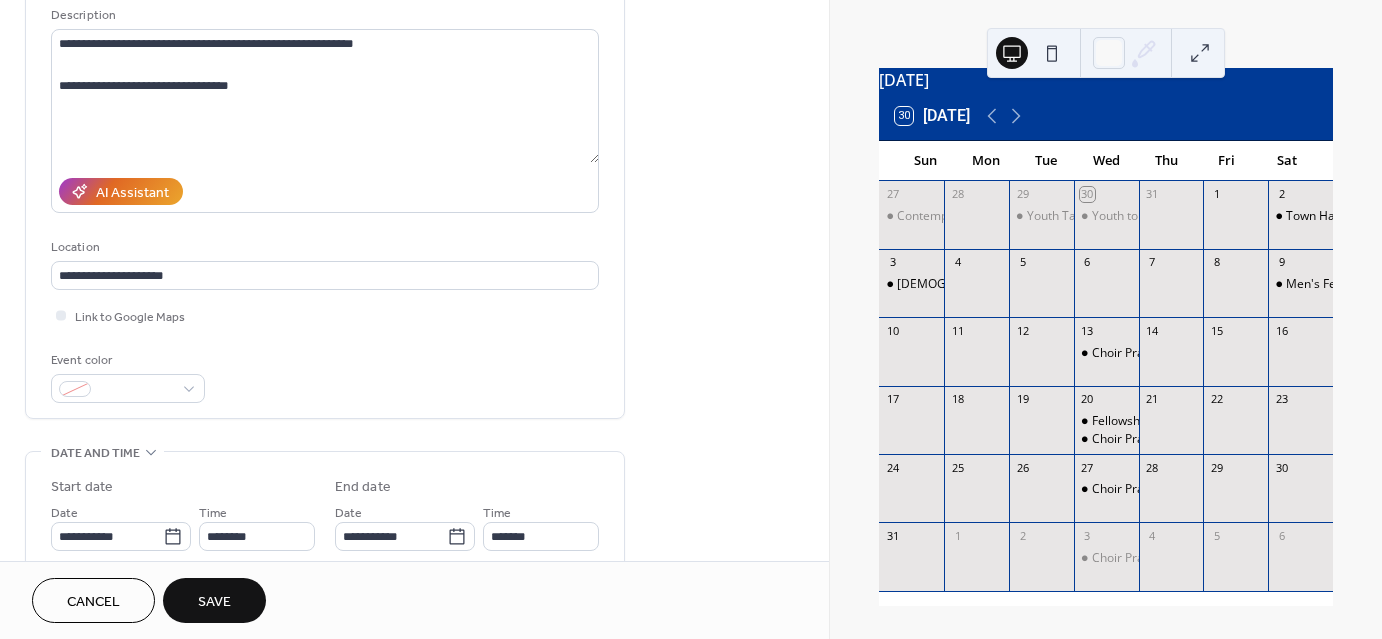 scroll, scrollTop: 300, scrollLeft: 0, axis: vertical 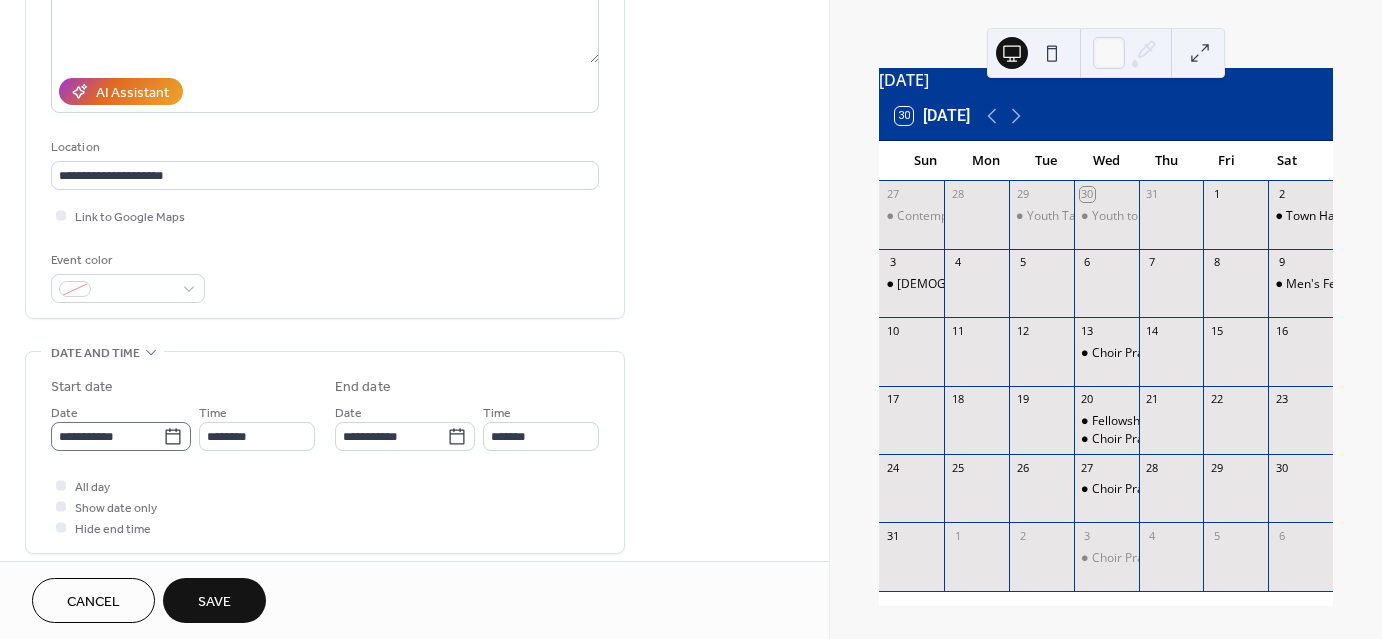 click 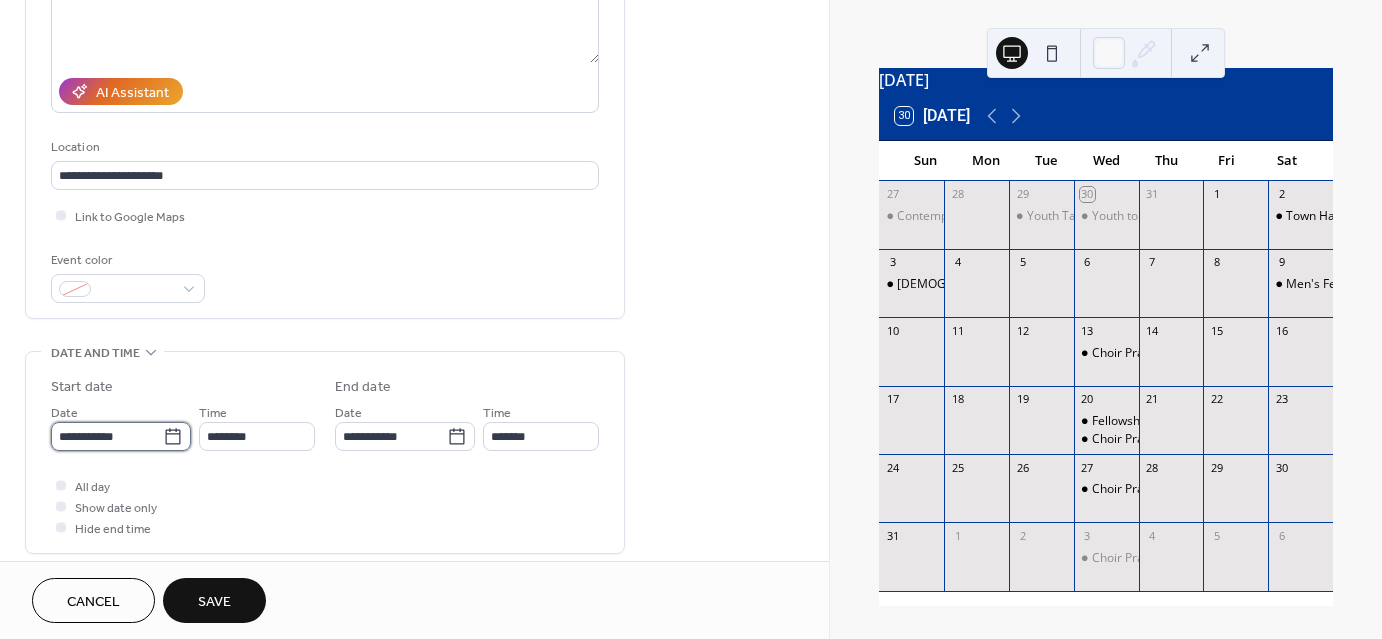 click on "**********" at bounding box center [107, 436] 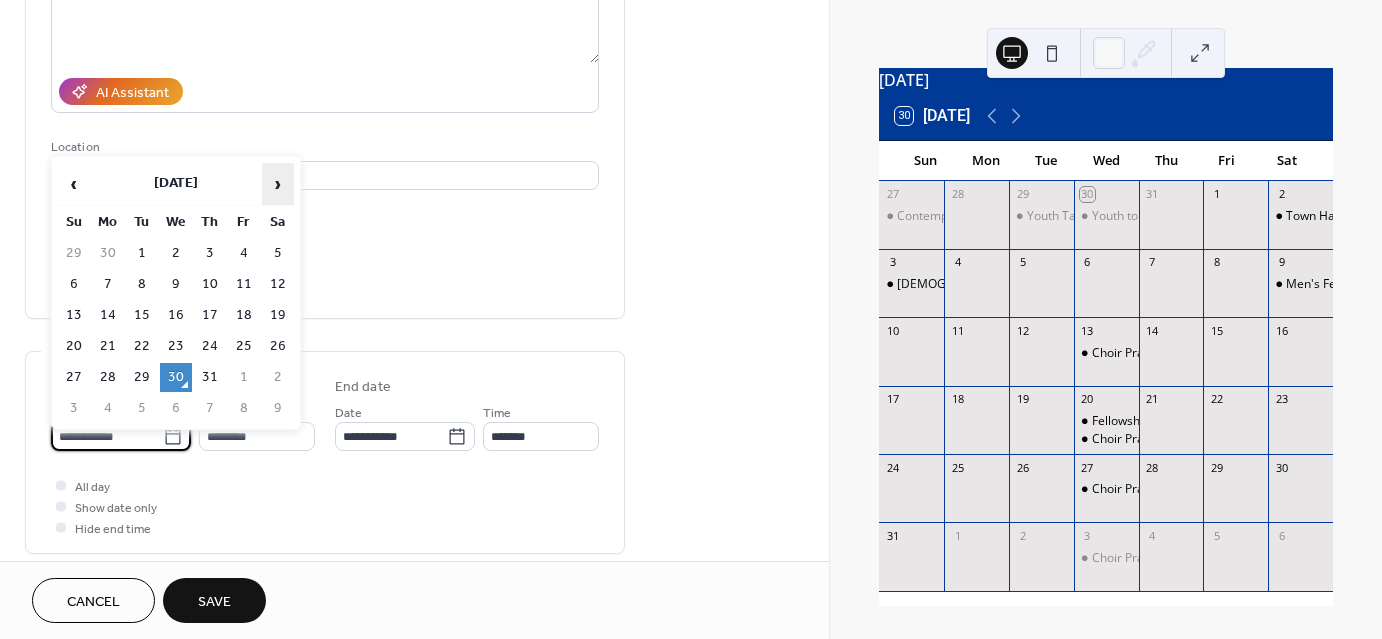 click on "›" at bounding box center (278, 184) 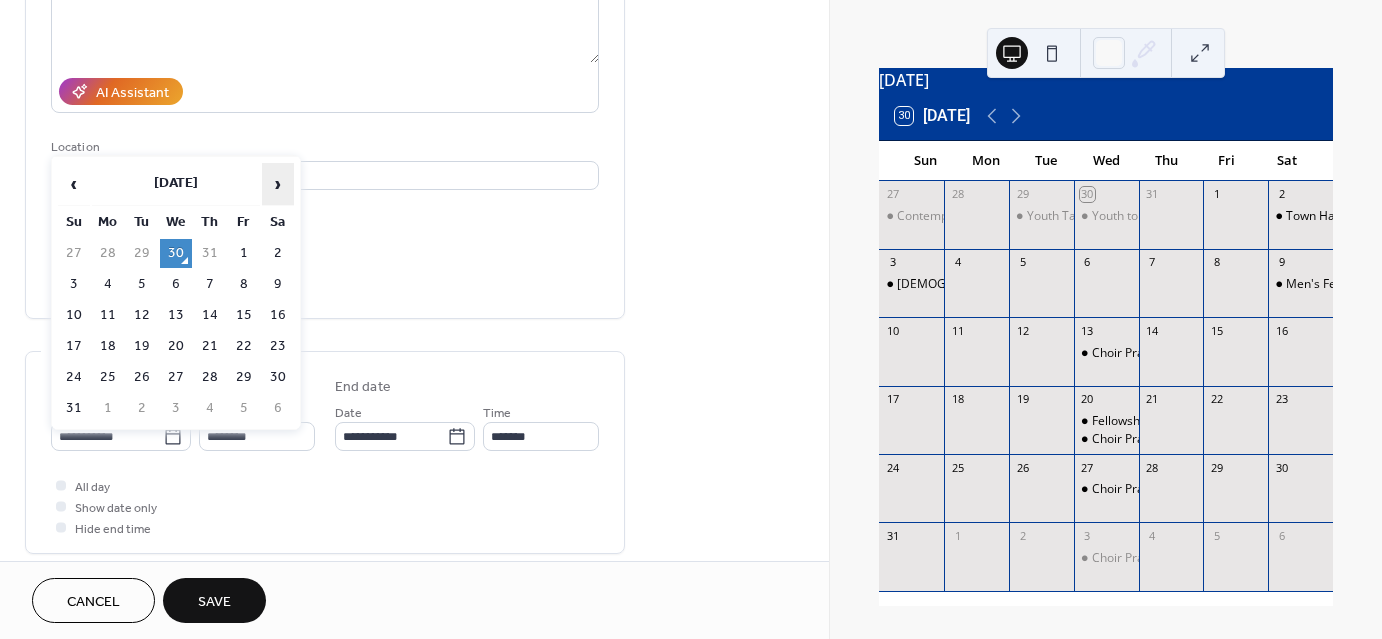 click on "›" at bounding box center (278, 184) 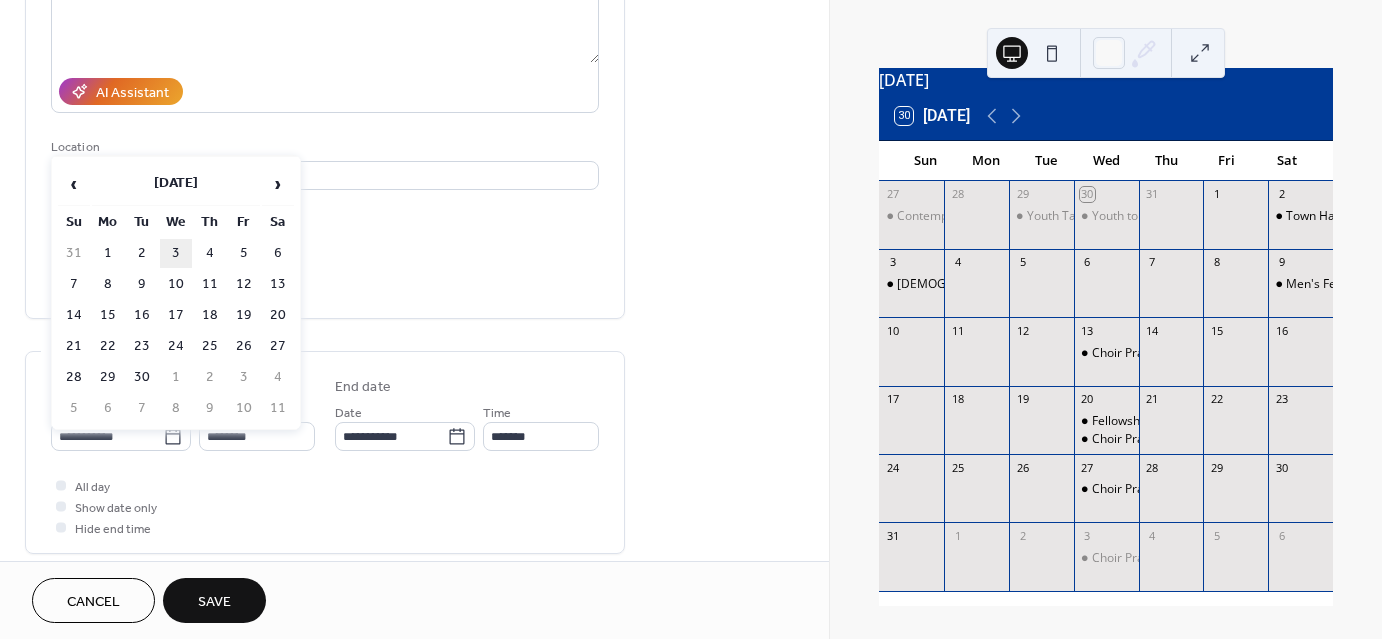 click on "3" at bounding box center (176, 253) 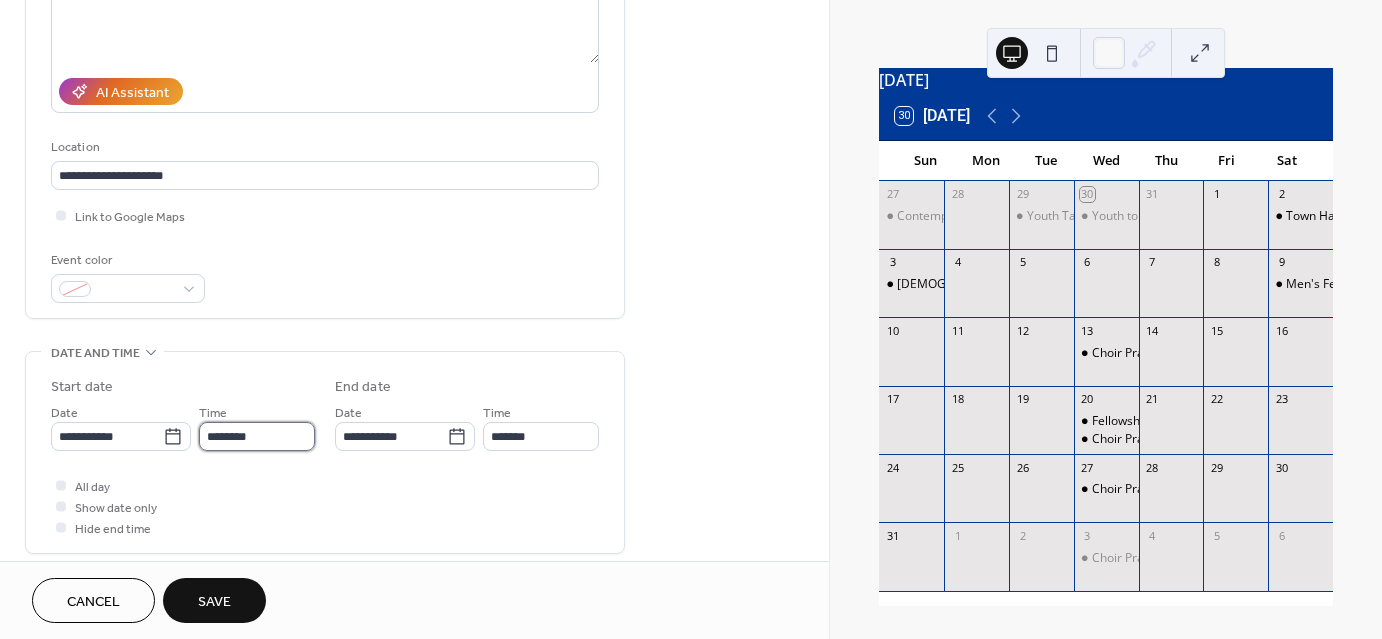 click on "********" at bounding box center (257, 436) 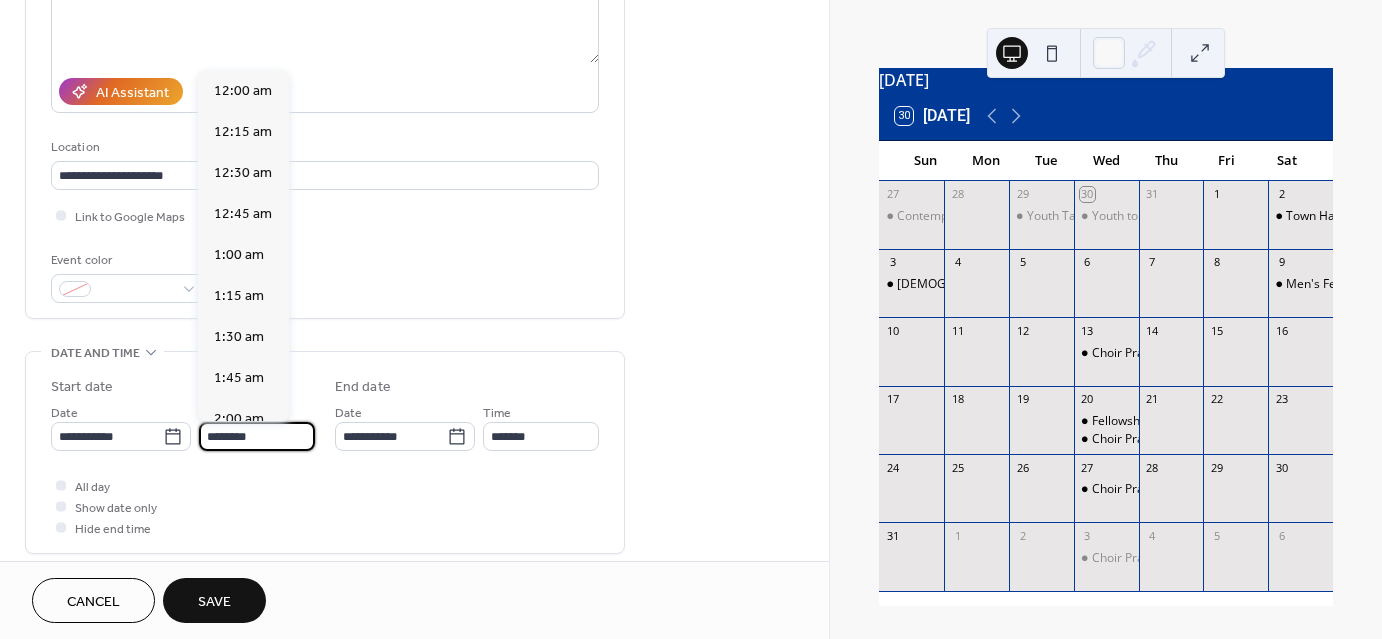 scroll, scrollTop: 1968, scrollLeft: 0, axis: vertical 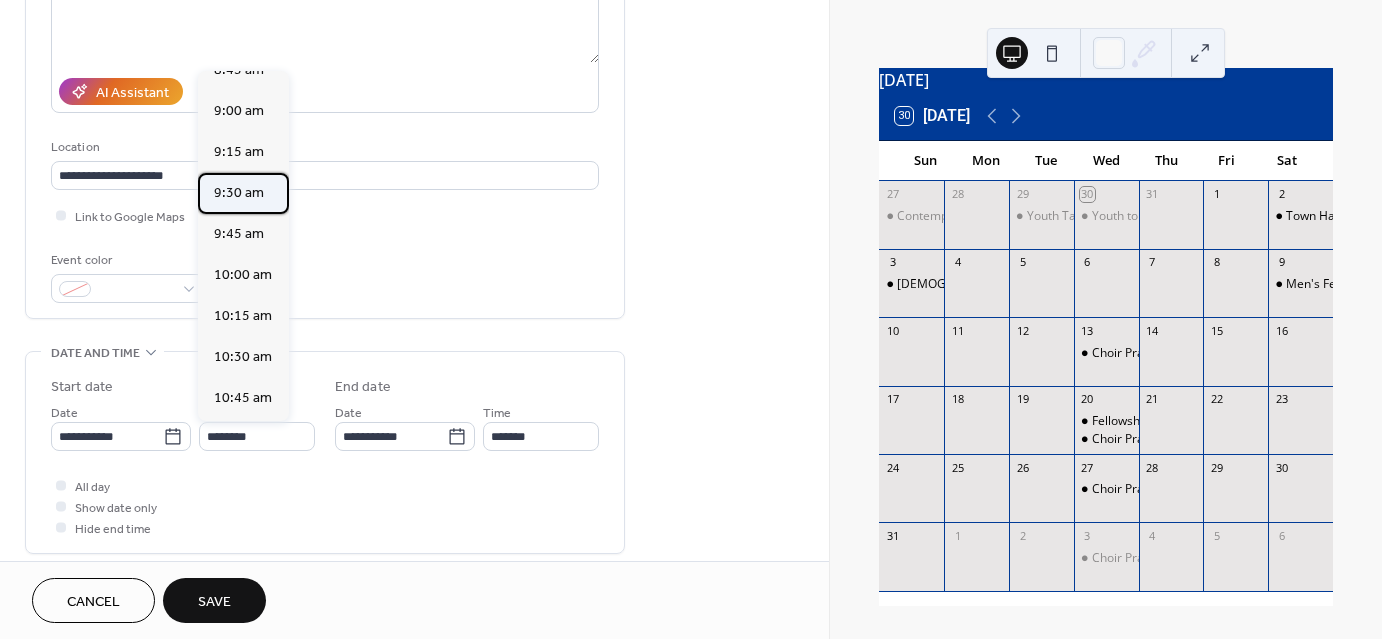 click on "9:30 am" at bounding box center [239, 193] 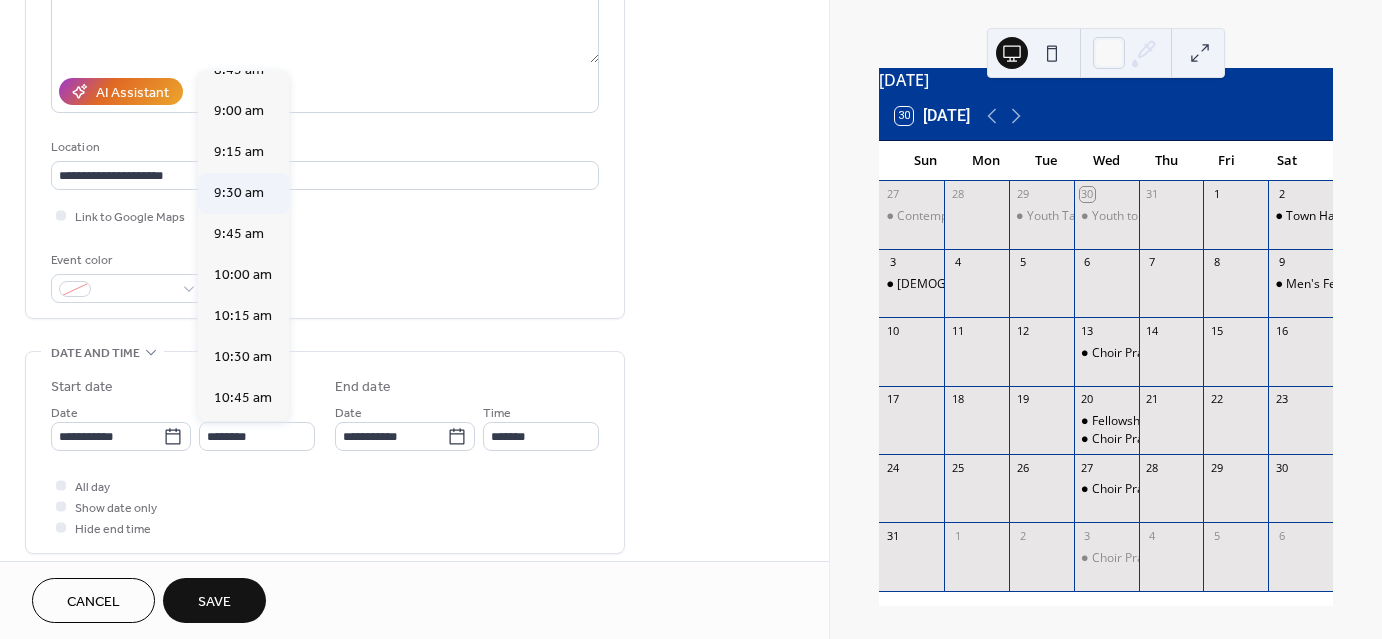 type on "*******" 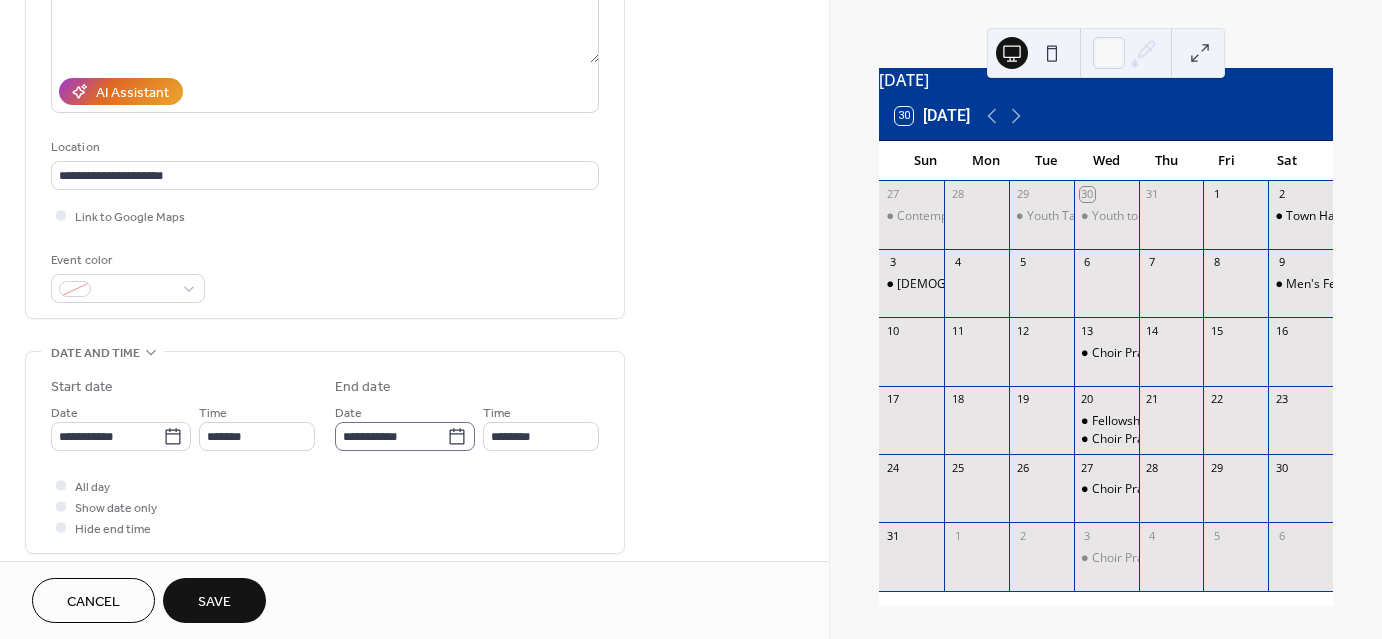 click 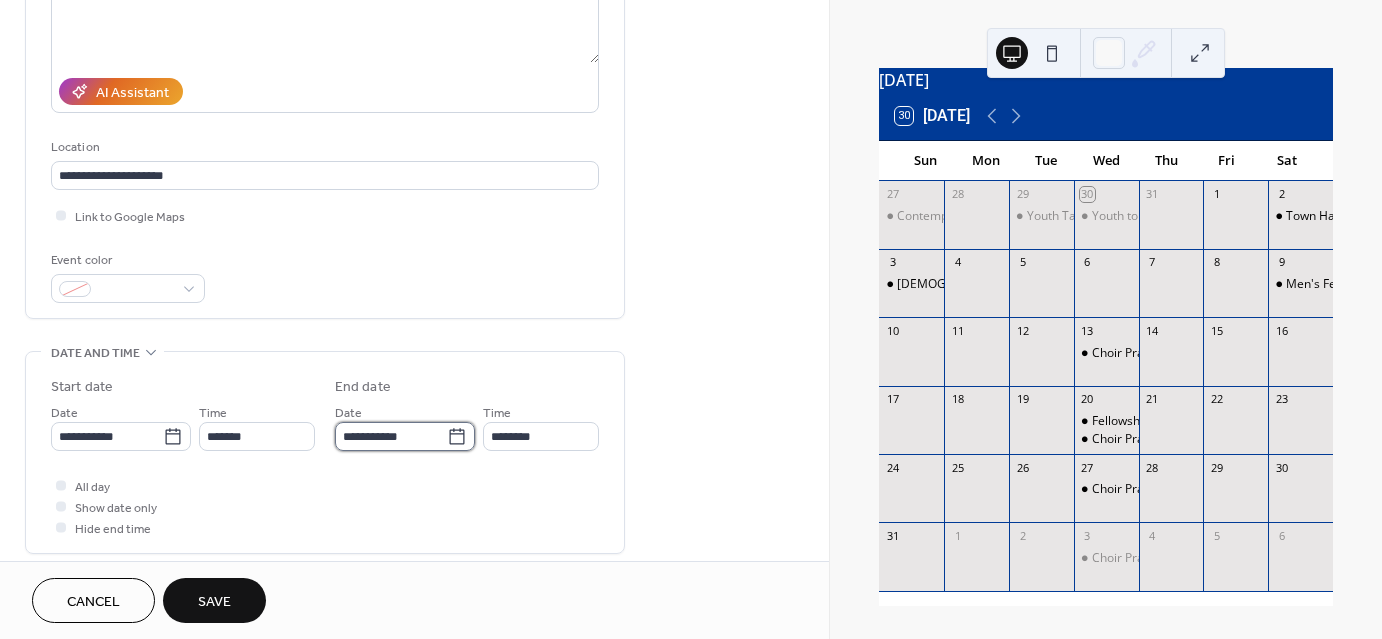 click on "**********" at bounding box center (391, 436) 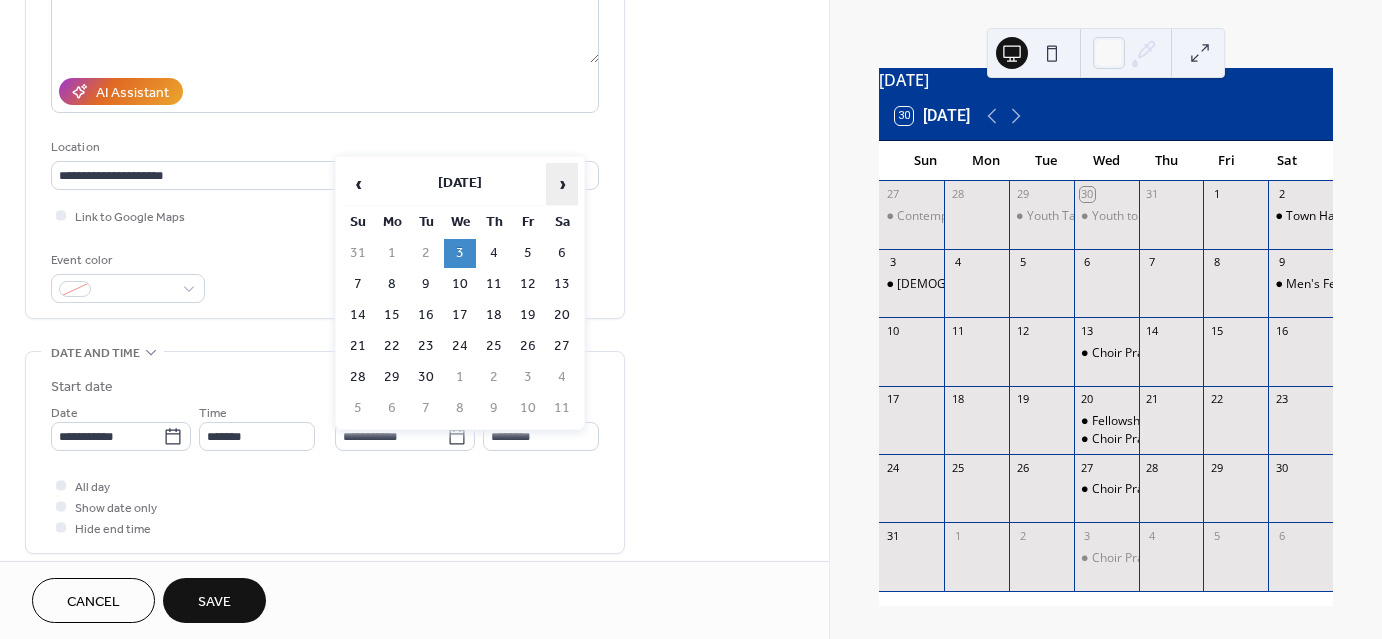 click on "›" at bounding box center (562, 184) 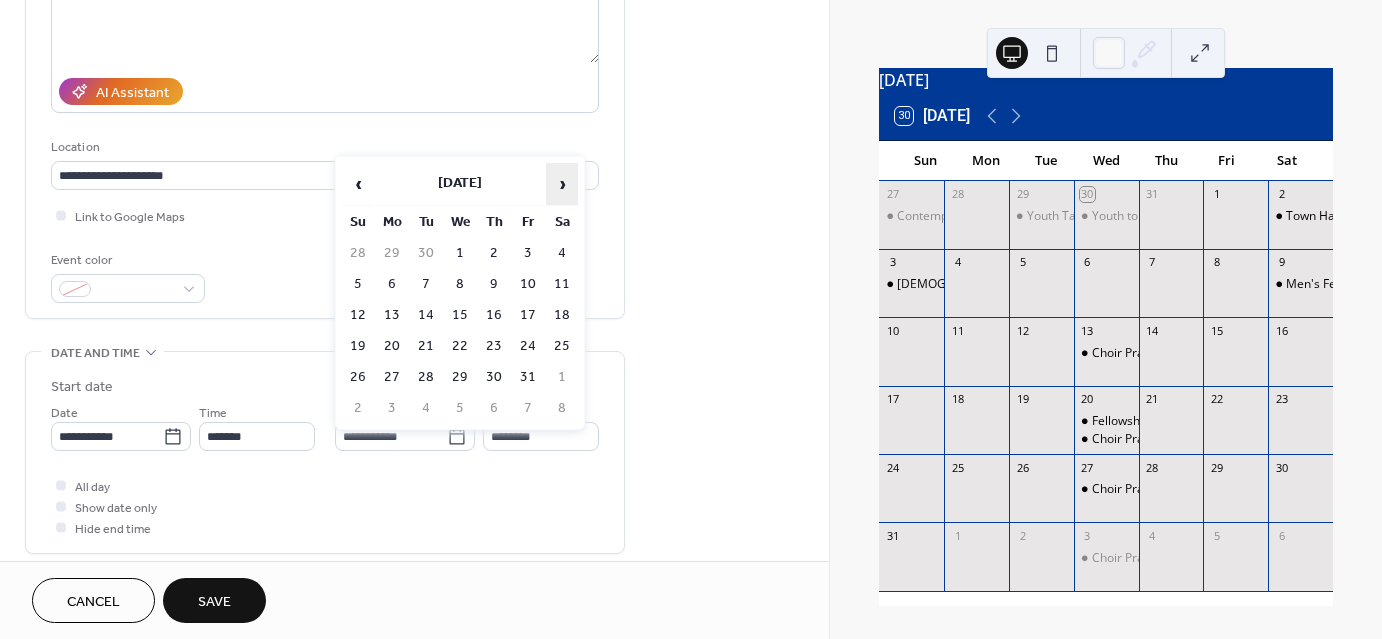 click on "›" at bounding box center [562, 184] 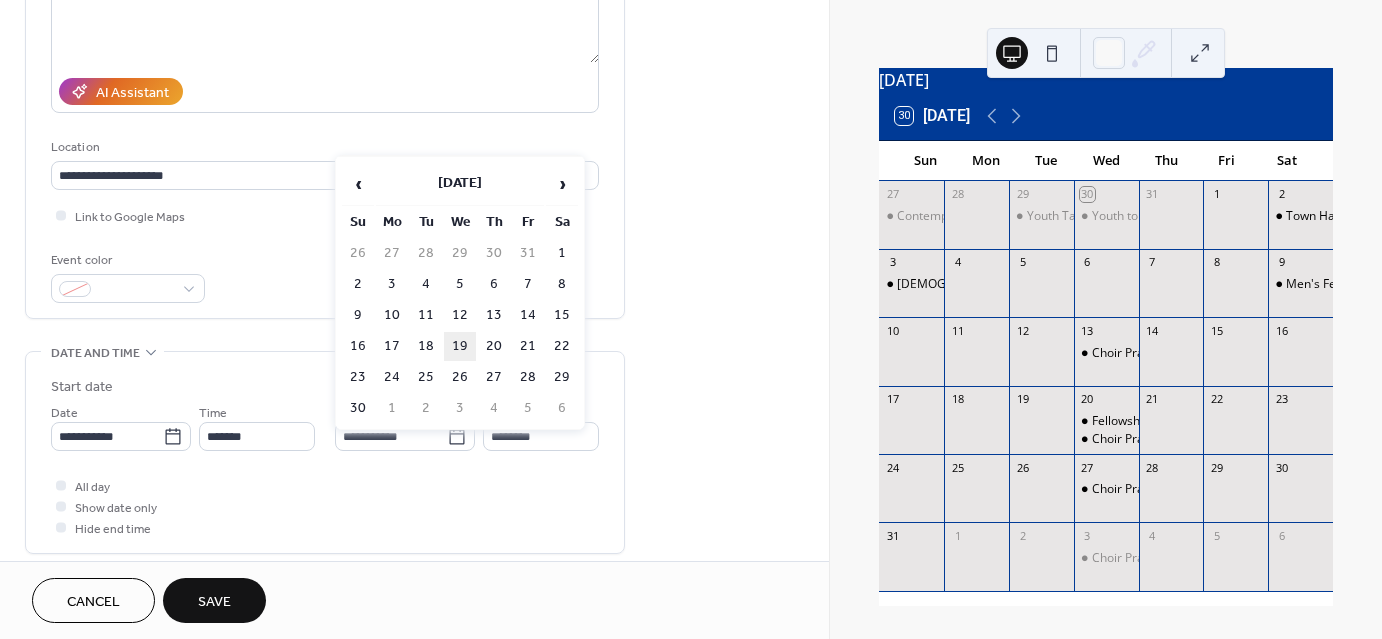 click on "19" at bounding box center (460, 346) 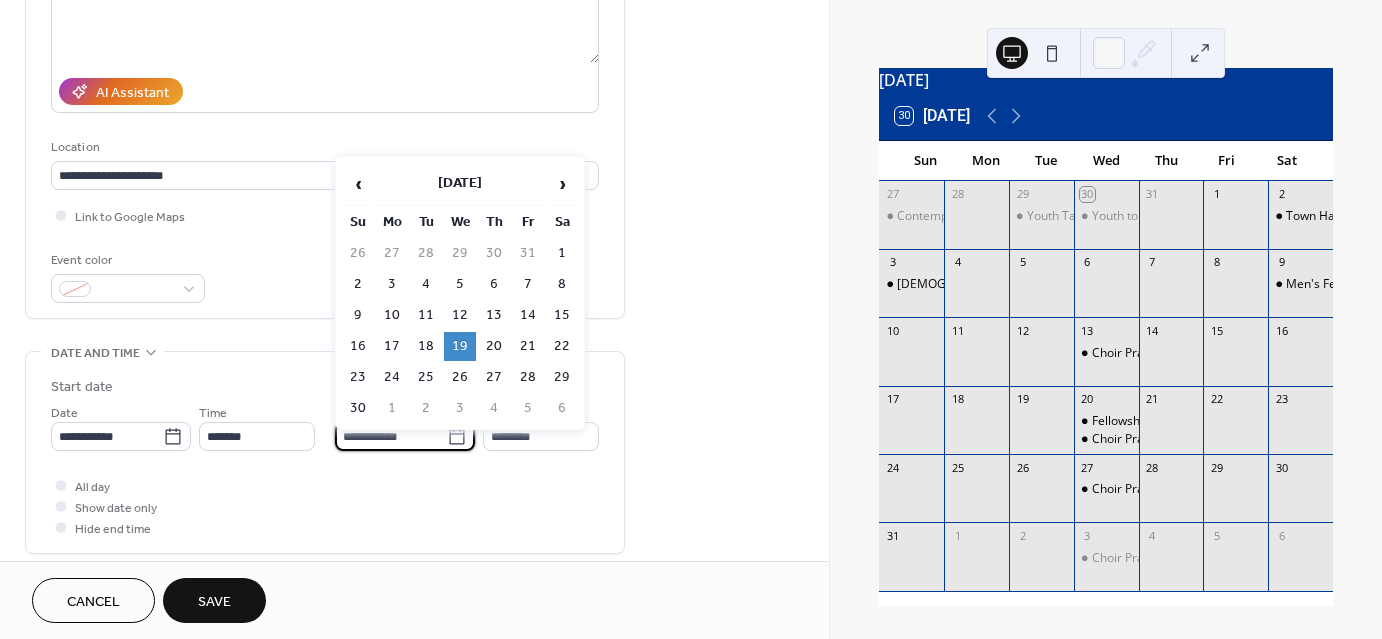 click on "**********" at bounding box center [391, 436] 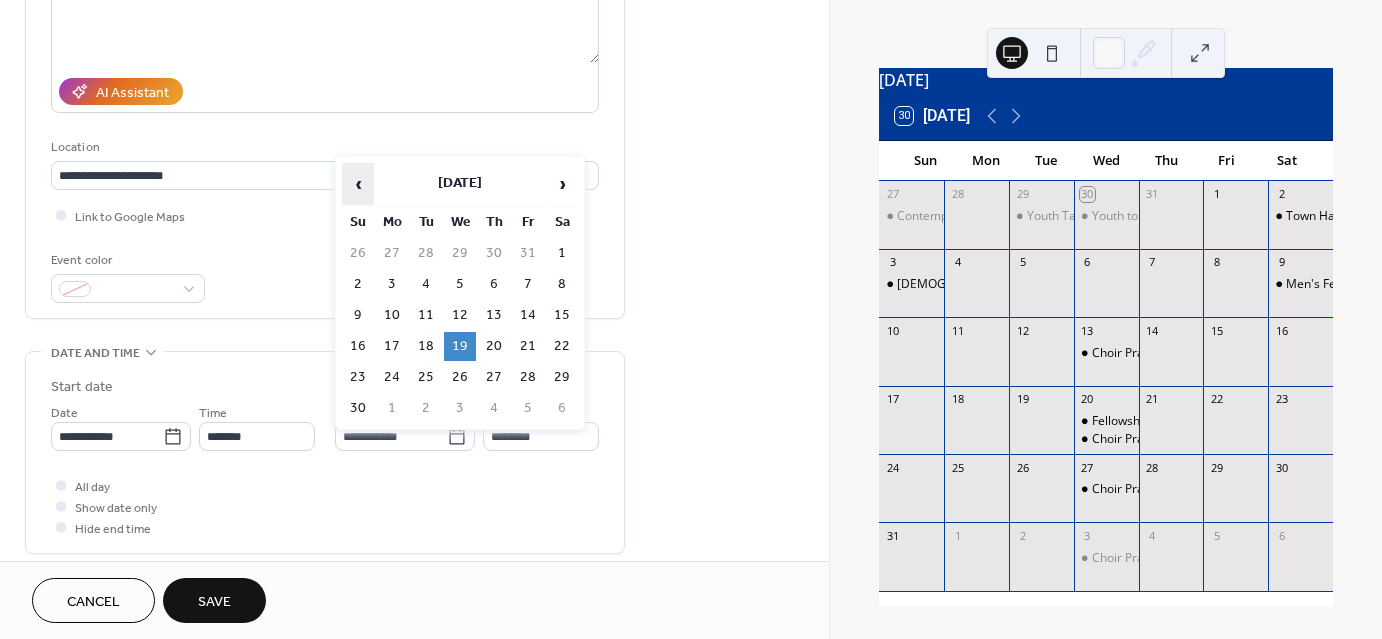 click on "‹" at bounding box center [358, 184] 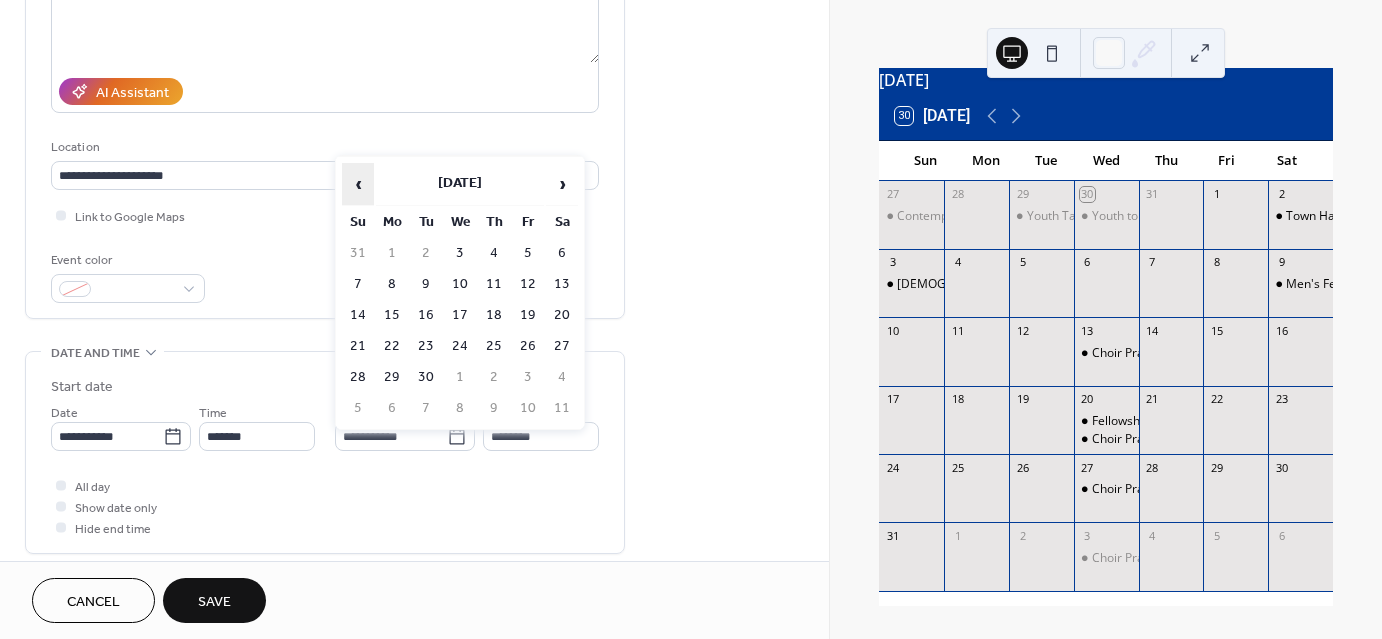 click on "‹" at bounding box center (358, 184) 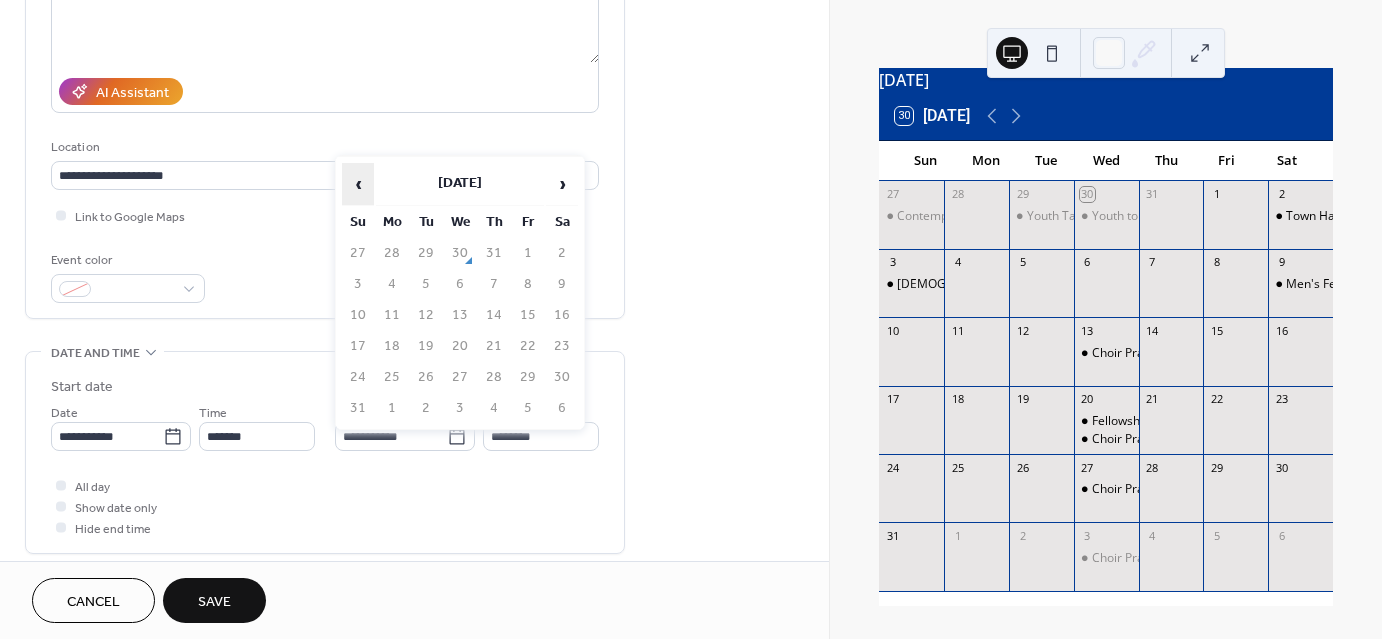 click on "‹" at bounding box center (358, 184) 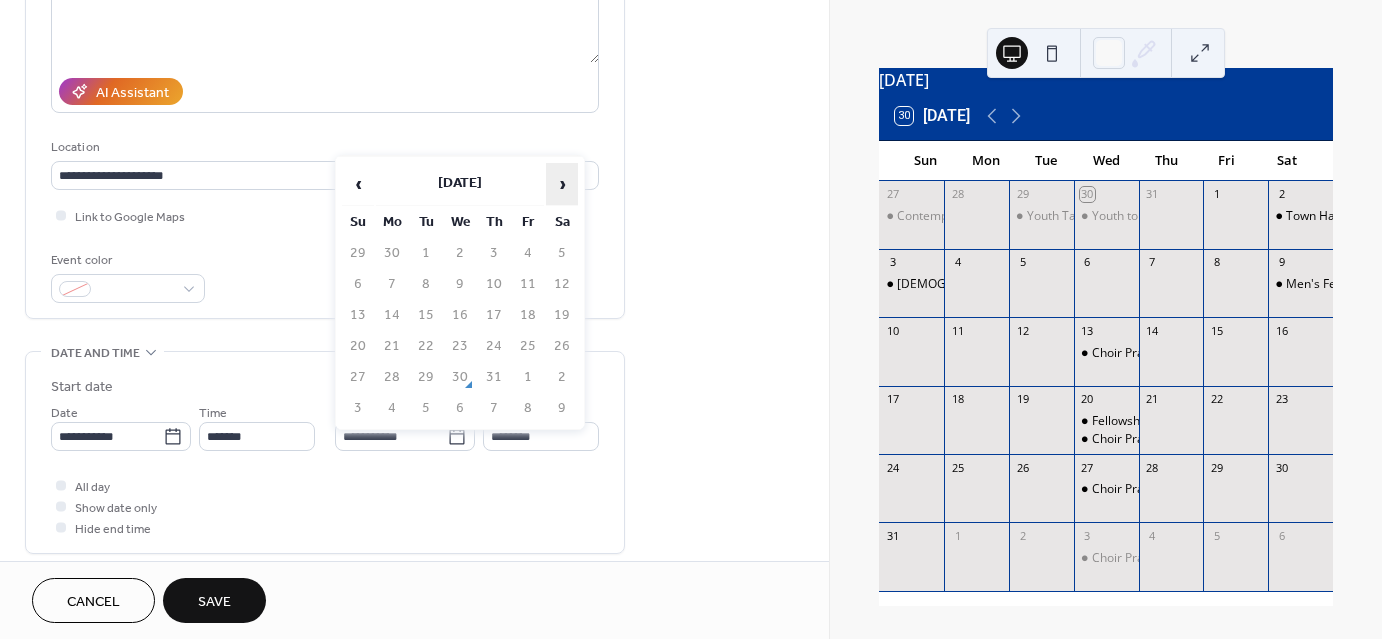 click on "›" at bounding box center [562, 184] 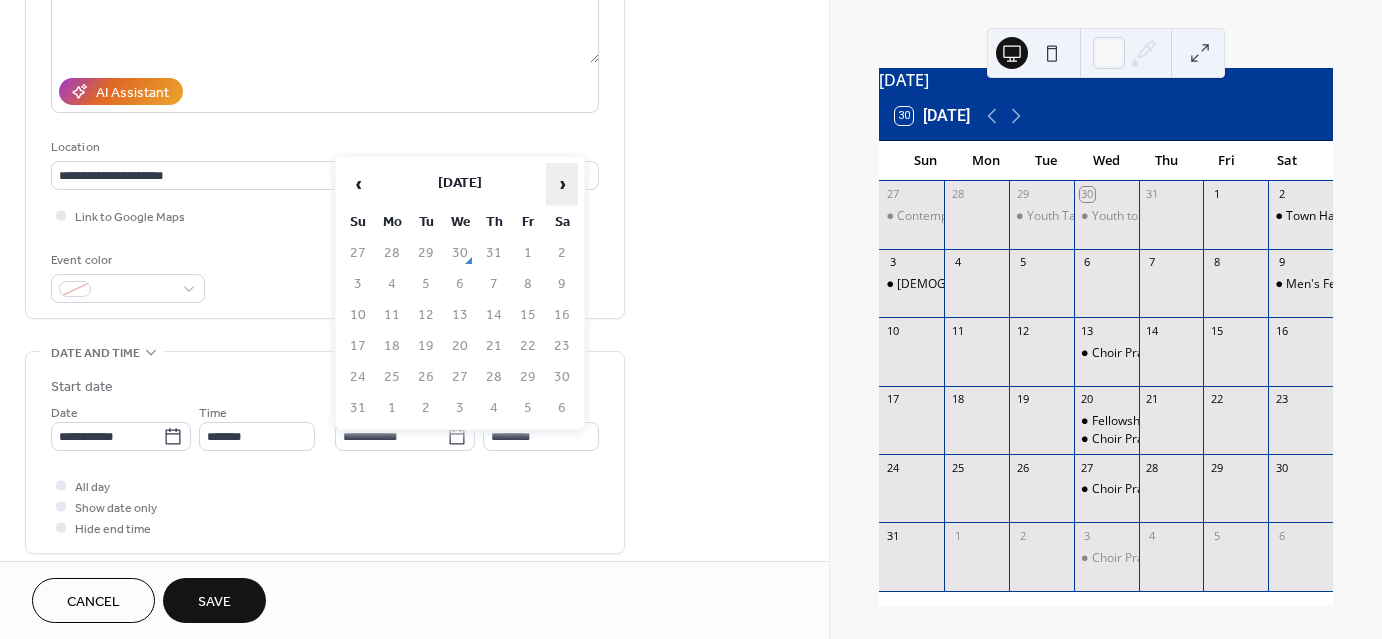 click on "›" at bounding box center [562, 184] 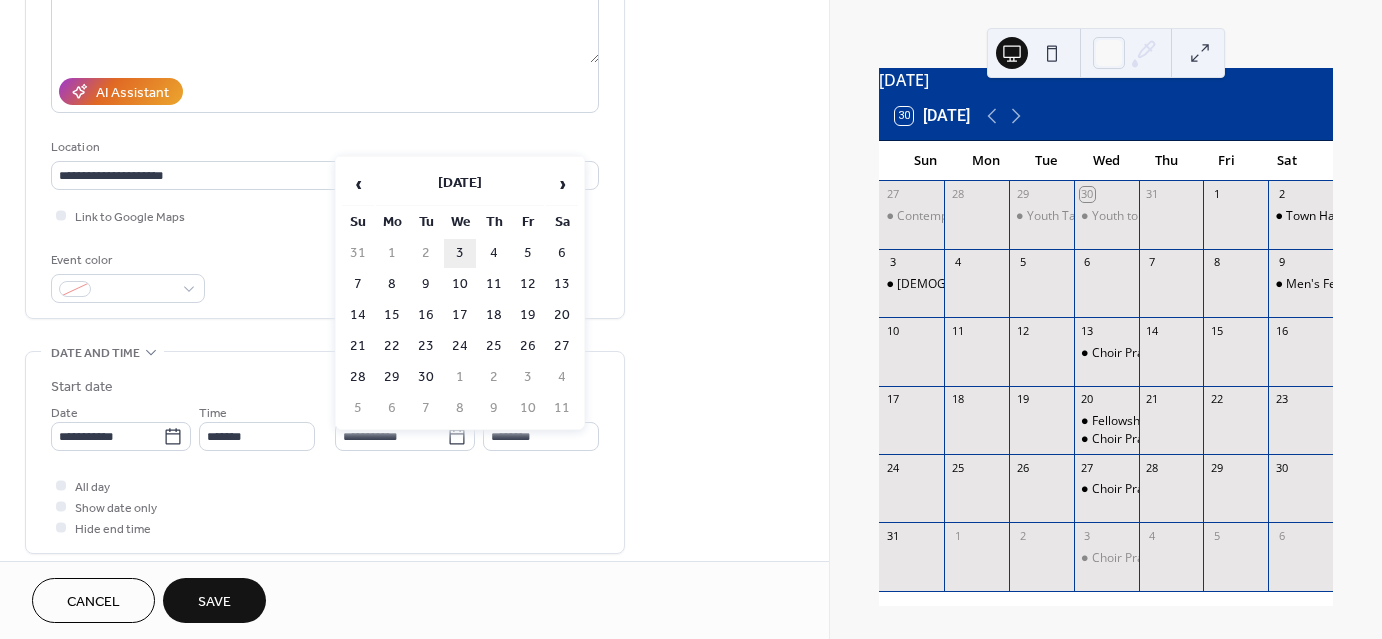 click on "3" at bounding box center (460, 253) 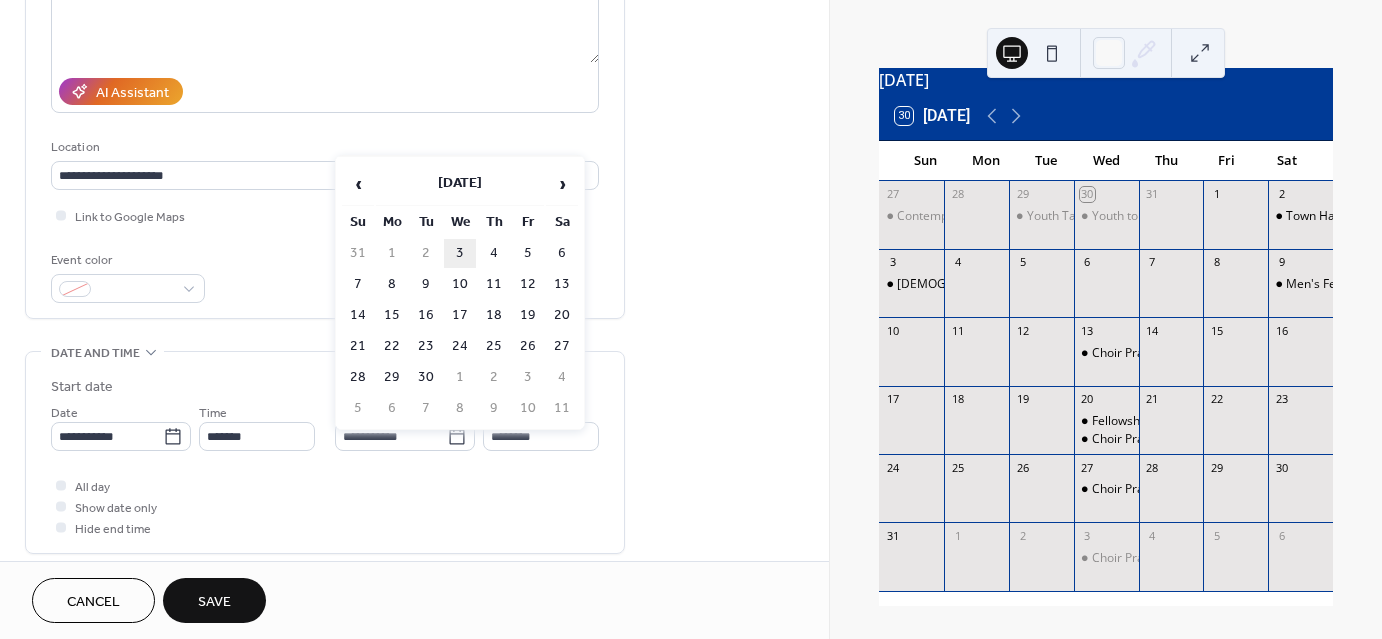 type on "**********" 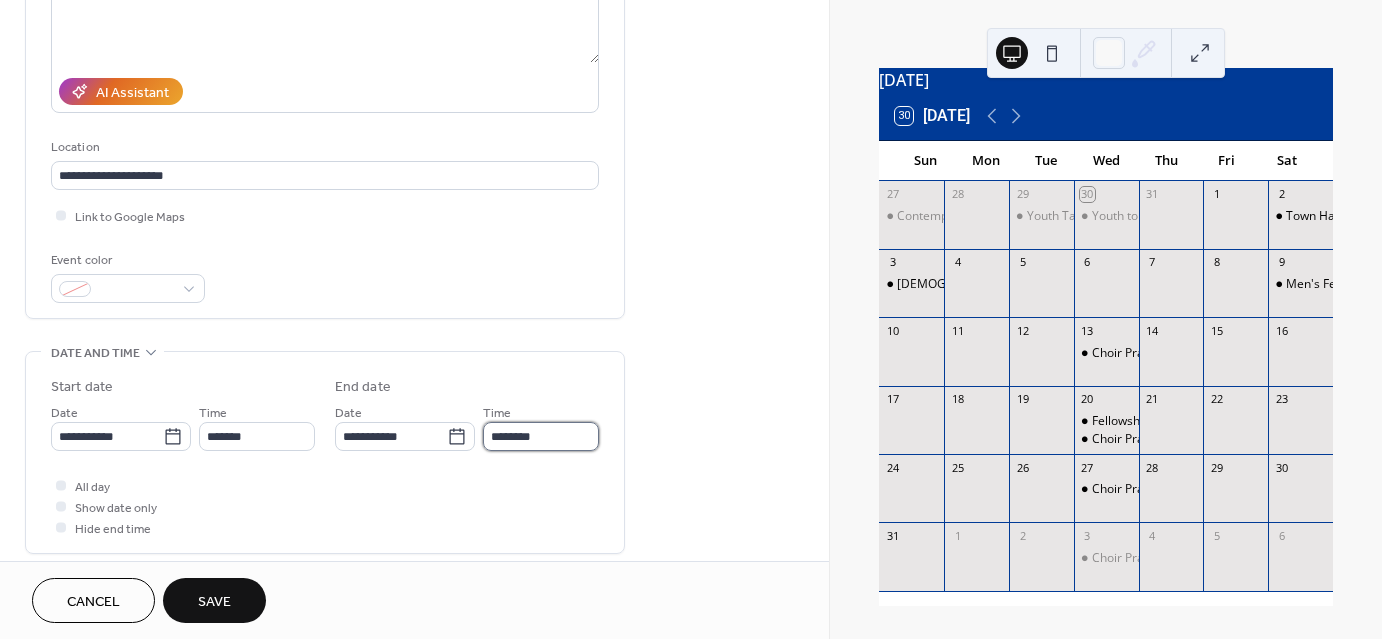click on "********" at bounding box center [541, 436] 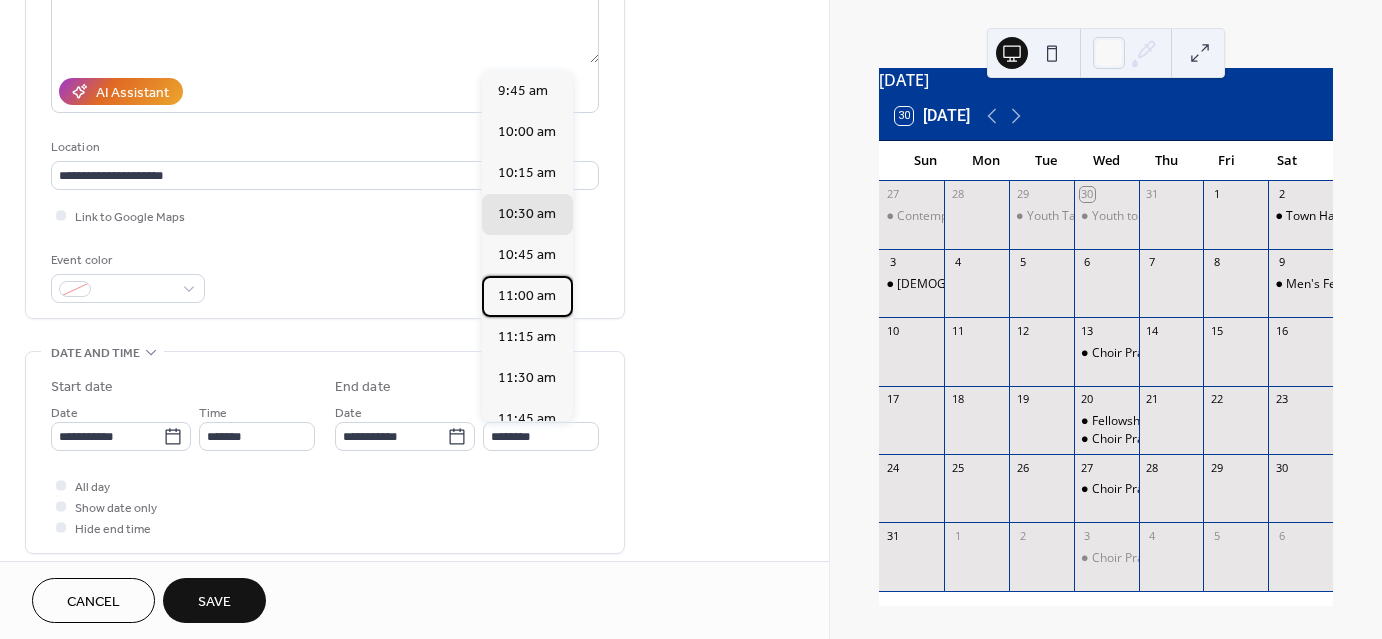 click on "11:00 am" at bounding box center [527, 296] 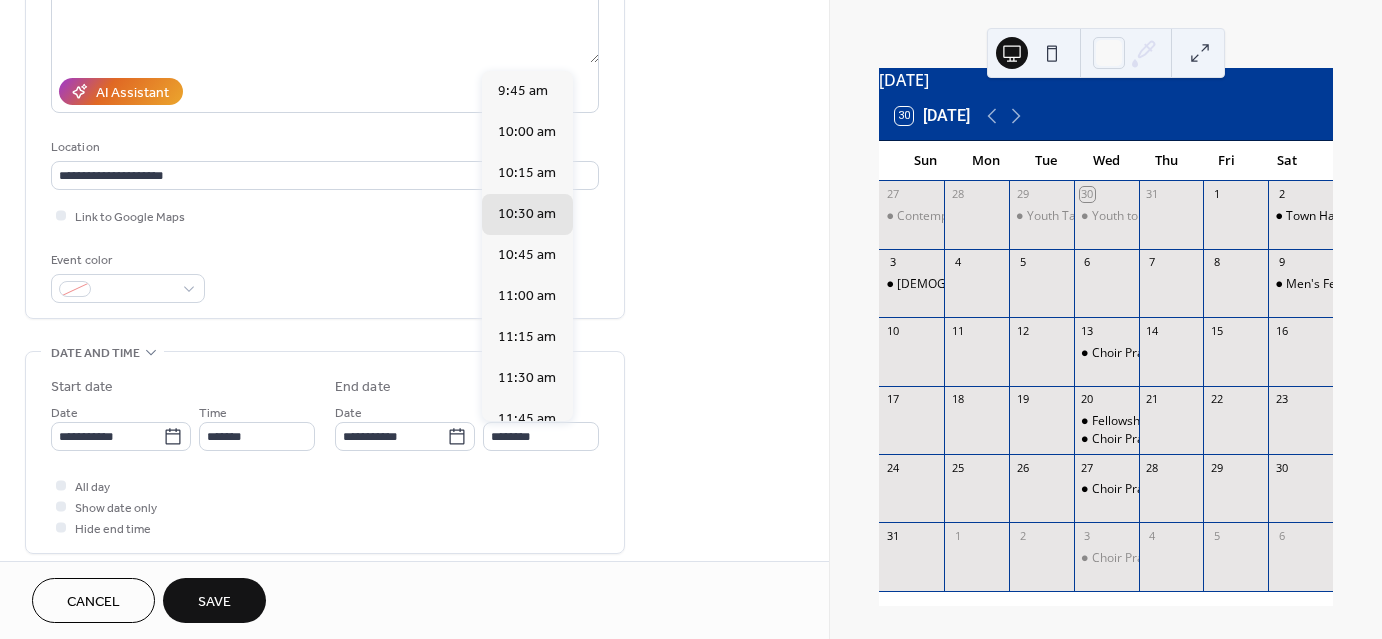 type on "********" 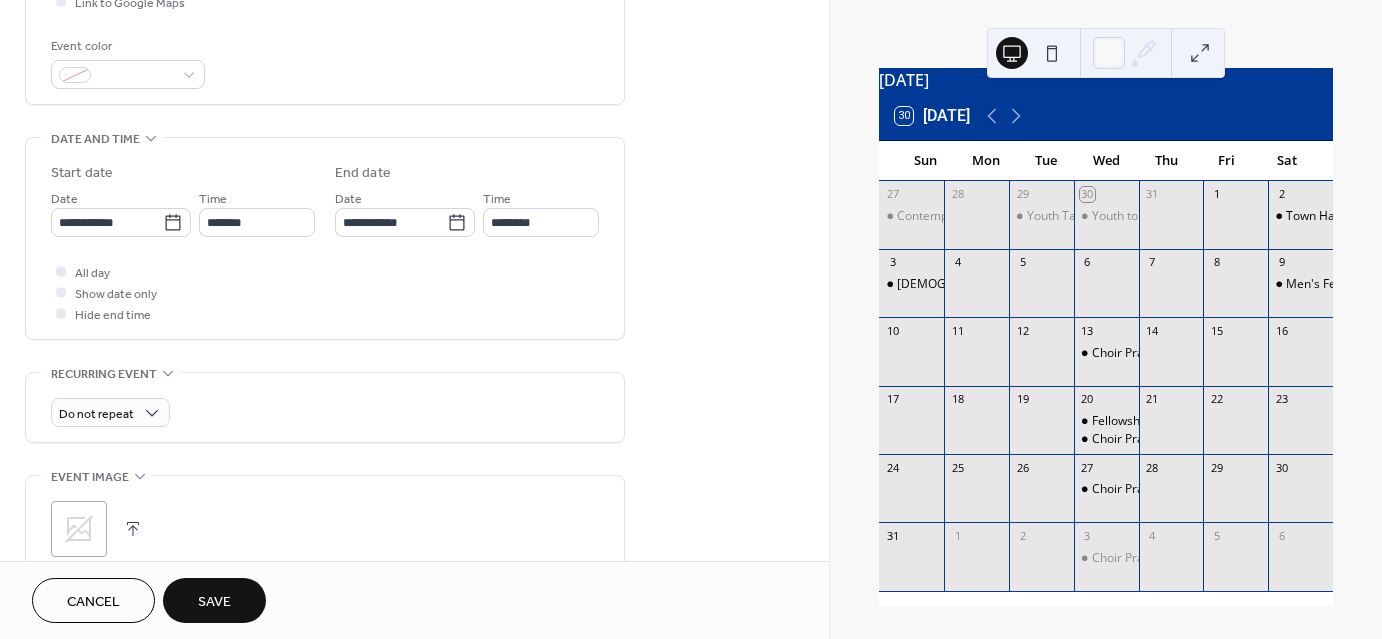 scroll, scrollTop: 600, scrollLeft: 0, axis: vertical 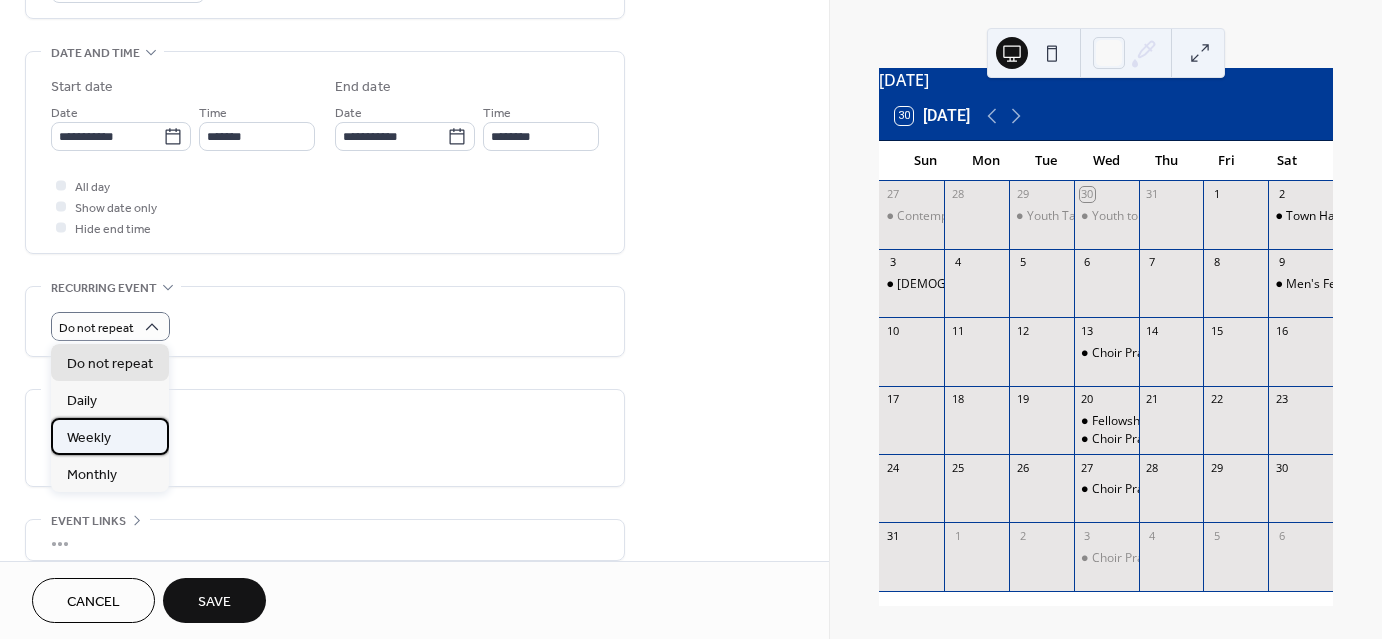 click on "Weekly" at bounding box center (89, 437) 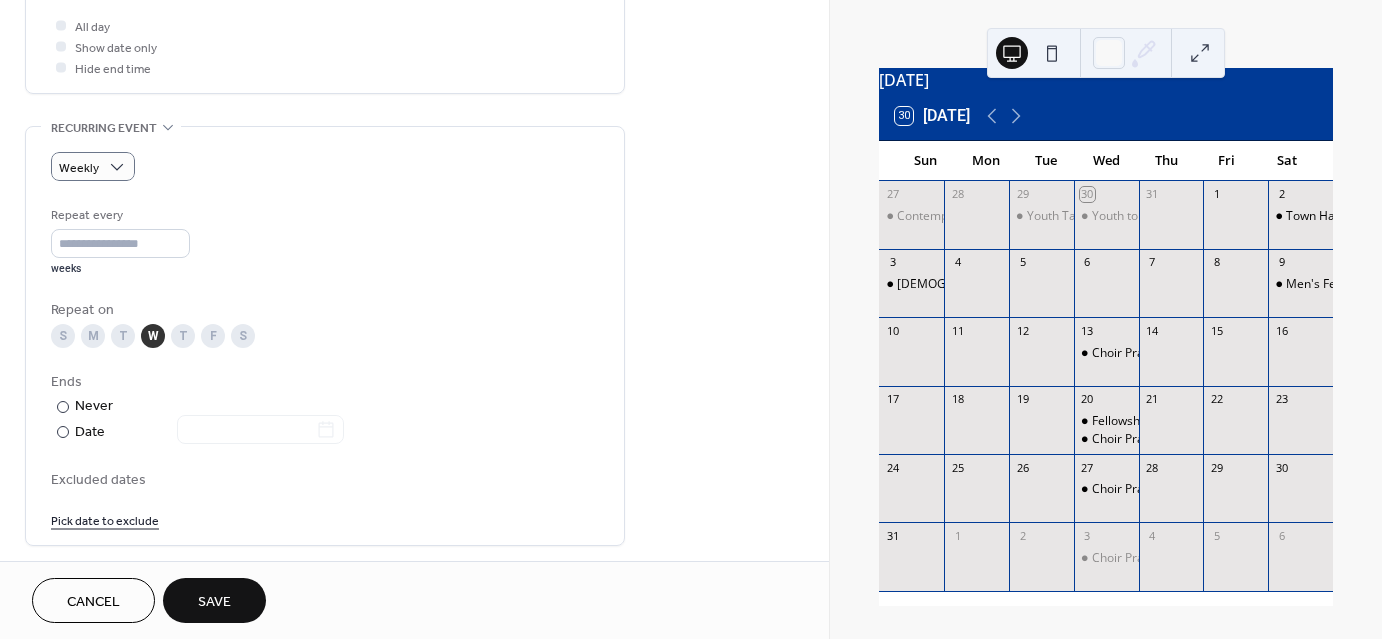 scroll, scrollTop: 800, scrollLeft: 0, axis: vertical 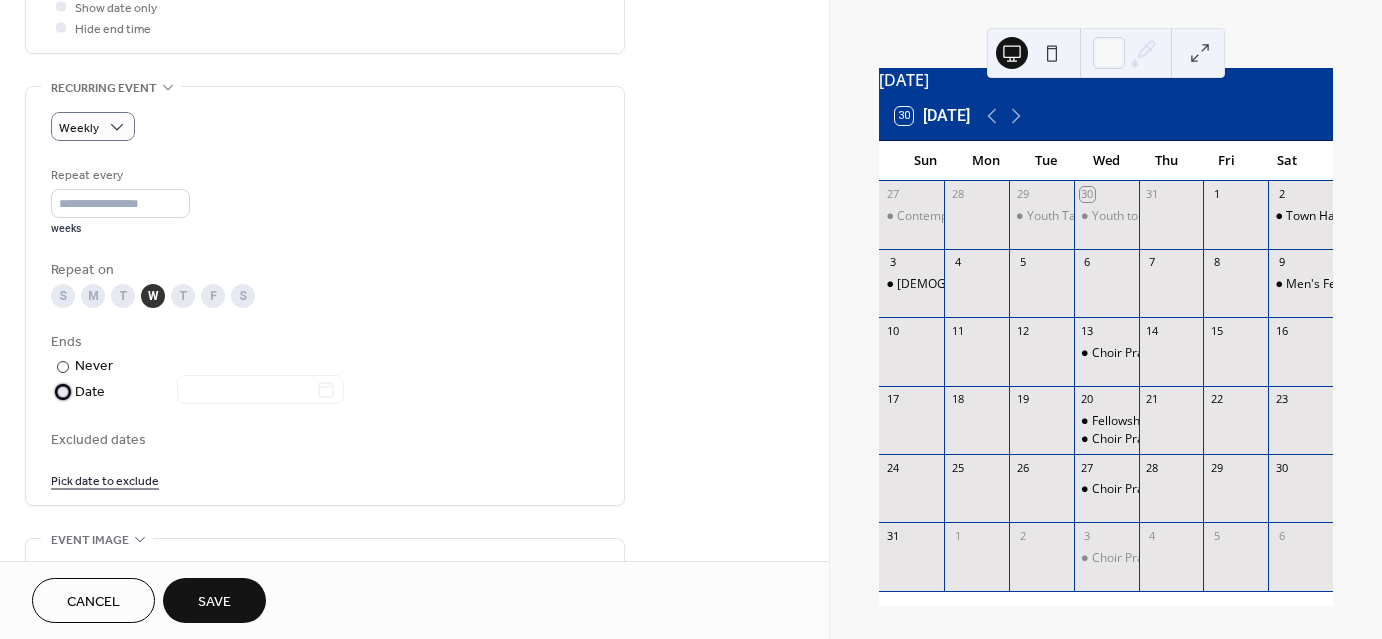 click at bounding box center (63, 392) 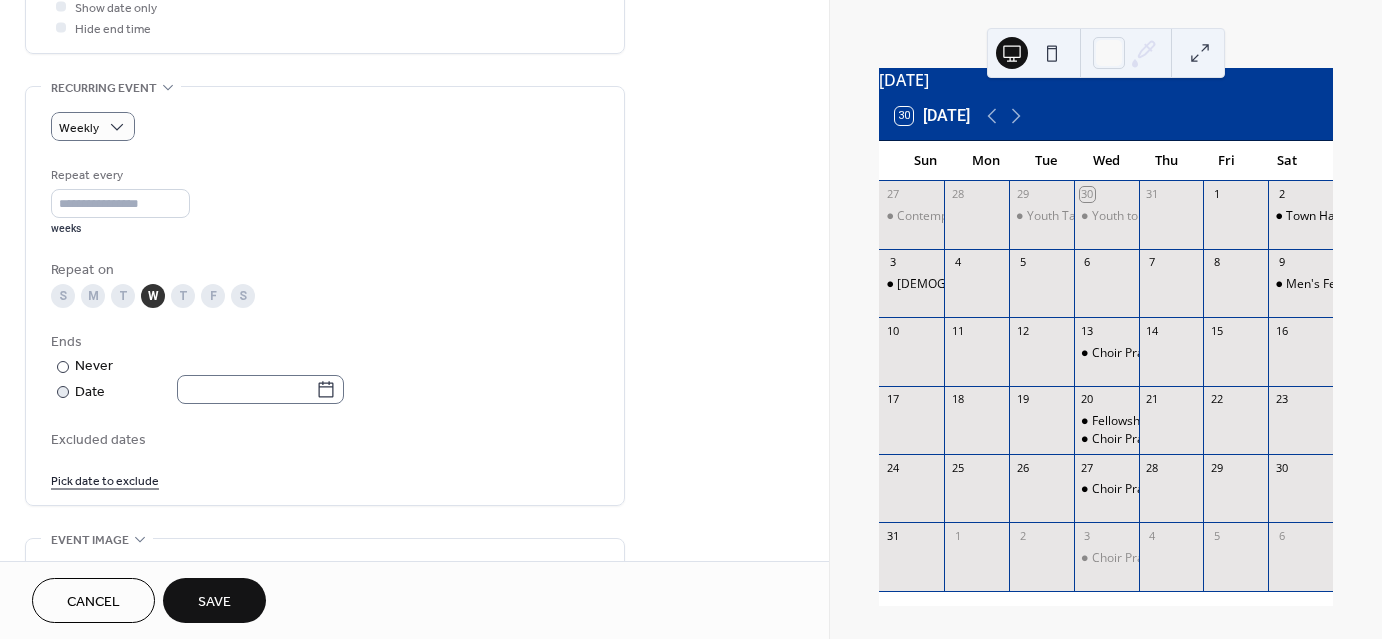 click 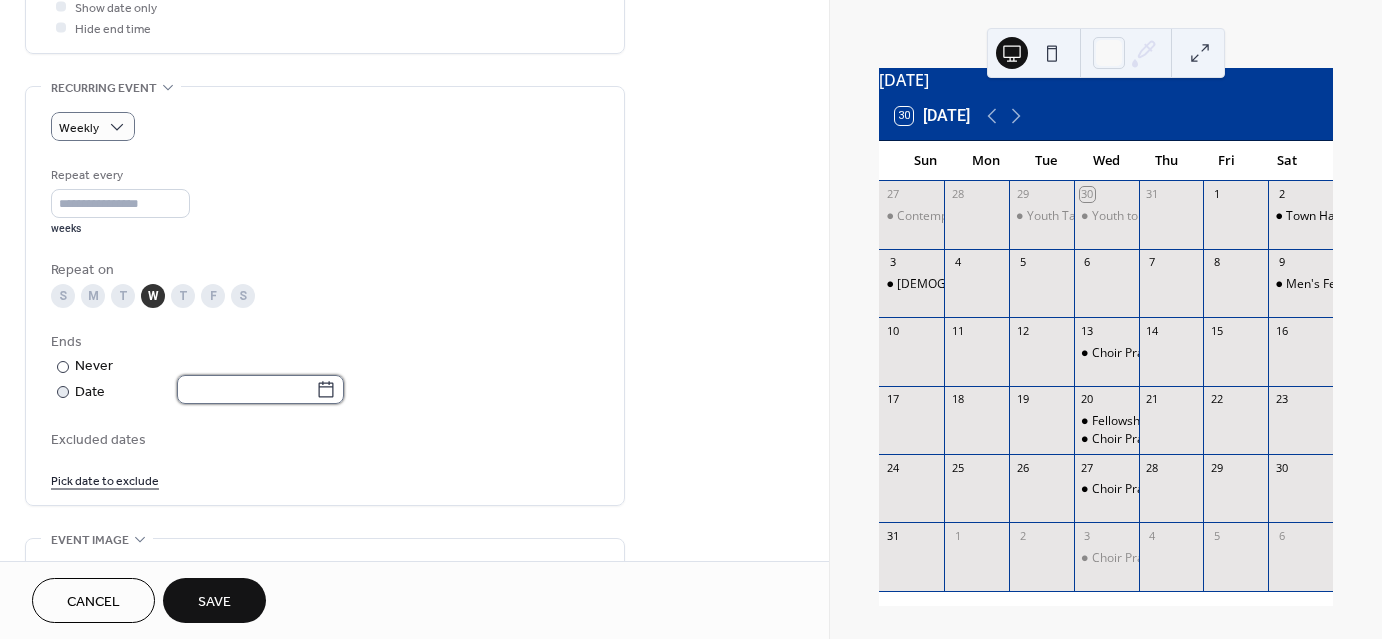click at bounding box center [246, 389] 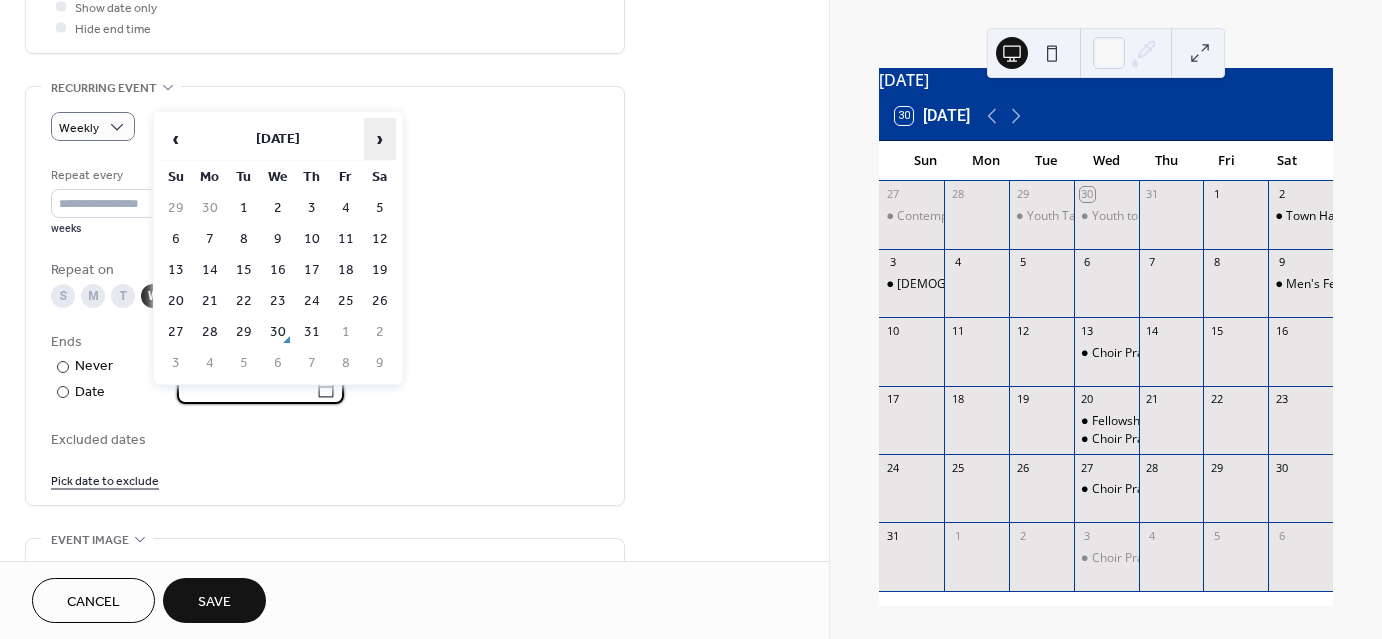 click on "›" at bounding box center (380, 139) 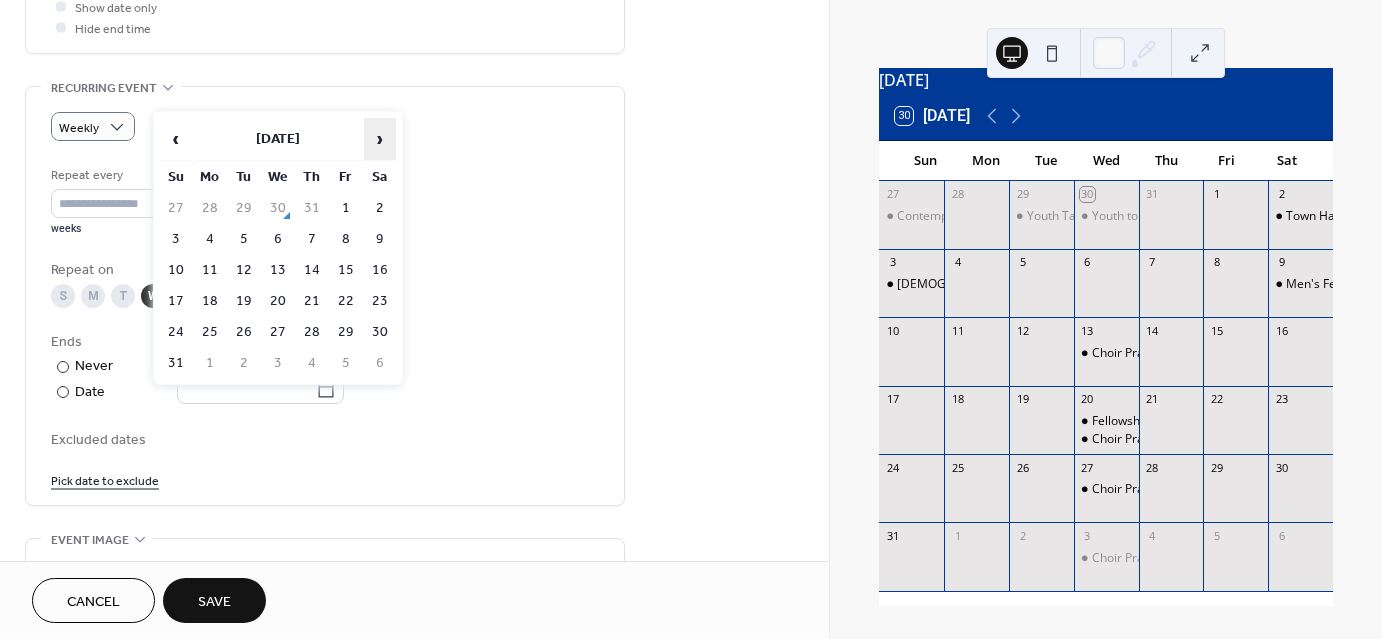 click on "›" at bounding box center [380, 139] 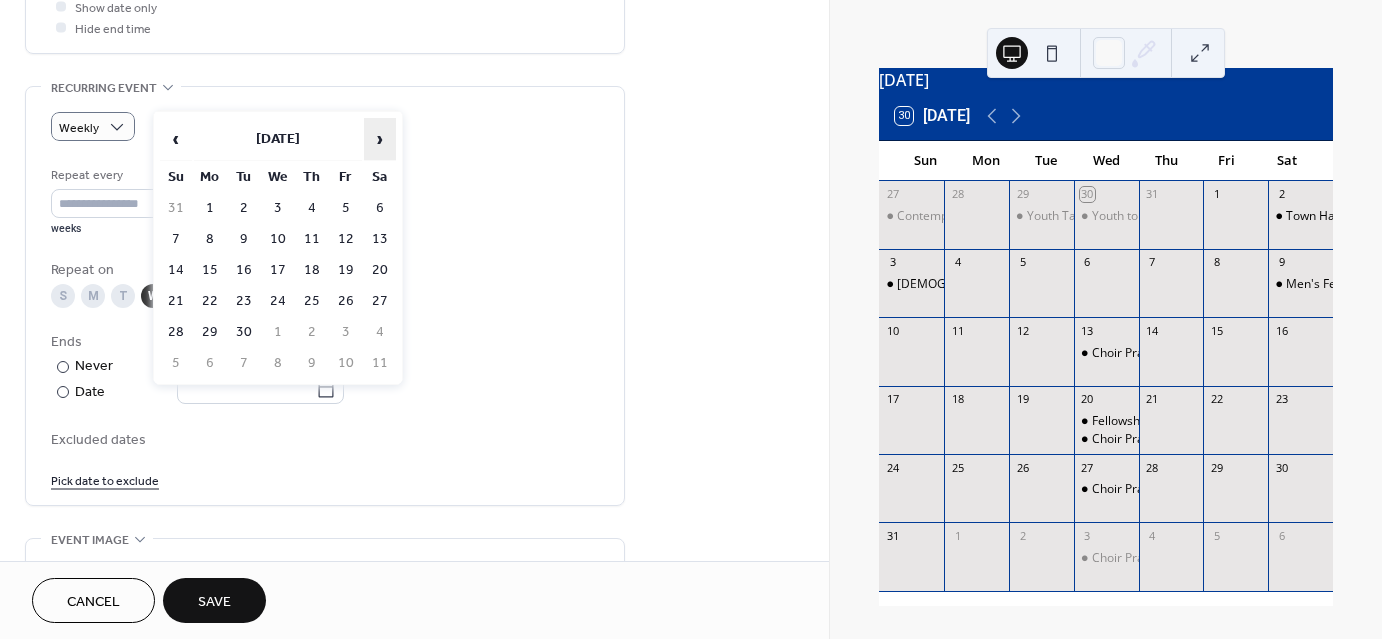 click on "›" at bounding box center [380, 139] 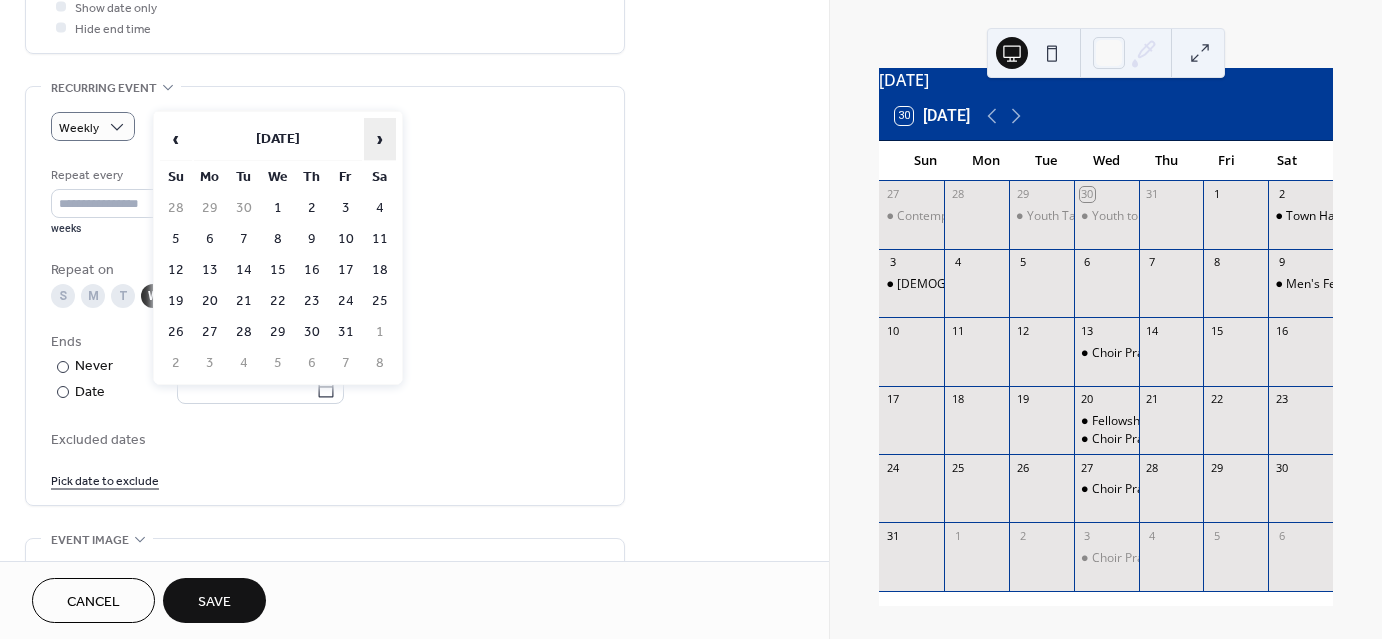 click on "›" at bounding box center (380, 139) 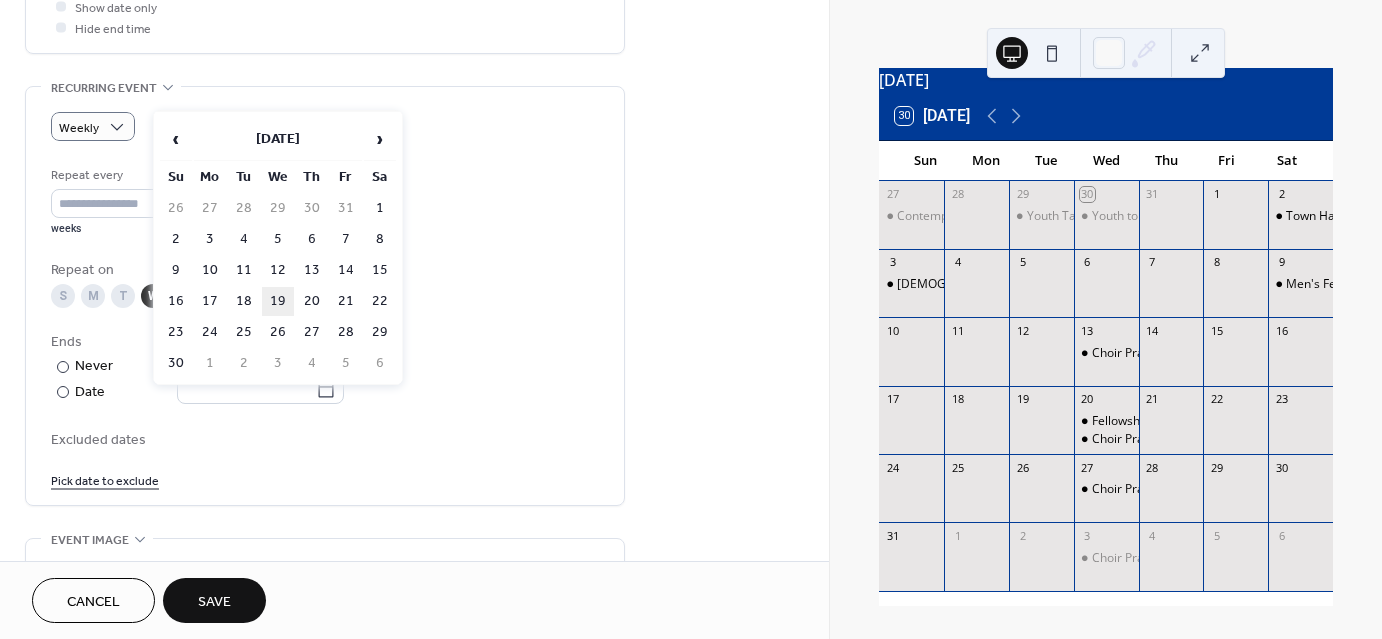 click on "19" at bounding box center [278, 301] 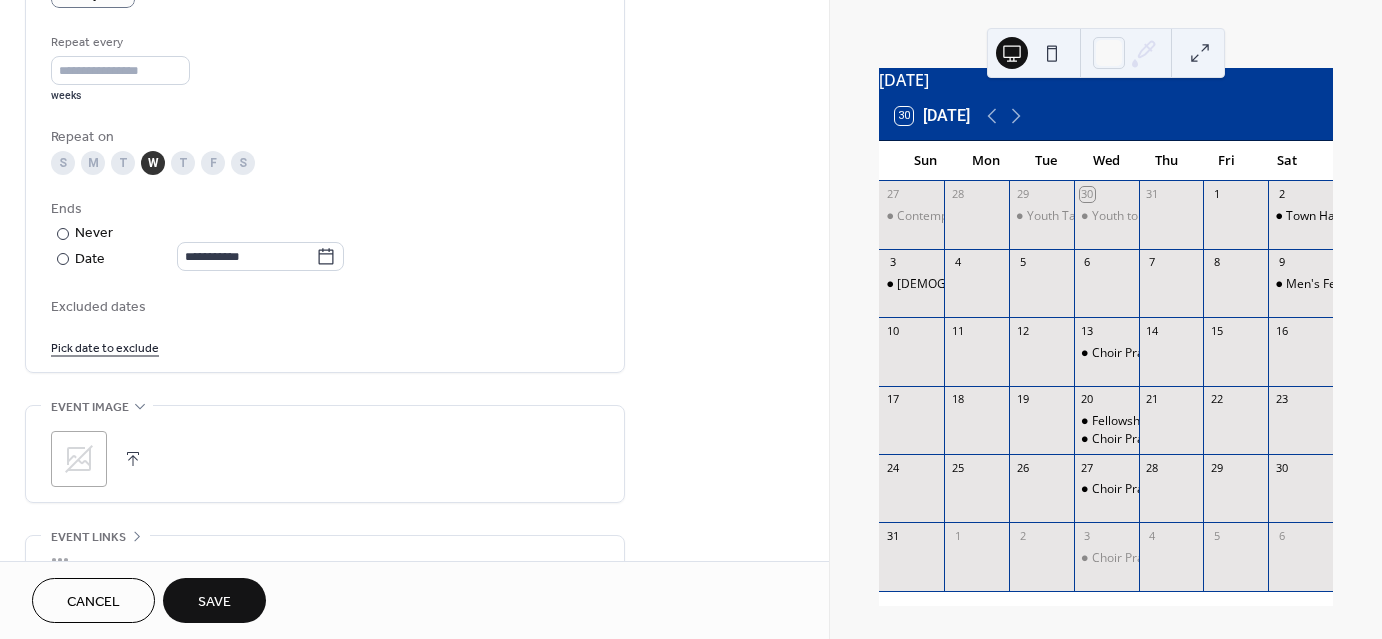 scroll, scrollTop: 1000, scrollLeft: 0, axis: vertical 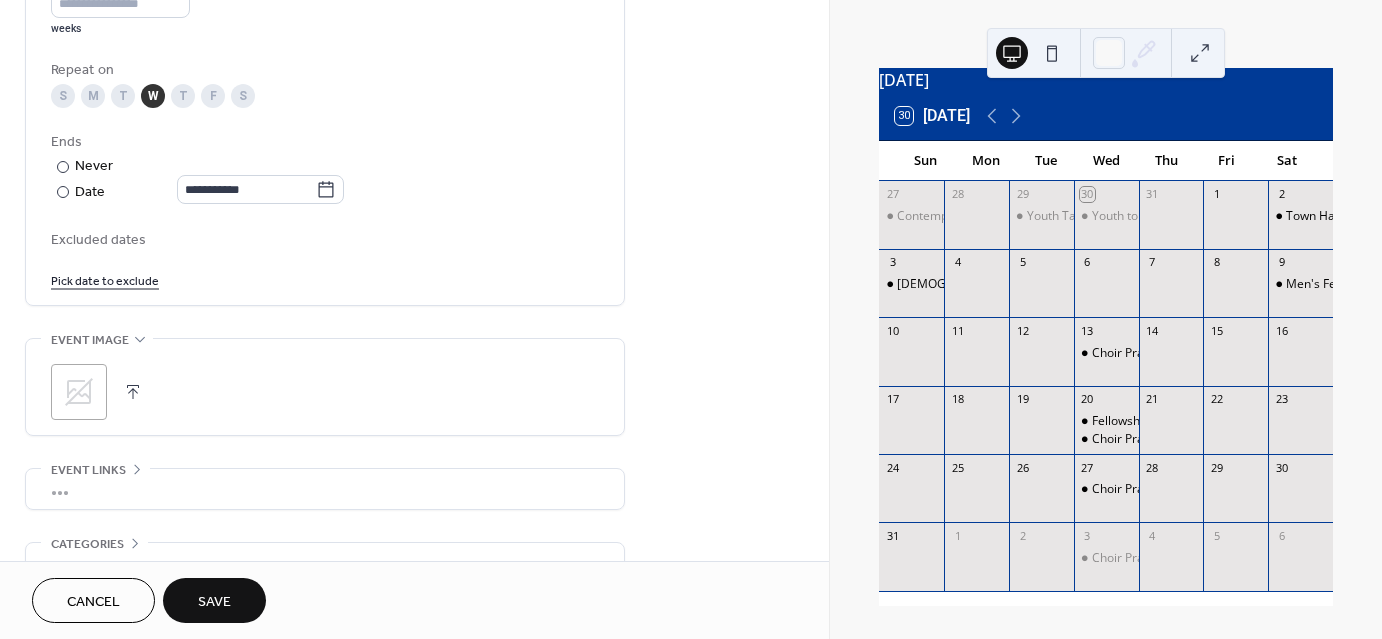 click on "Save" at bounding box center [214, 602] 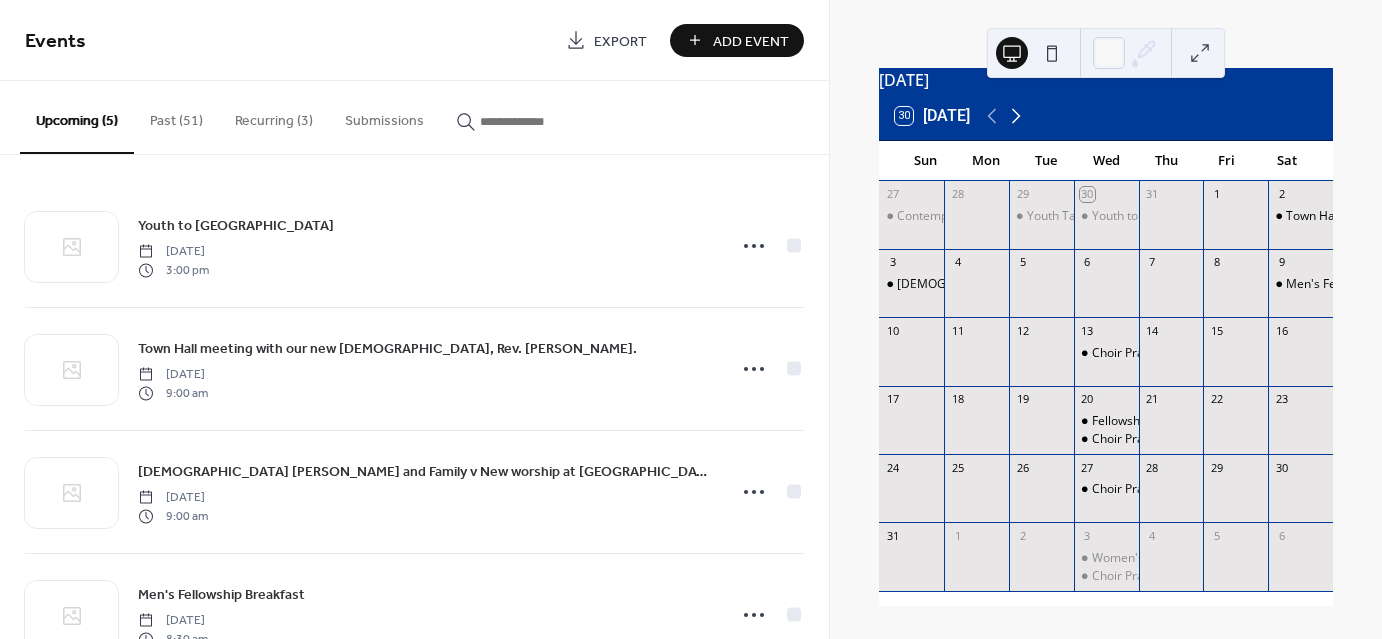 click 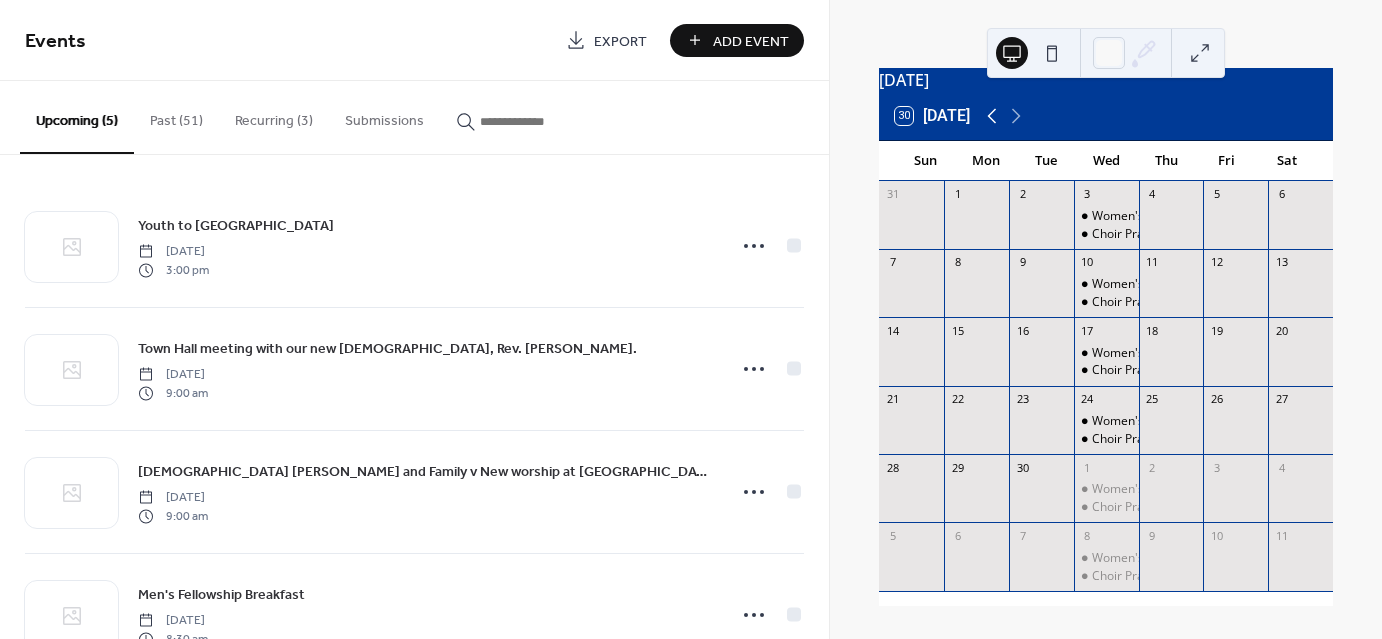 click 